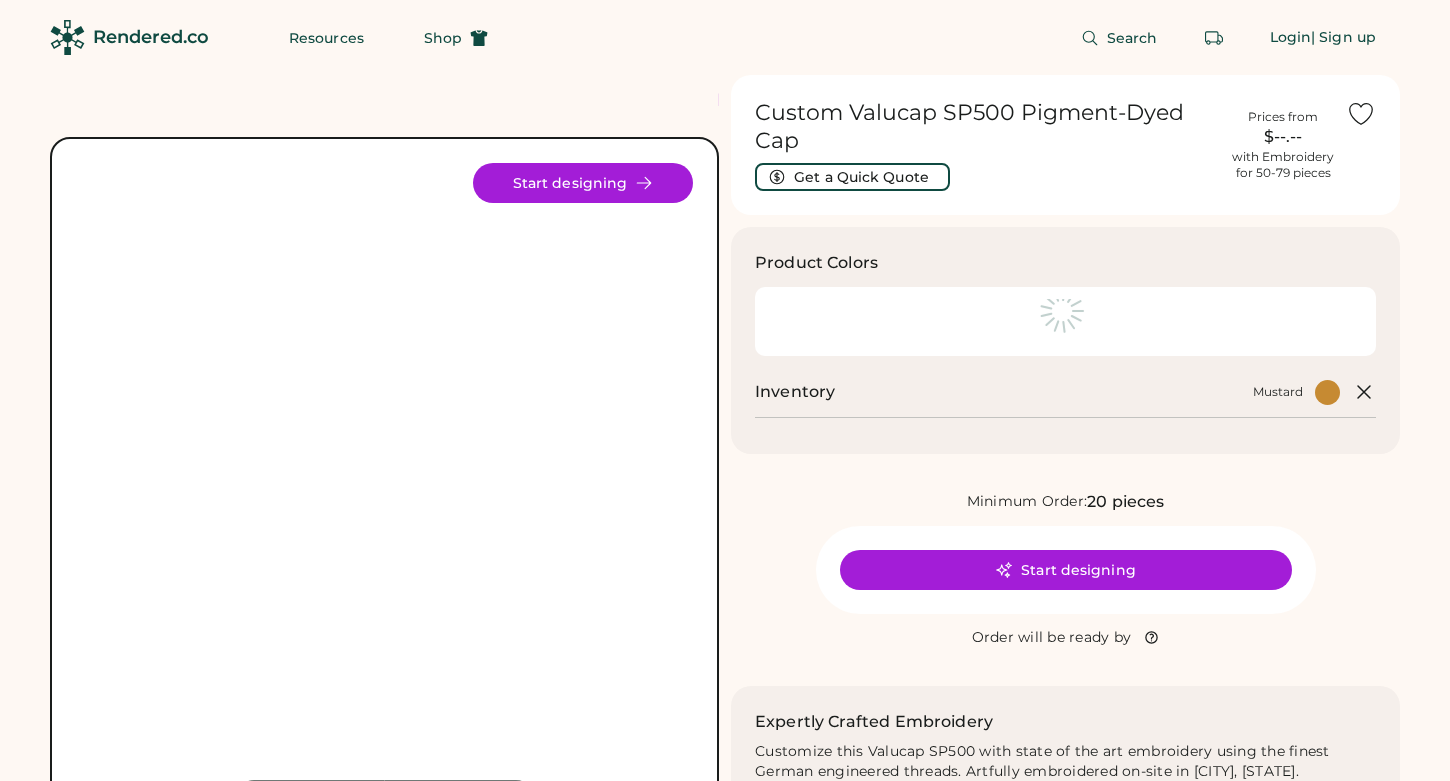 scroll, scrollTop: 0, scrollLeft: 0, axis: both 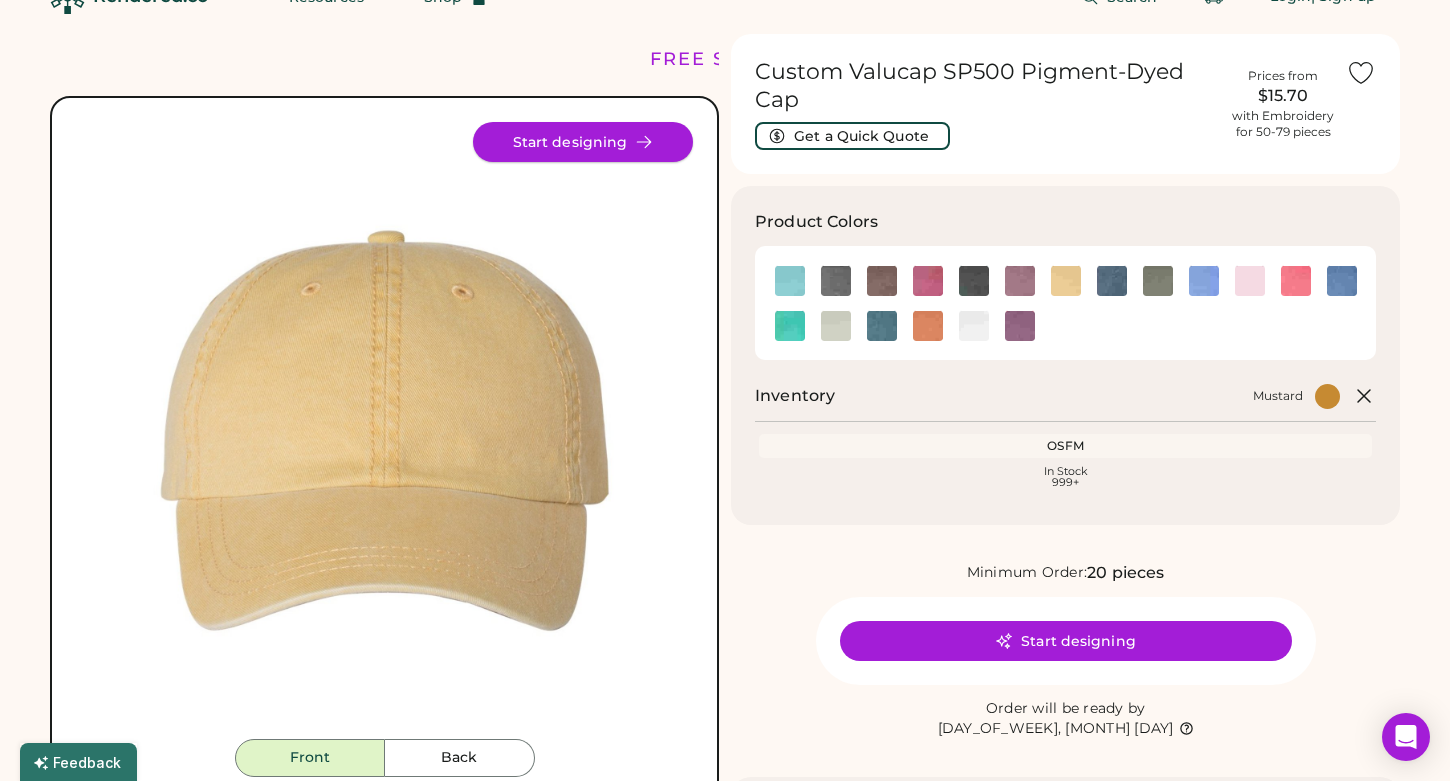 click on "Start designing" at bounding box center (583, 142) 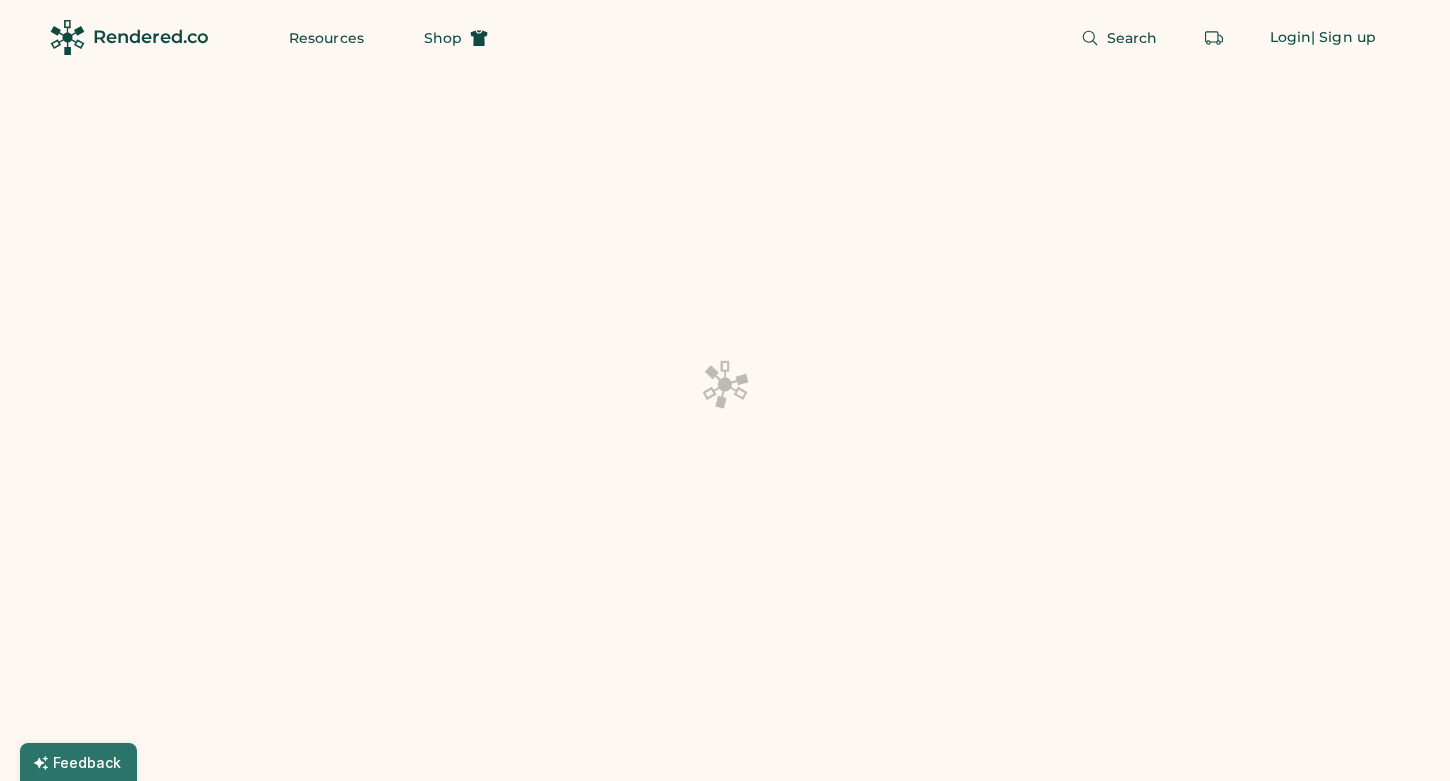 scroll, scrollTop: 0, scrollLeft: 0, axis: both 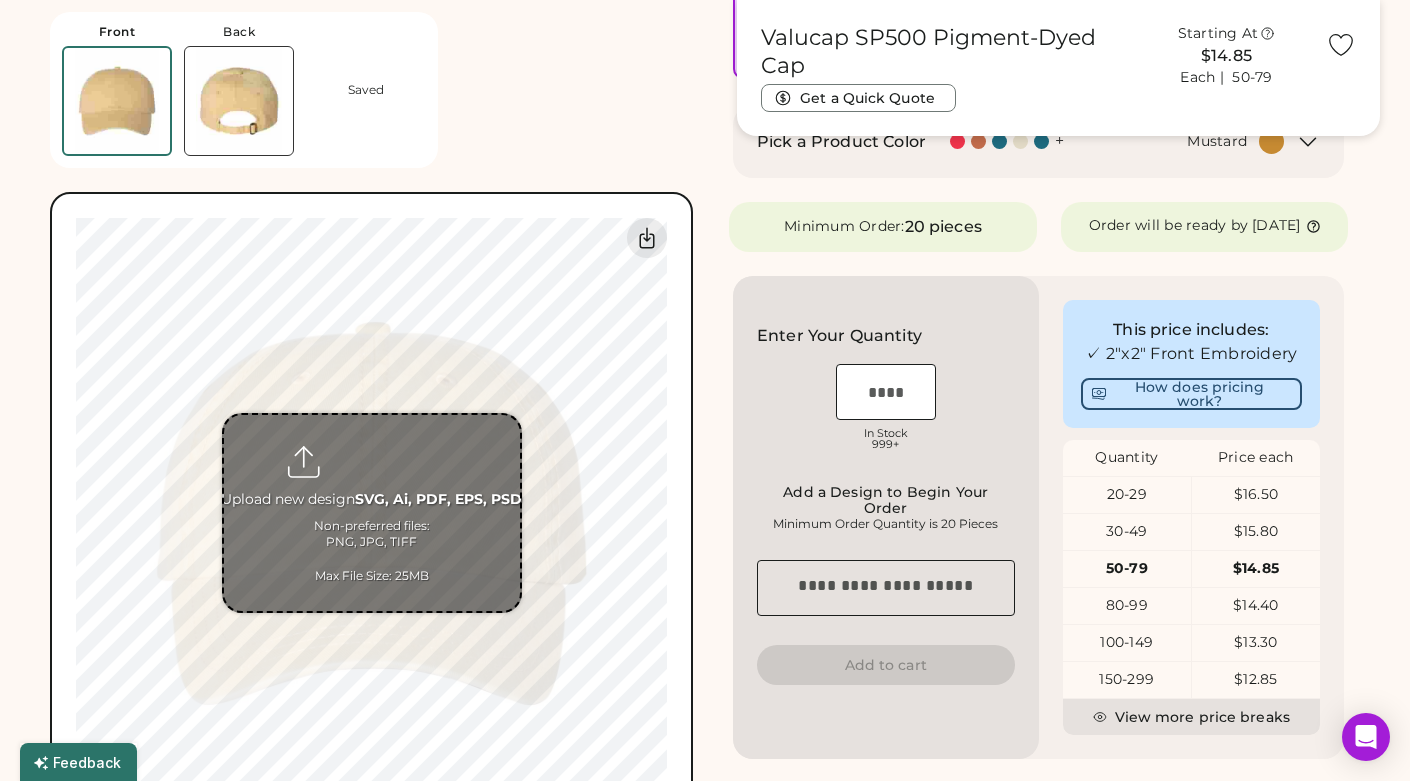 click at bounding box center [372, 513] 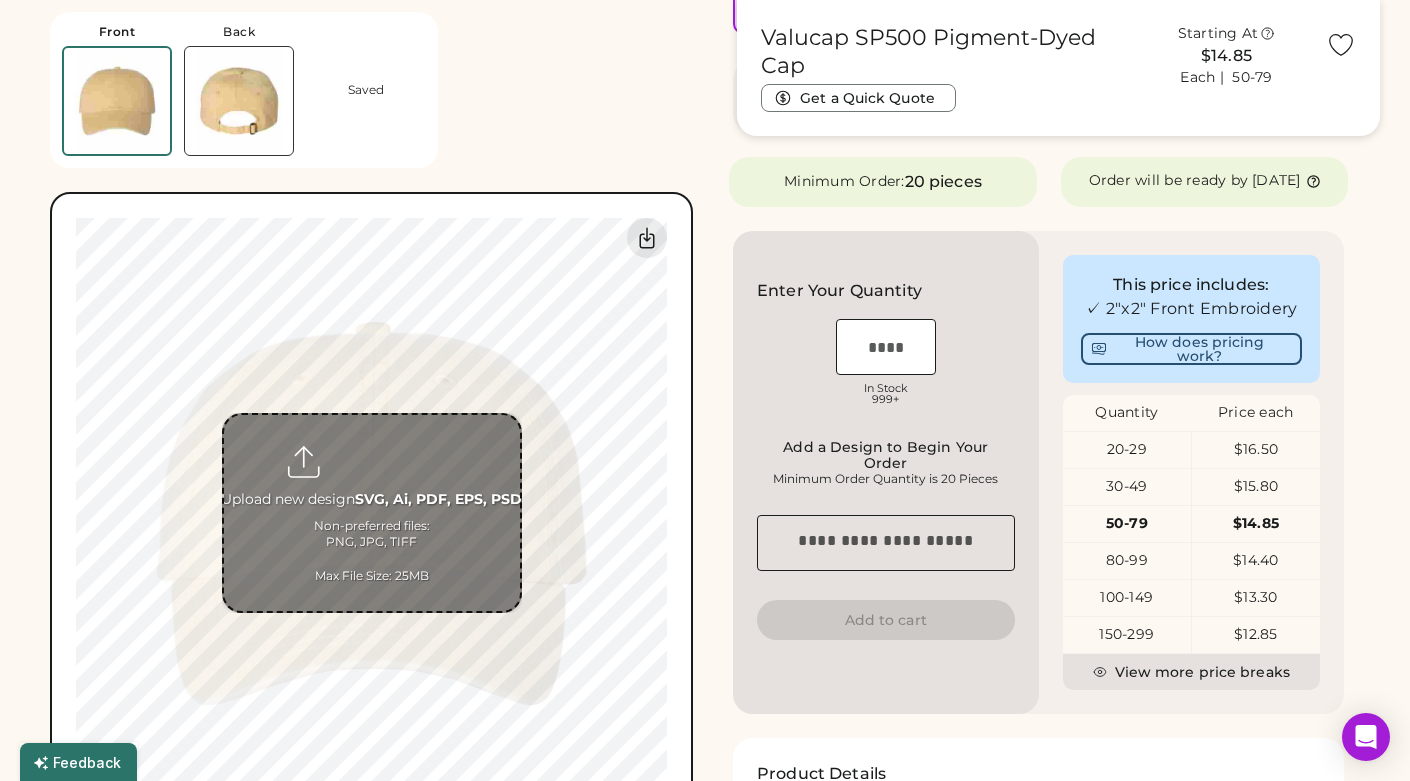 scroll, scrollTop: 399, scrollLeft: 0, axis: vertical 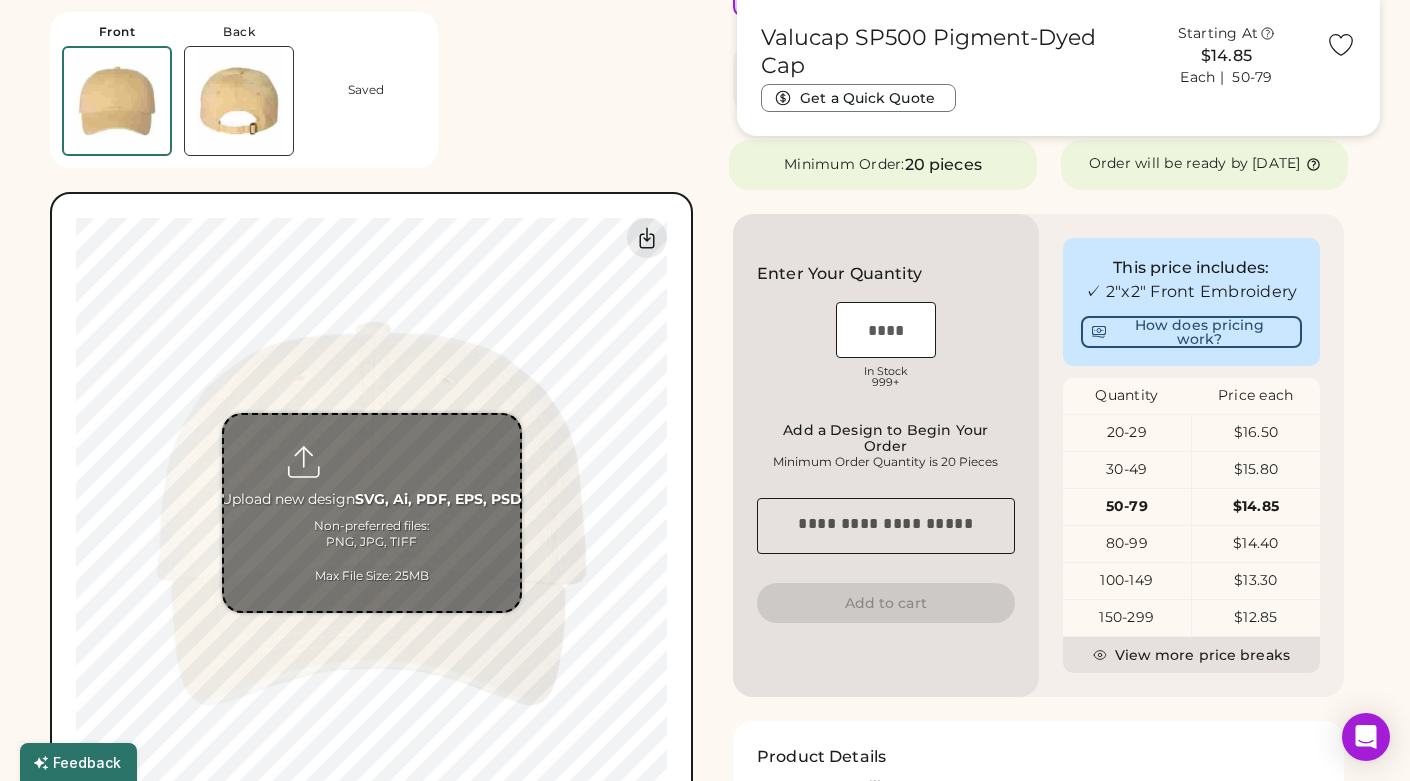 click at bounding box center (372, 513) 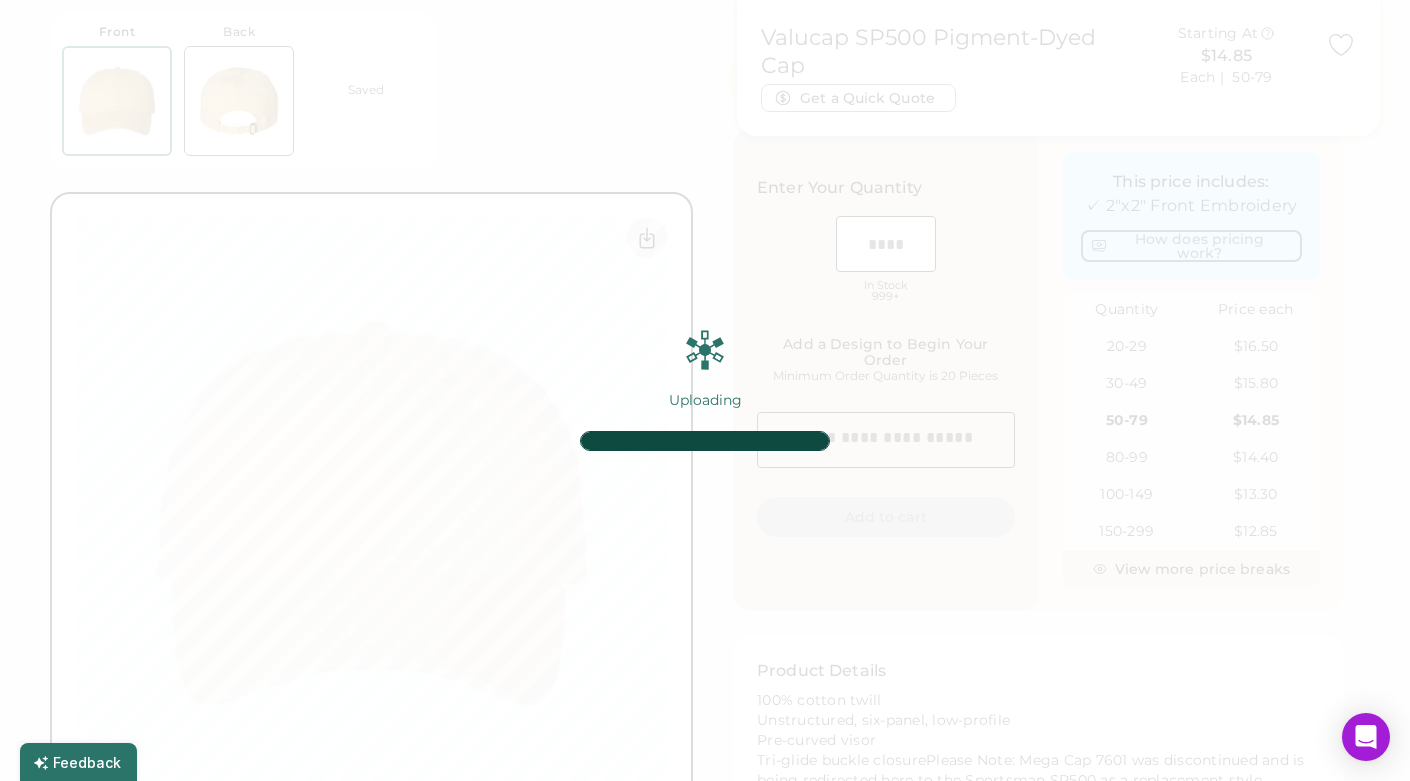 scroll, scrollTop: 495, scrollLeft: 0, axis: vertical 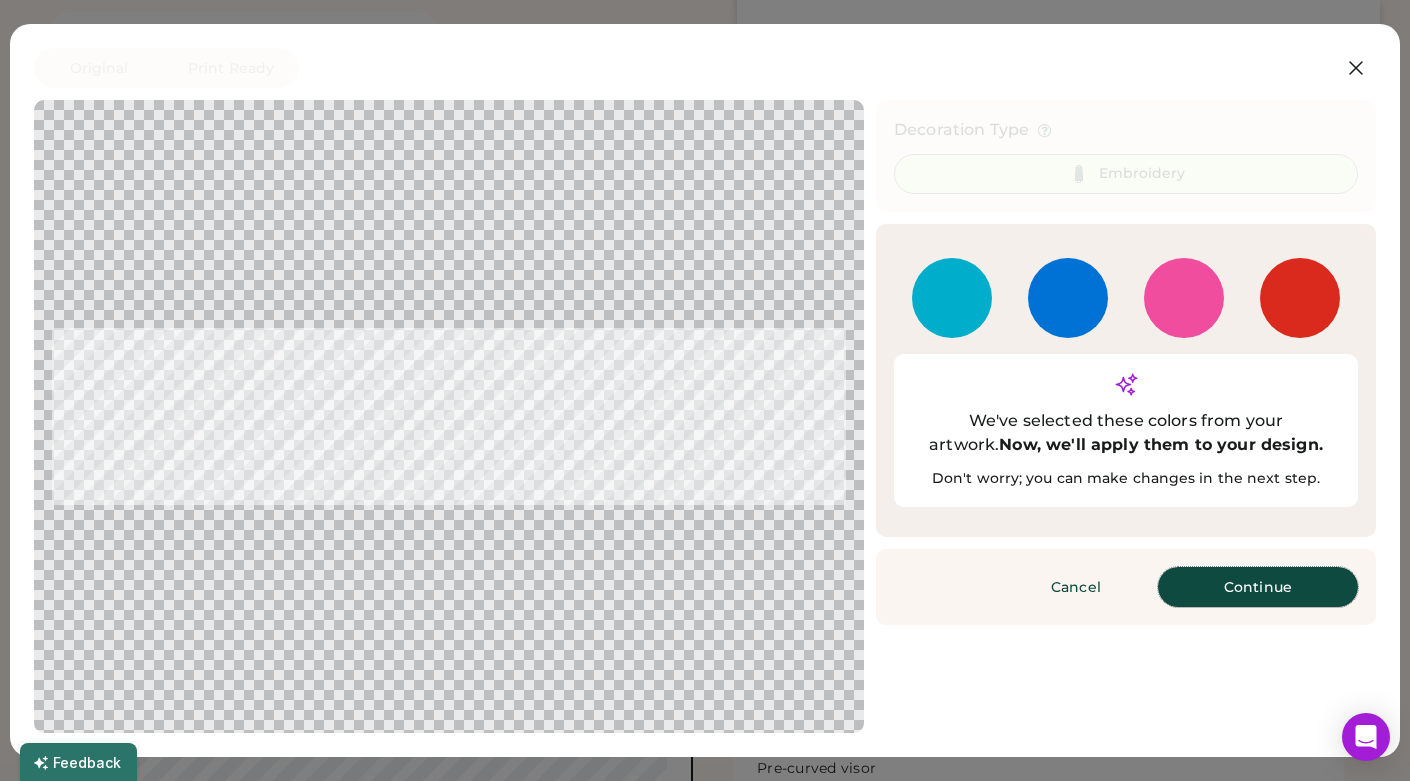 click on "Continue" at bounding box center [1258, 587] 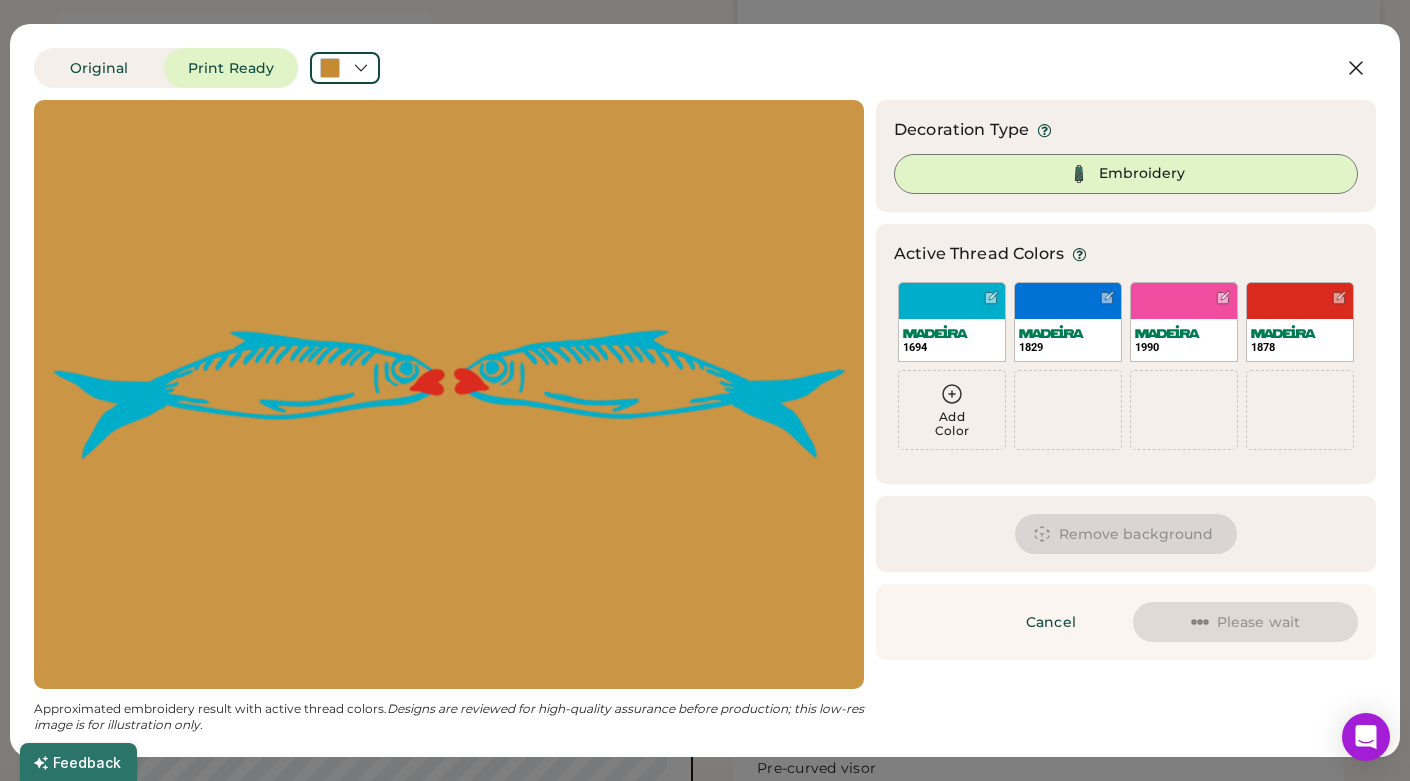 click at bounding box center (449, 394) 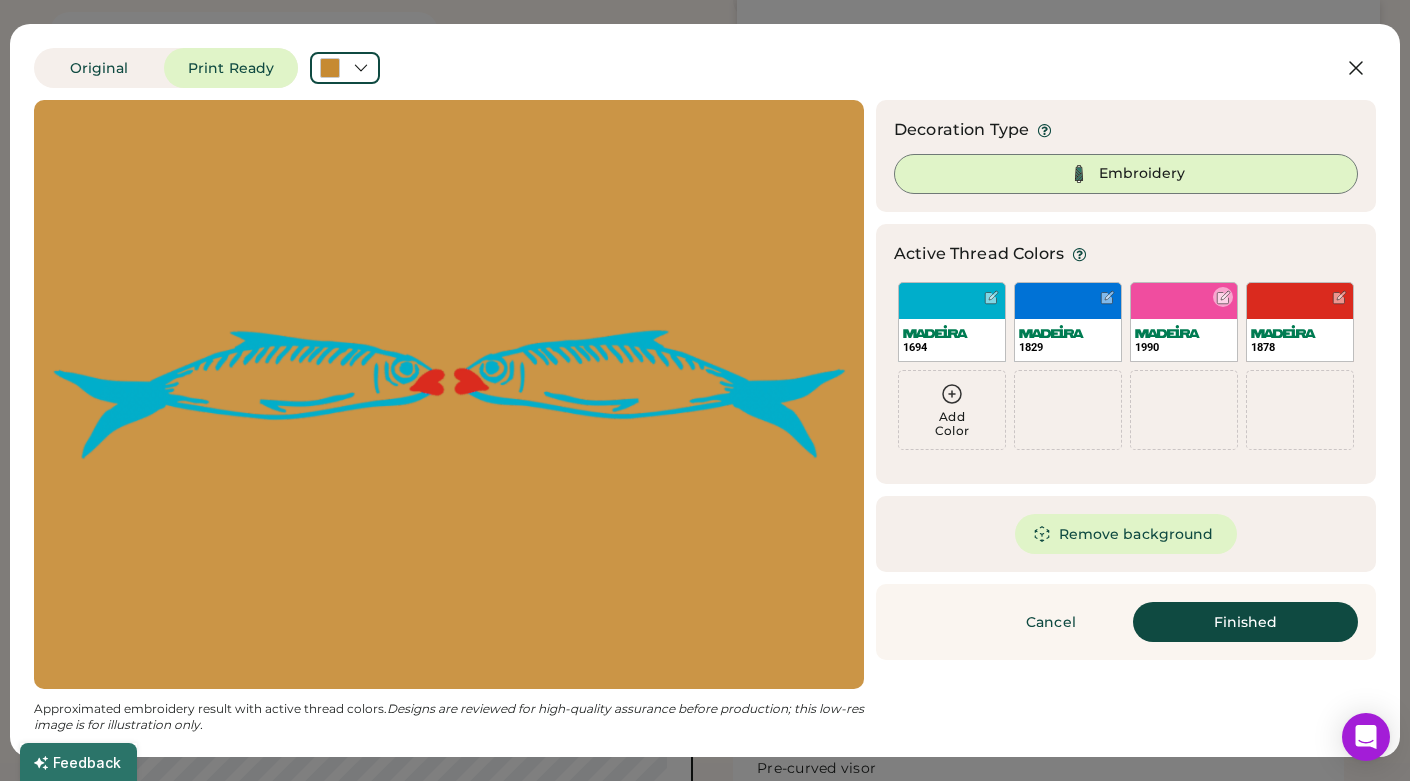 click at bounding box center (1223, 297) 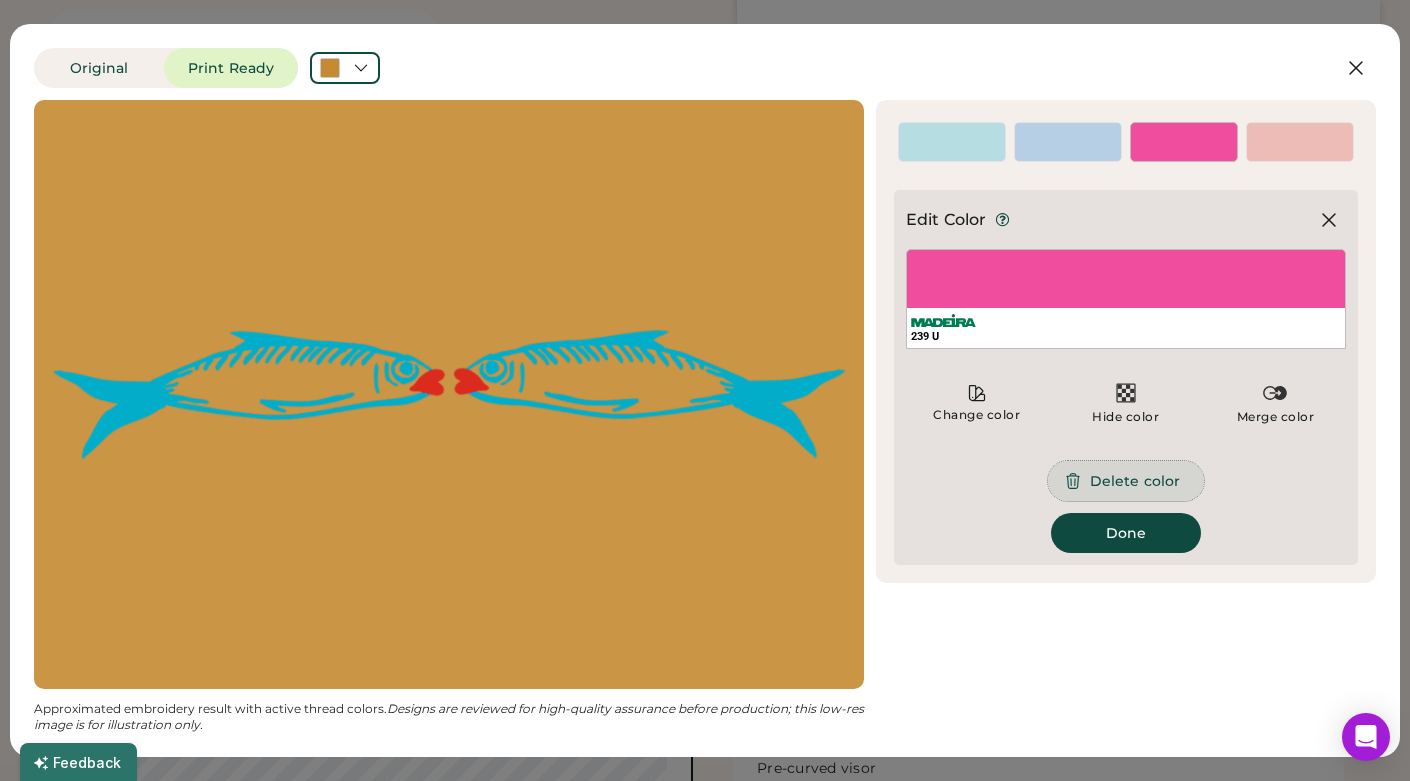click on "Delete color" at bounding box center (1126, 481) 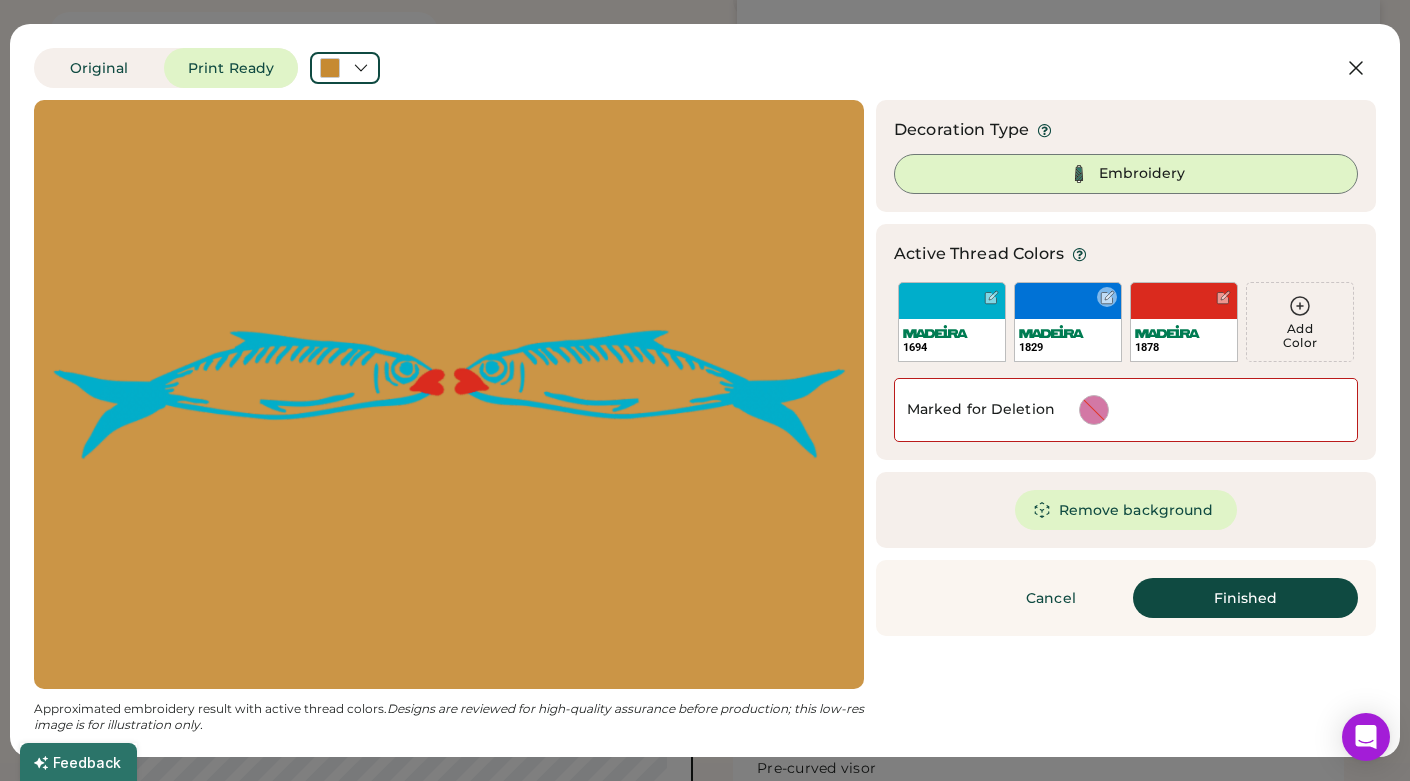 click on "1829" at bounding box center [1068, 322] 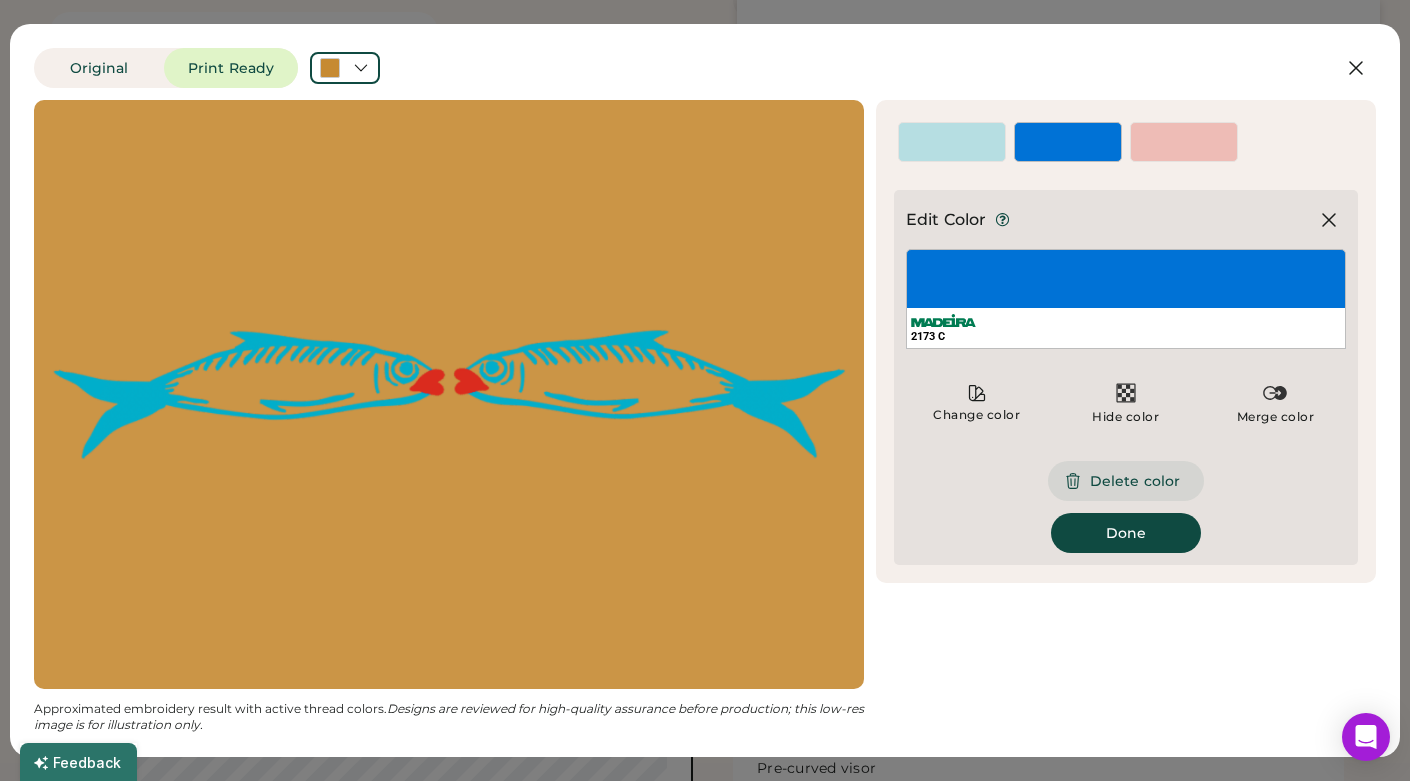 click on "Delete color" at bounding box center (1126, 481) 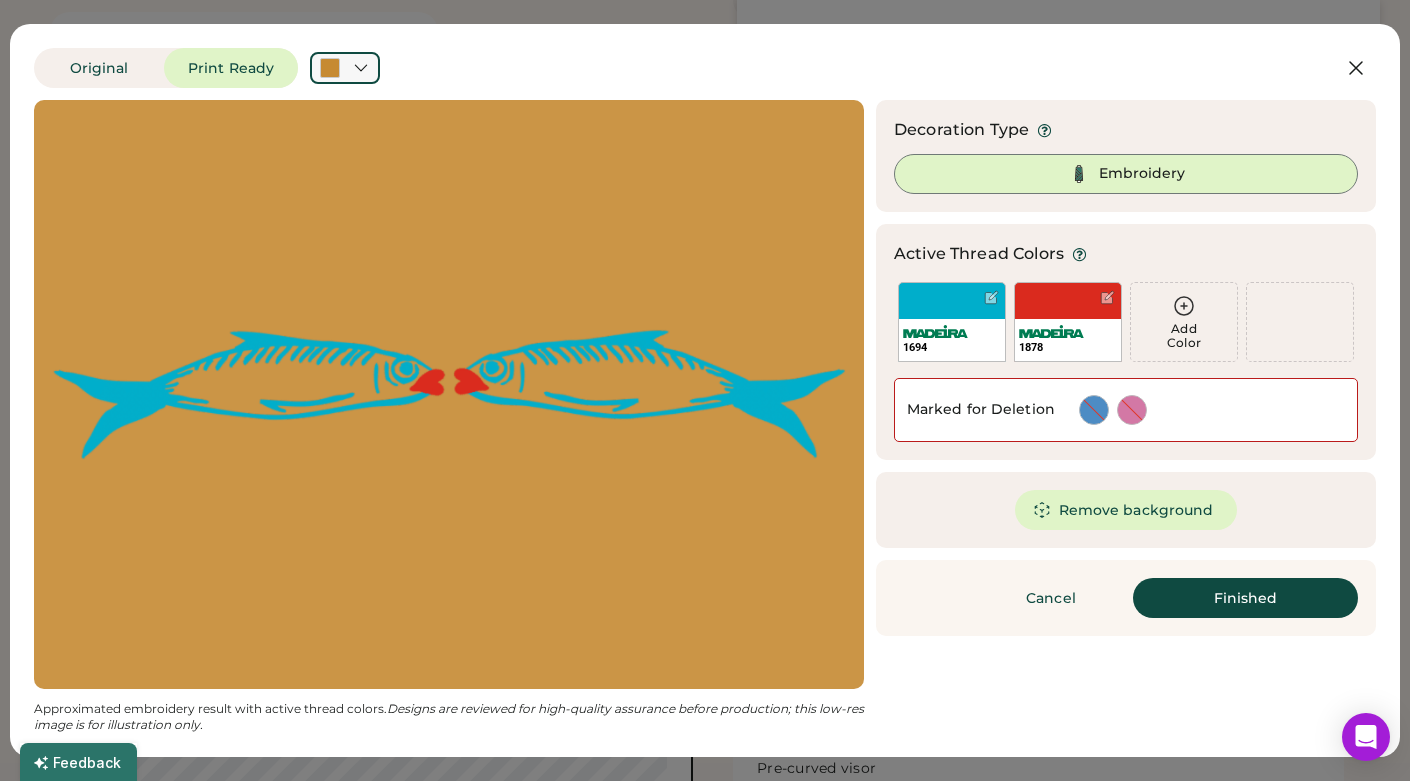 click at bounding box center [345, 68] 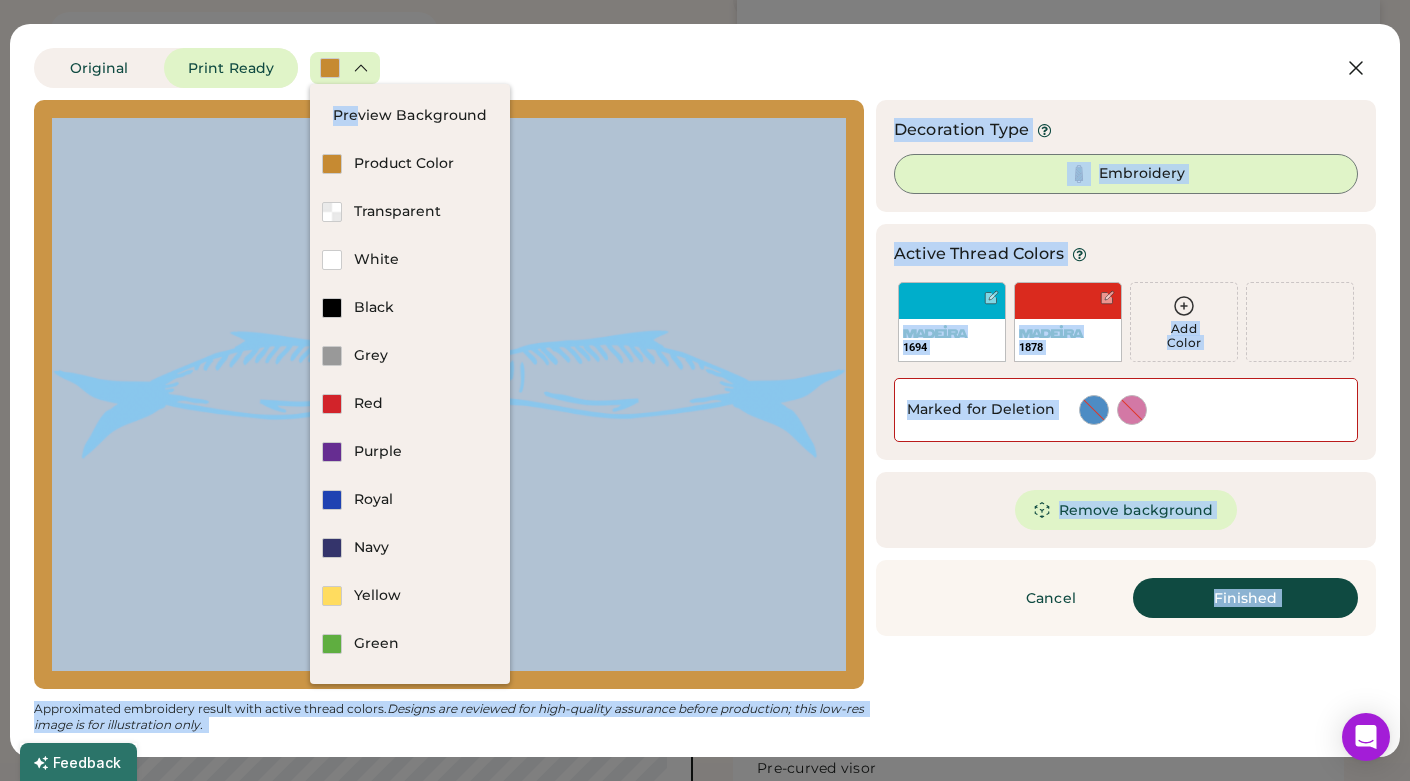 drag, startPoint x: 348, startPoint y: 73, endPoint x: 361, endPoint y: 112, distance: 41.109608 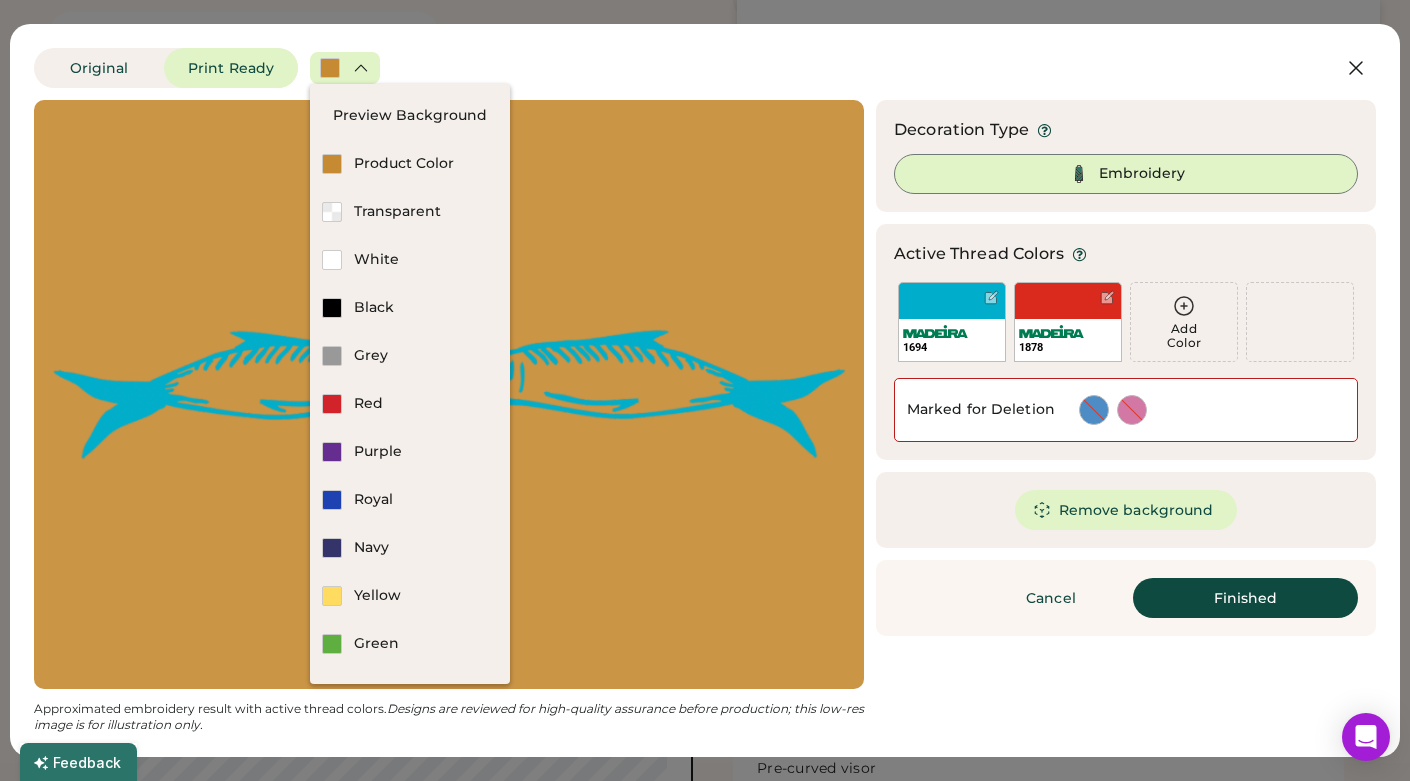 click on "Preview Background" at bounding box center [410, 116] 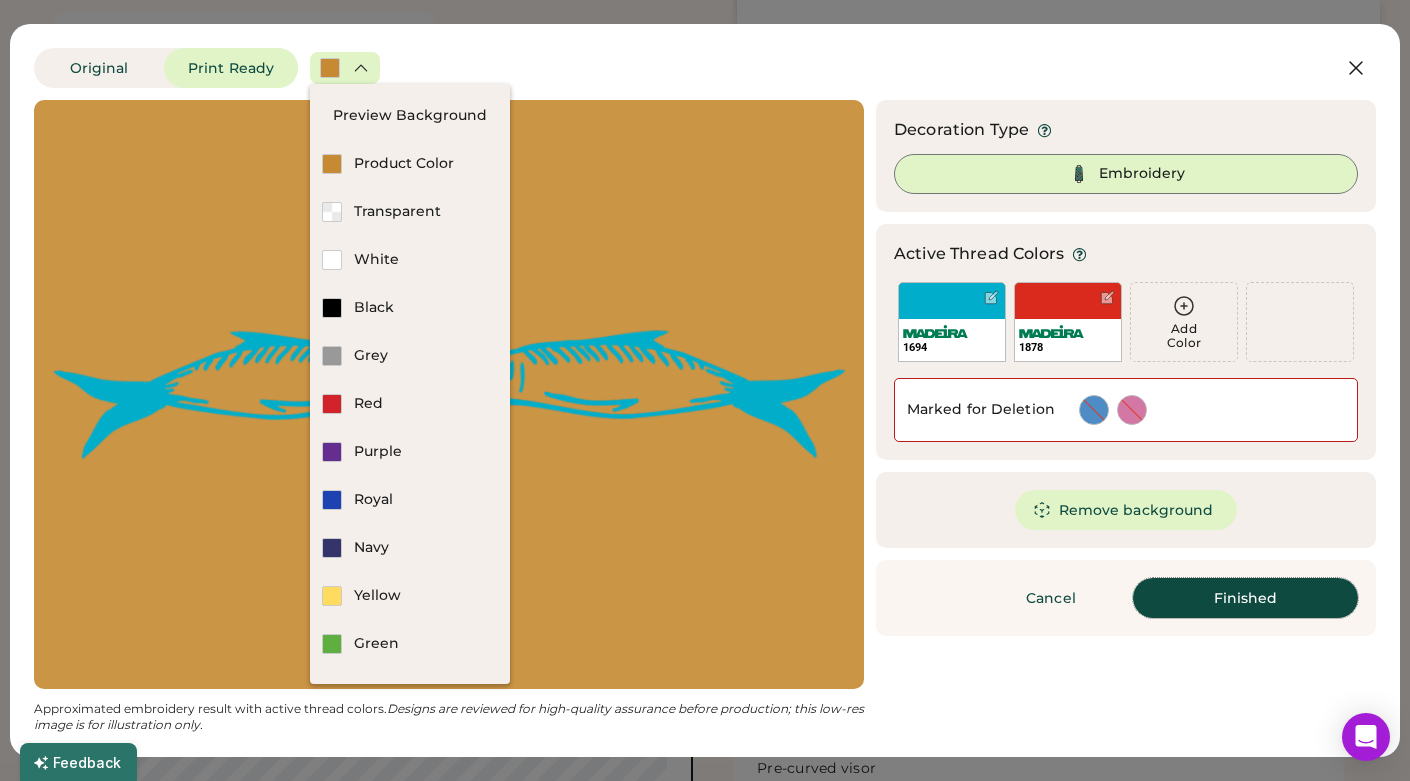 click on "Finished" at bounding box center [1245, 598] 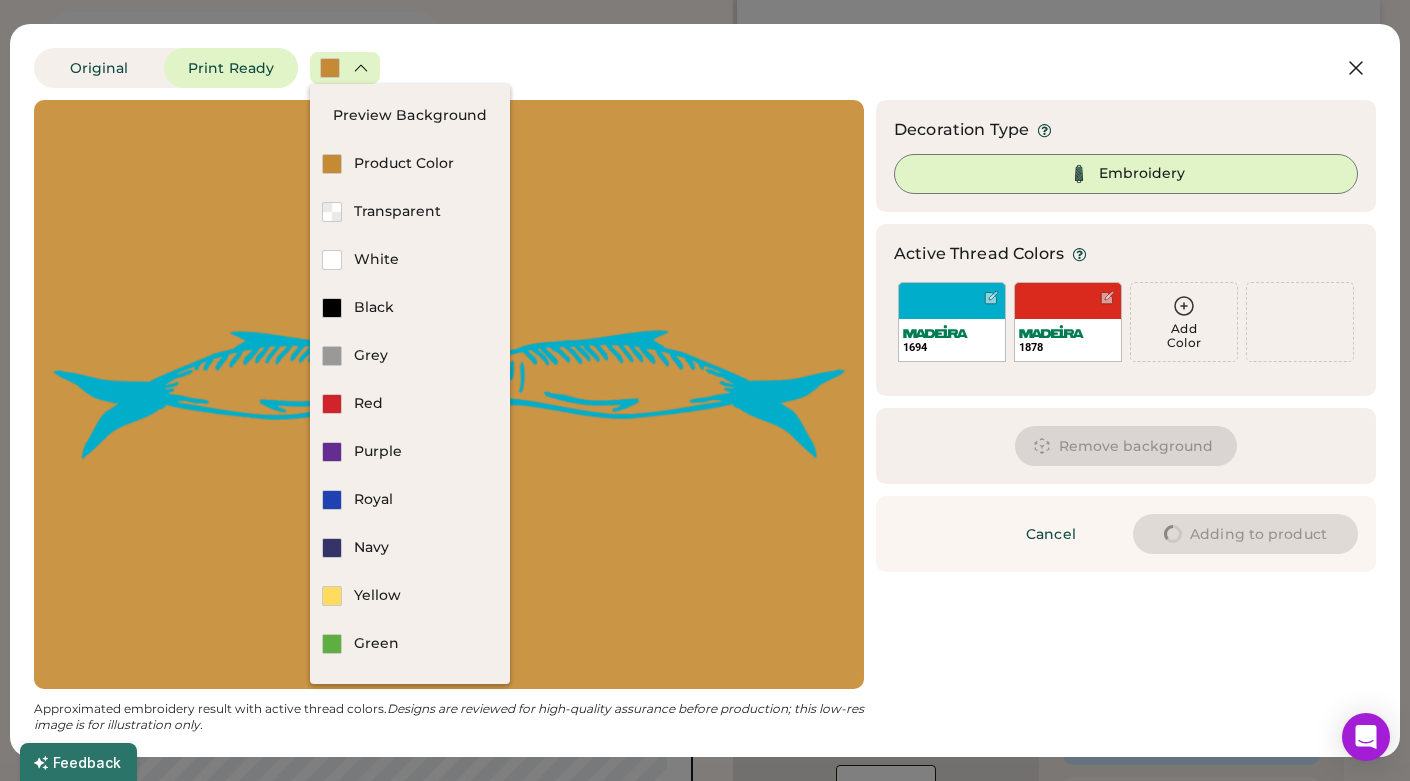 type on "****" 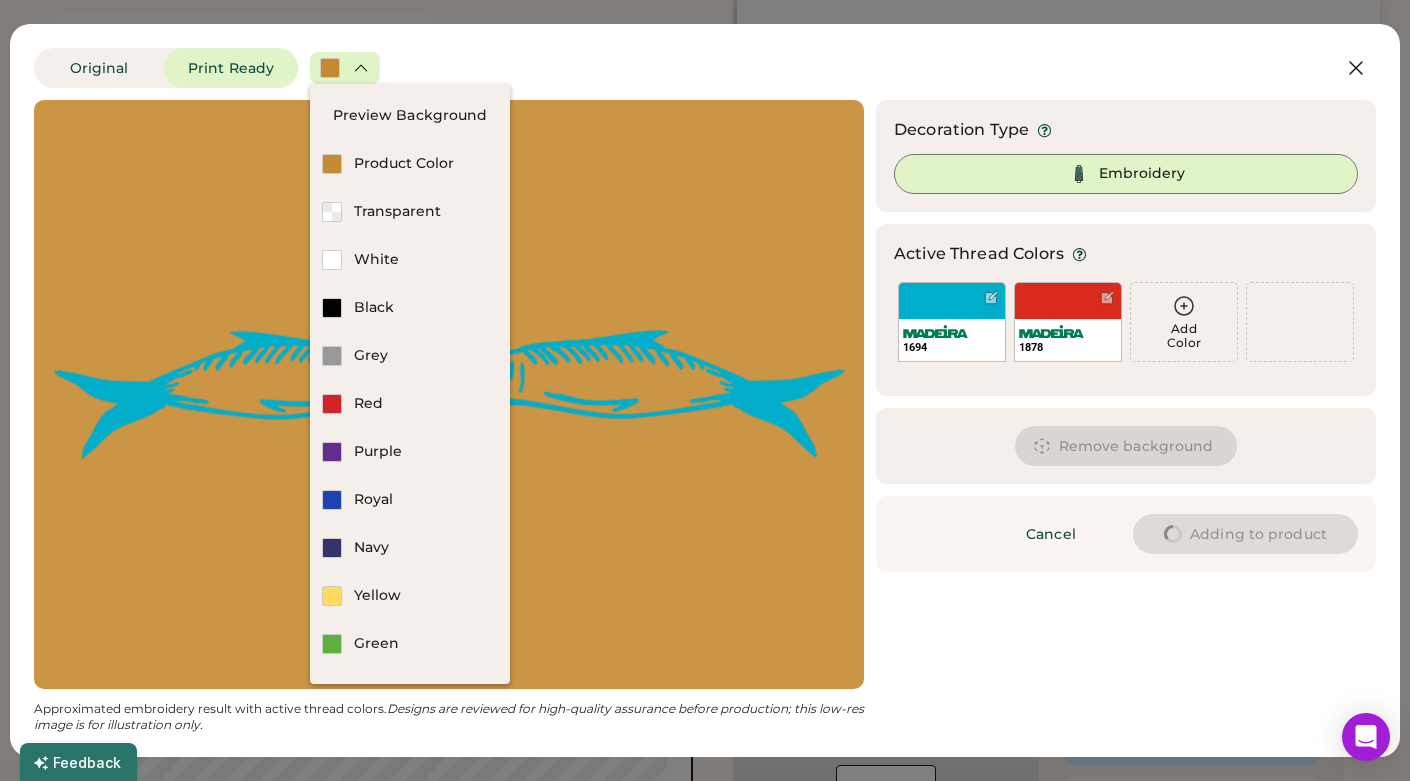 type on "****" 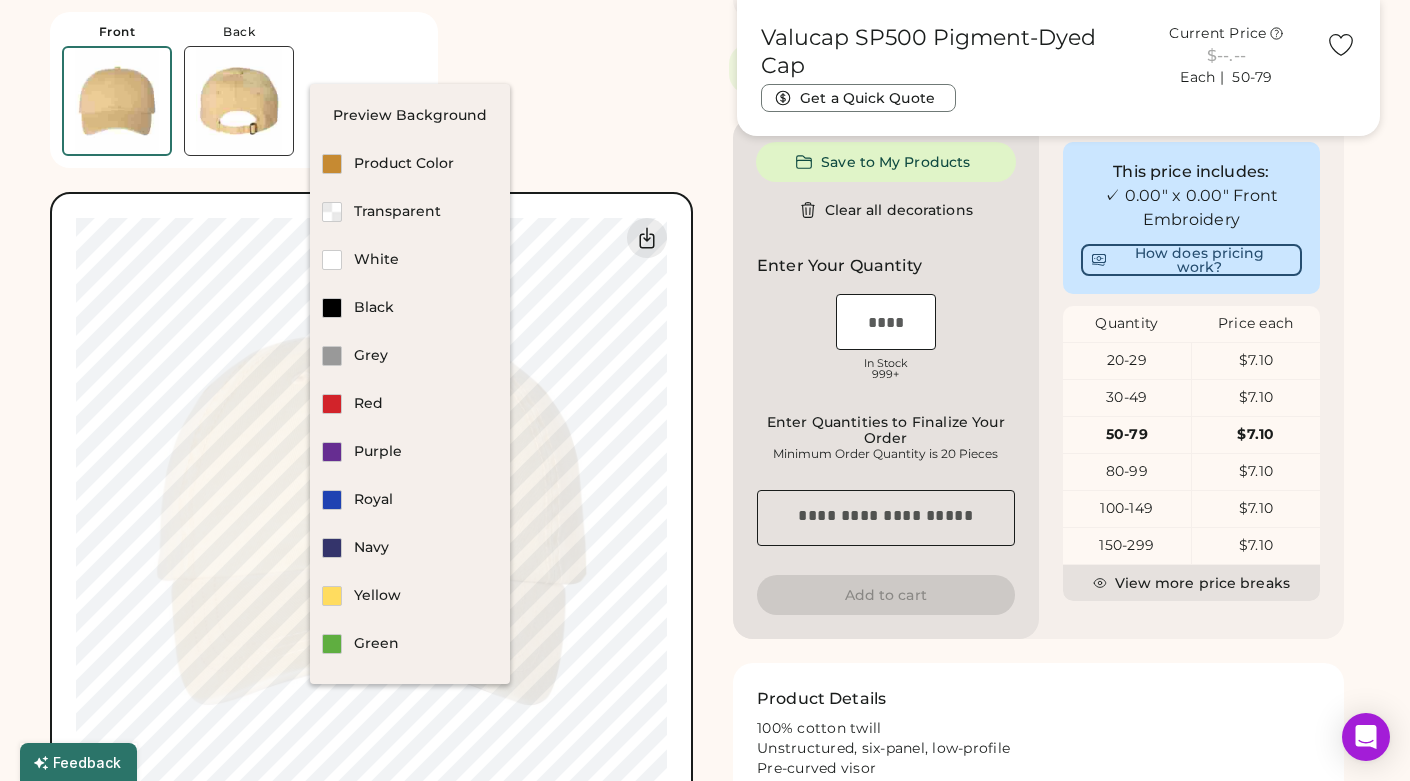 type on "****" 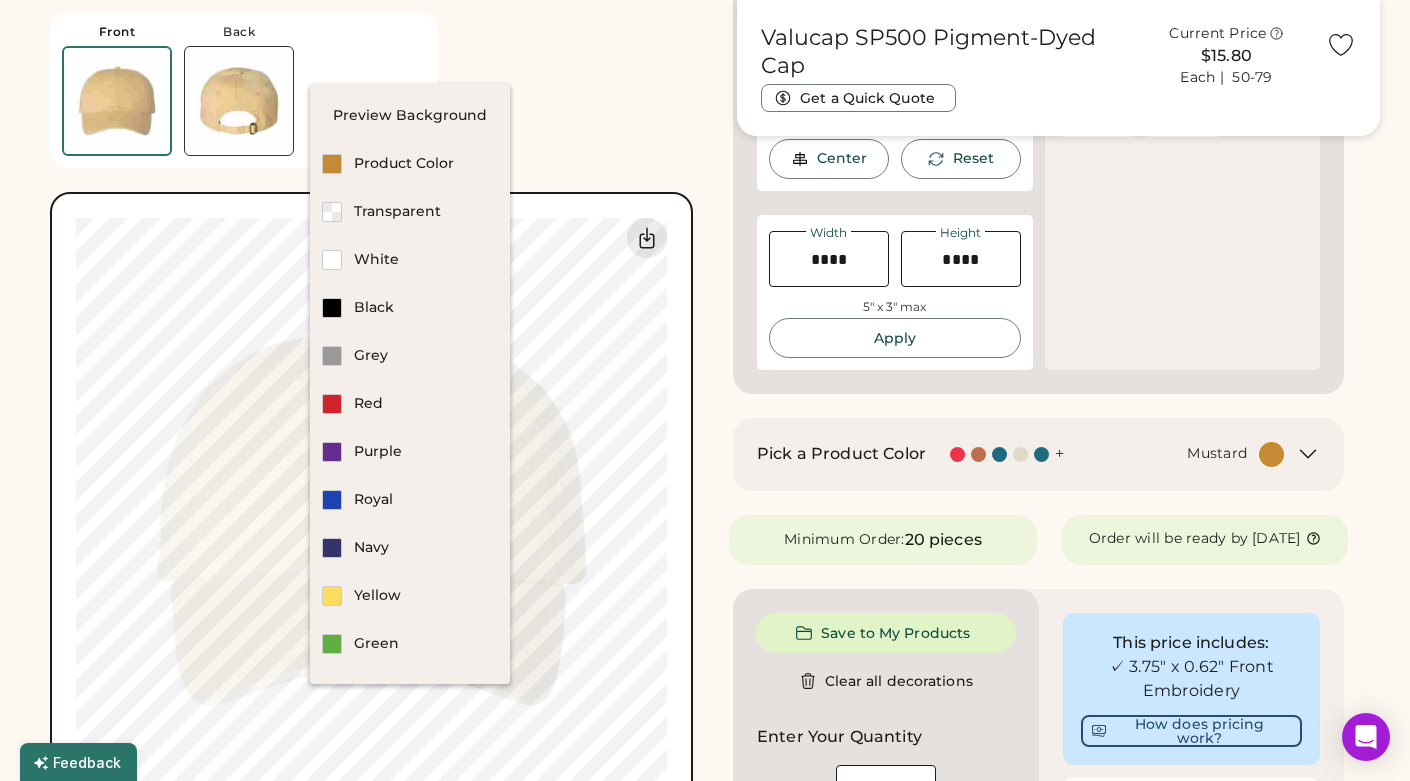 click on "Valucap SP500 Pigment-Dyed Cap Current Price $15.80 Each |  50-79       Get a Quick Quote Front Back Front Back Saved Upload new design
SVG, Ai, PDF, EPS, PSD Non-preferred files:
PNG, JPG, TIFF Max File Size: 25MB    0% 0%" at bounding box center (371, 417) 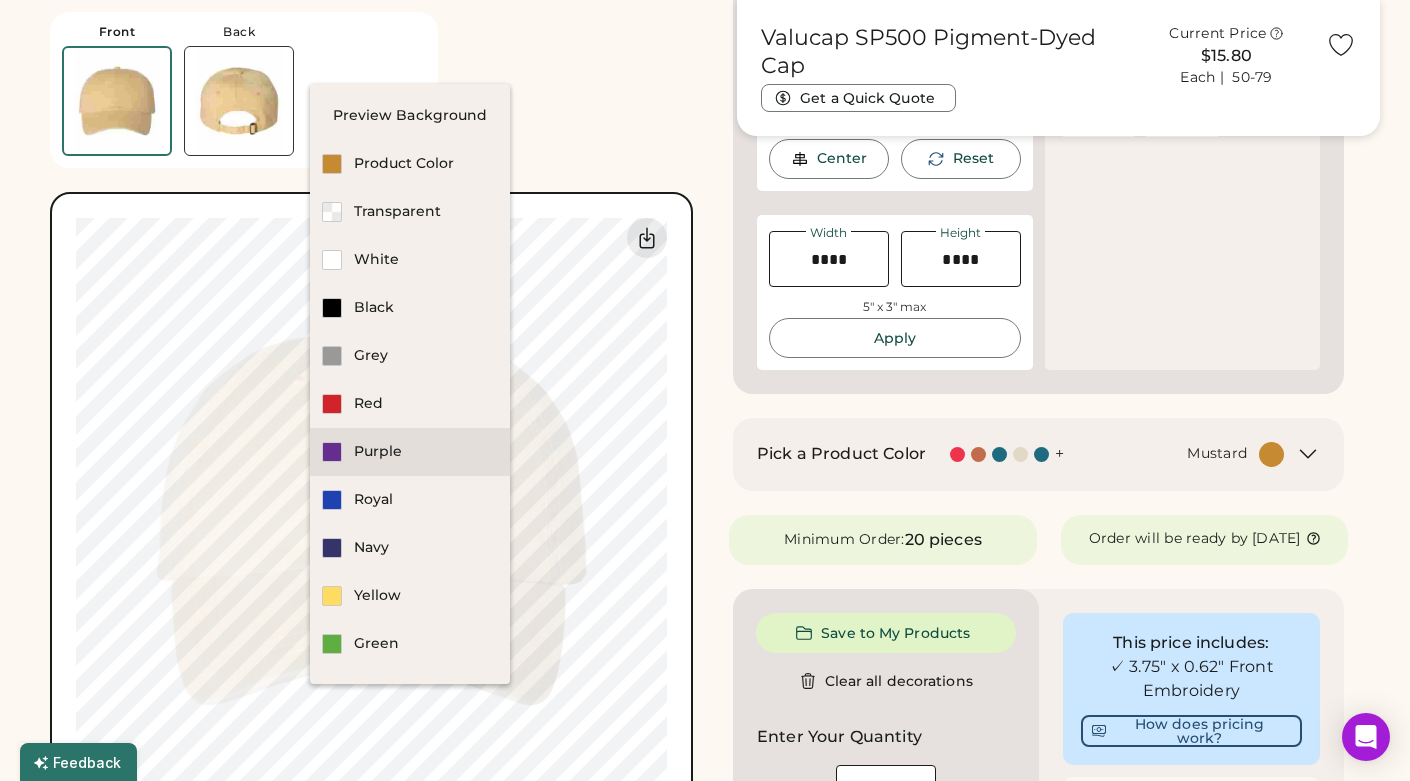 scroll, scrollTop: 40, scrollLeft: 0, axis: vertical 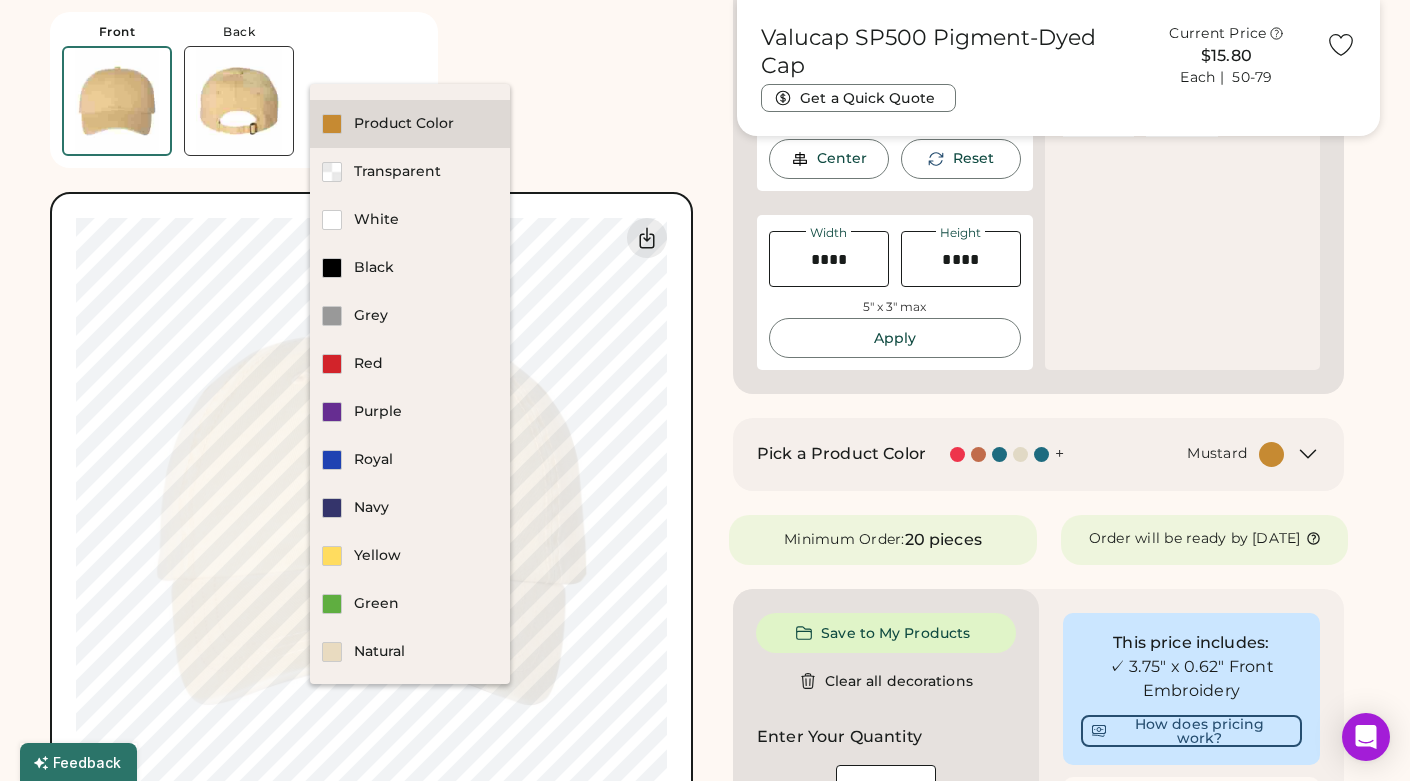 click on "Product Color" at bounding box center (426, 124) 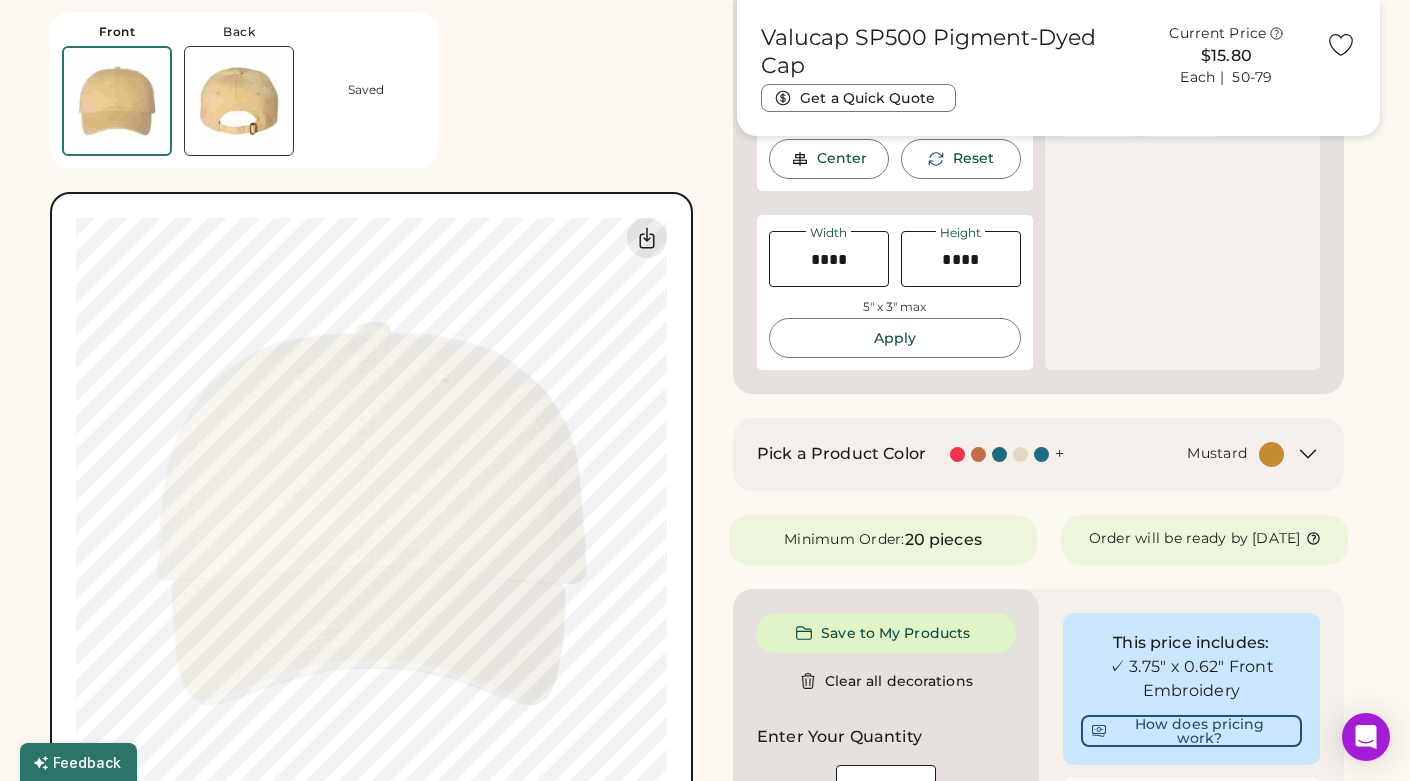 type on "****" 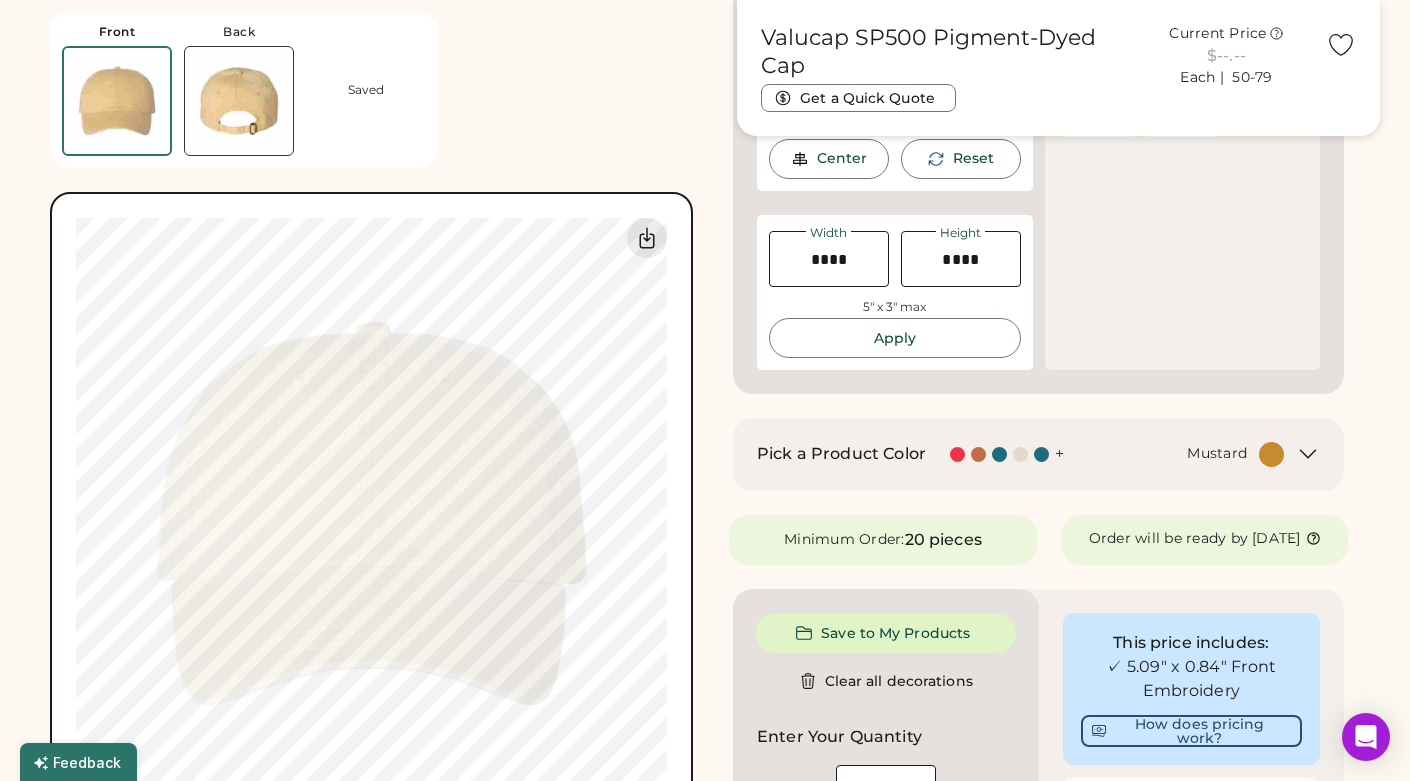 type on "****" 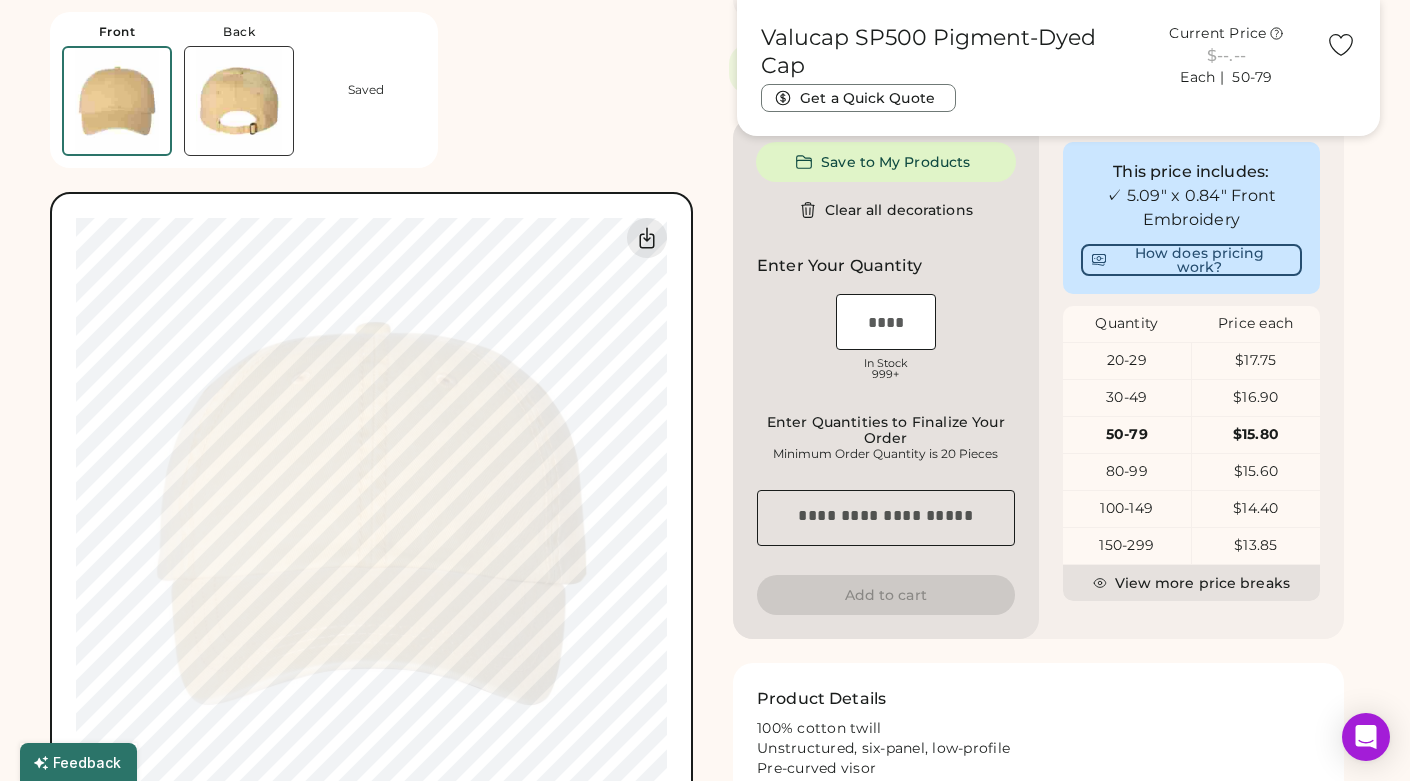 type on "****" 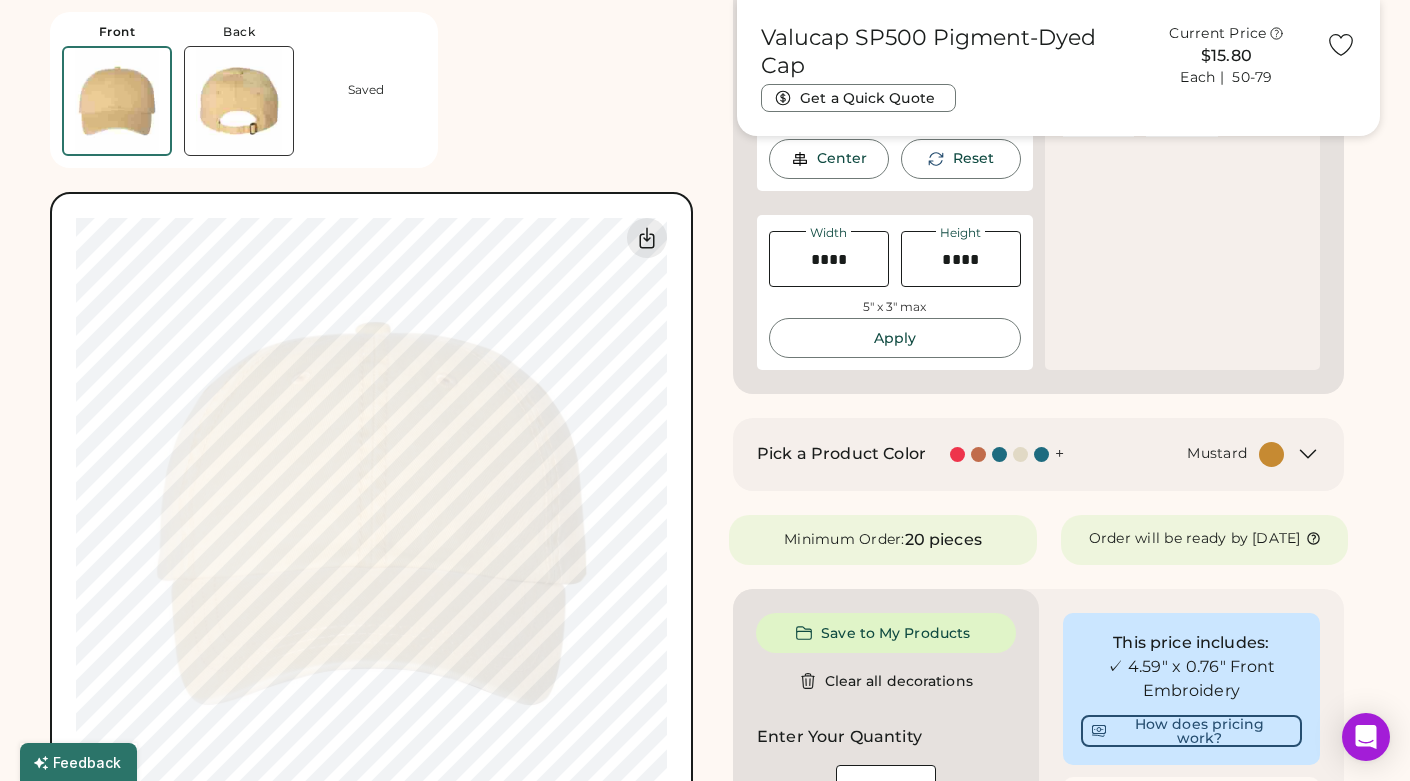 type on "****" 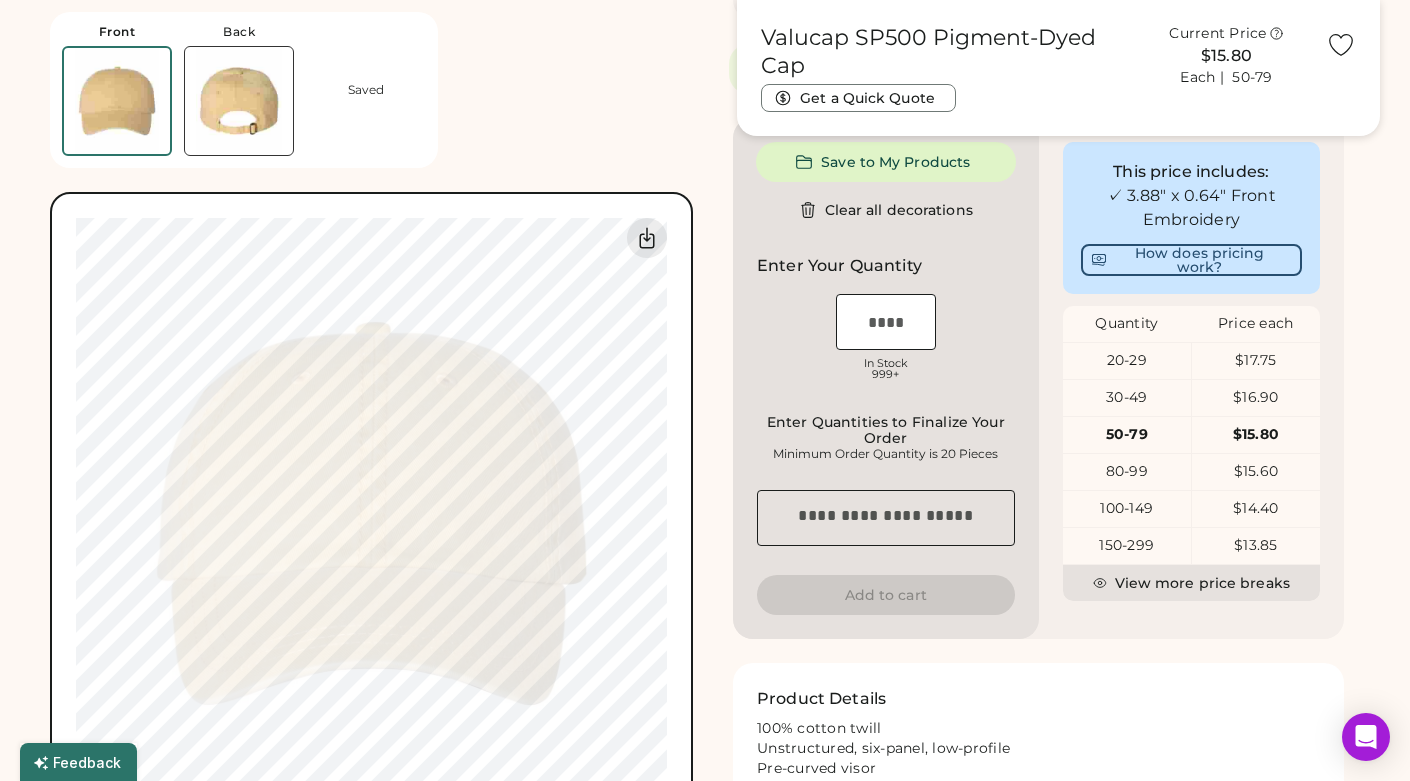 click at bounding box center (239, 101) 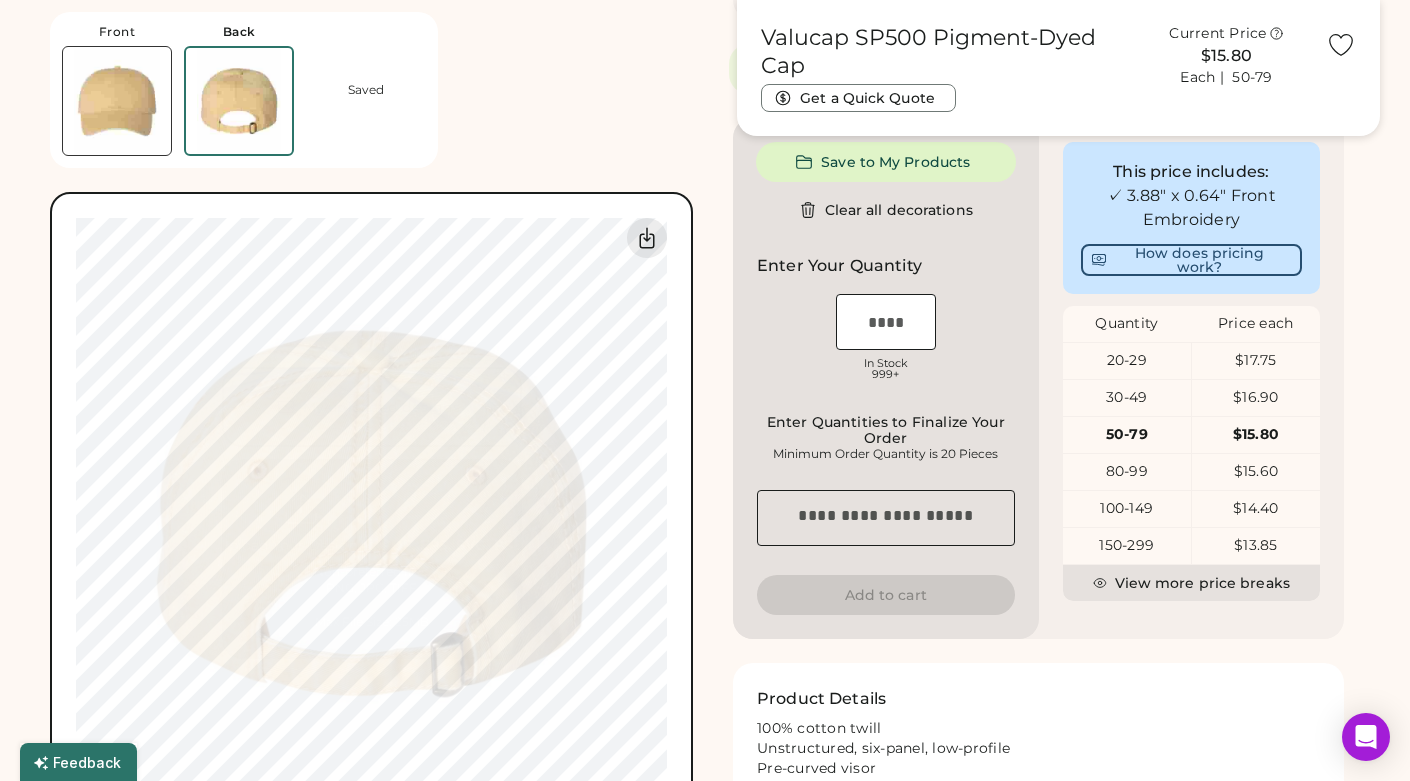 scroll, scrollTop: 541, scrollLeft: 0, axis: vertical 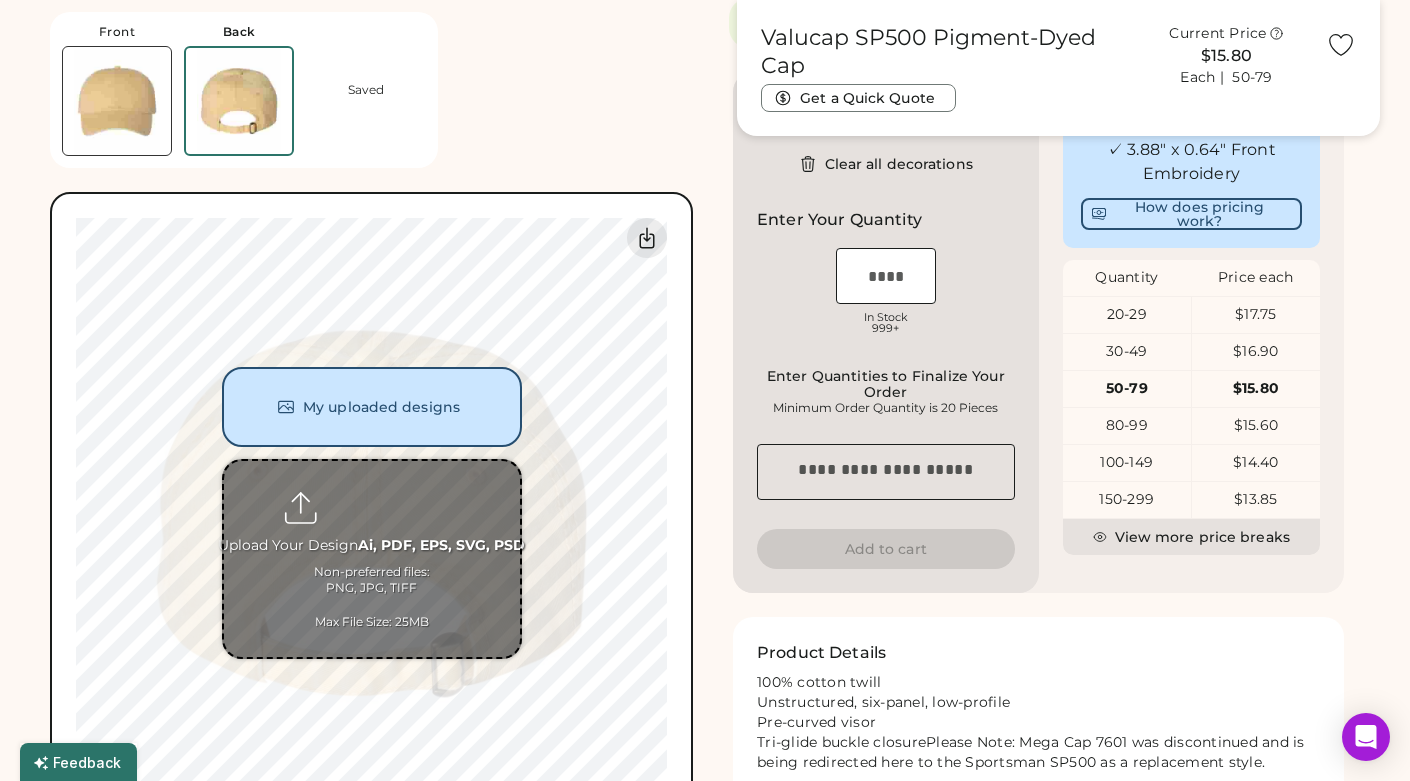 click at bounding box center [372, 559] 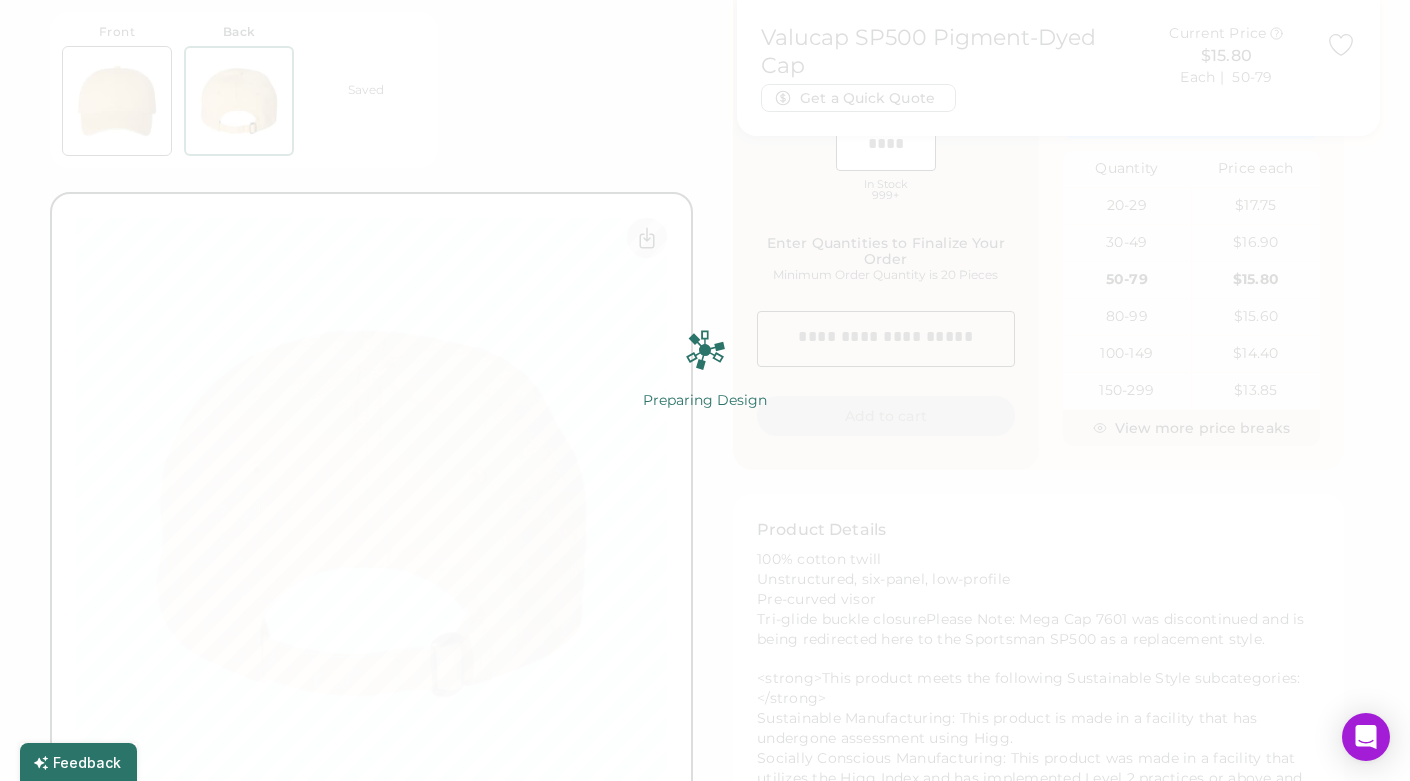 scroll, scrollTop: 676, scrollLeft: 0, axis: vertical 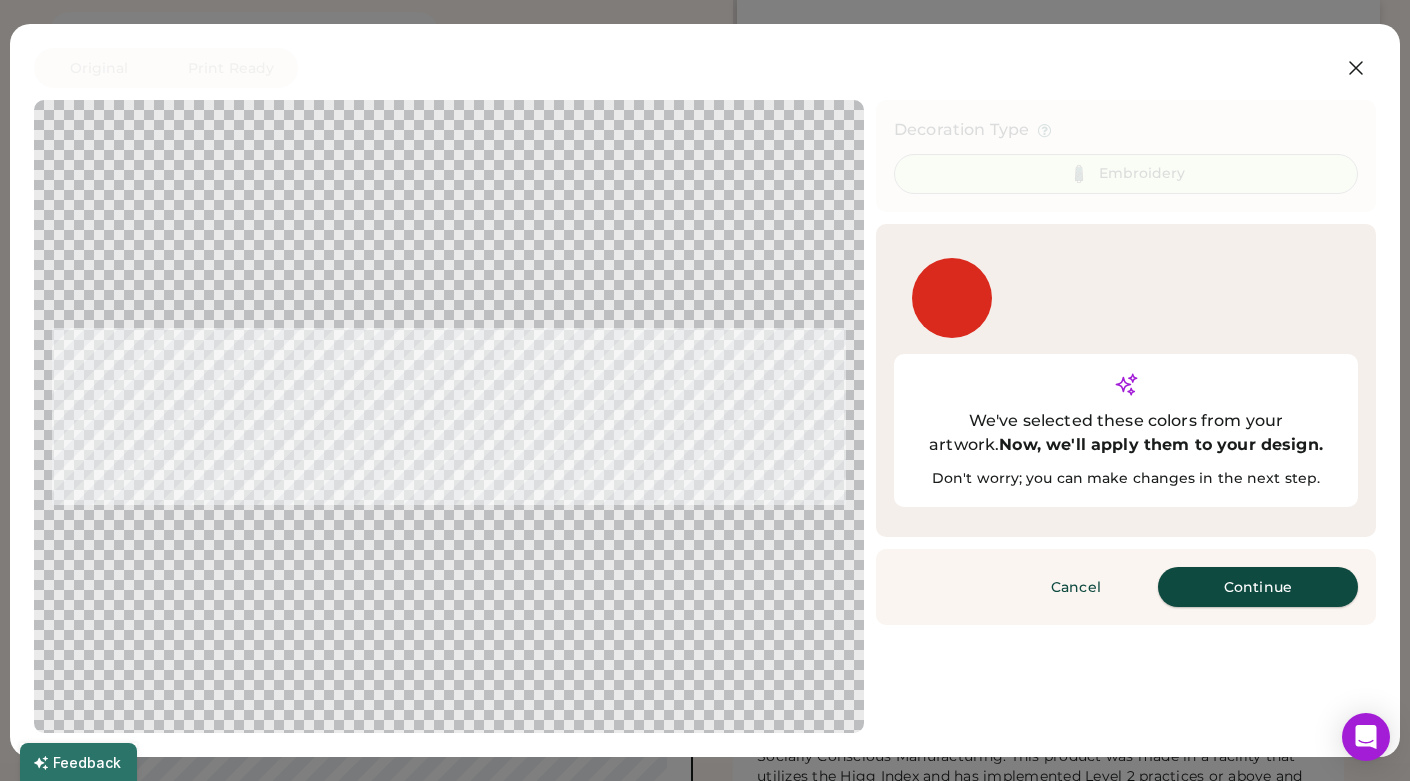 click on "Continue" at bounding box center (1258, 587) 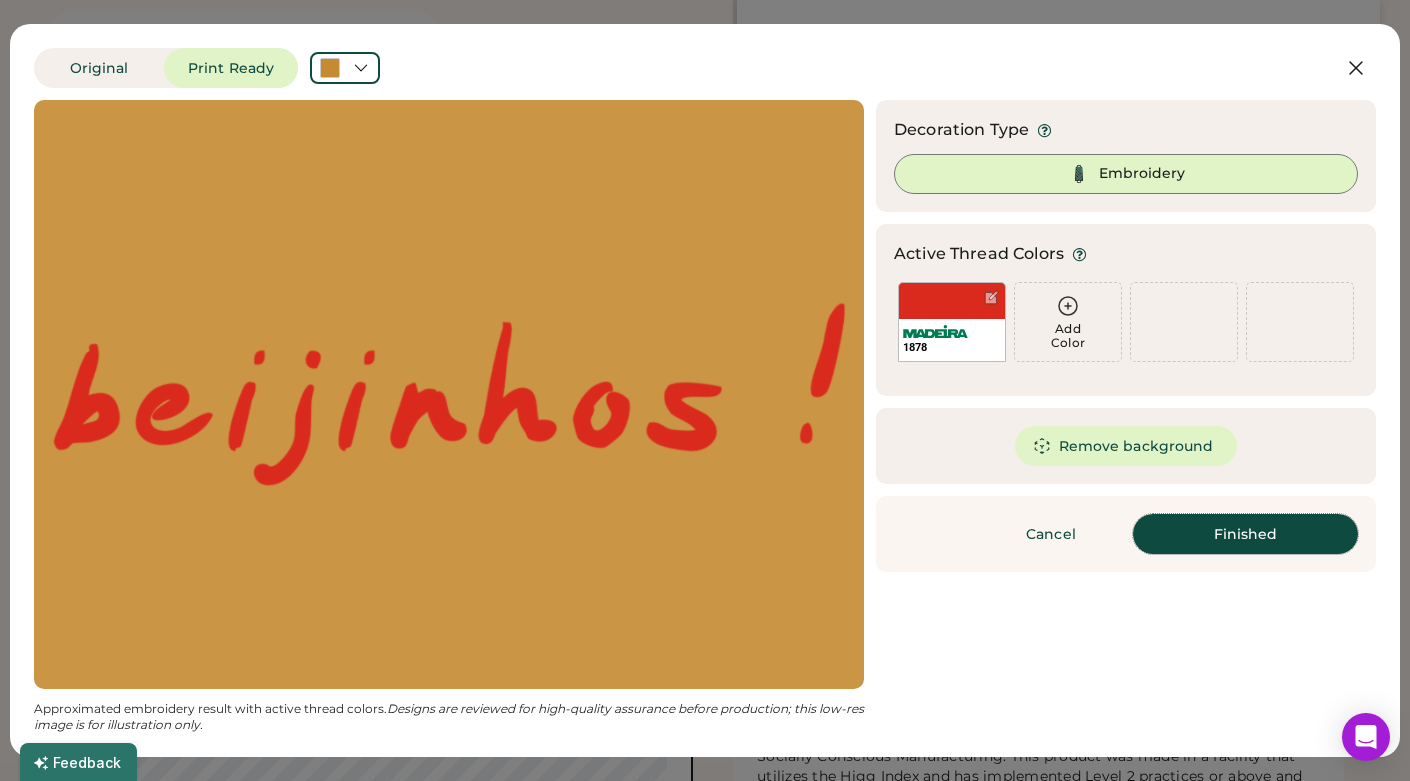 click on "Finished" at bounding box center [1245, 534] 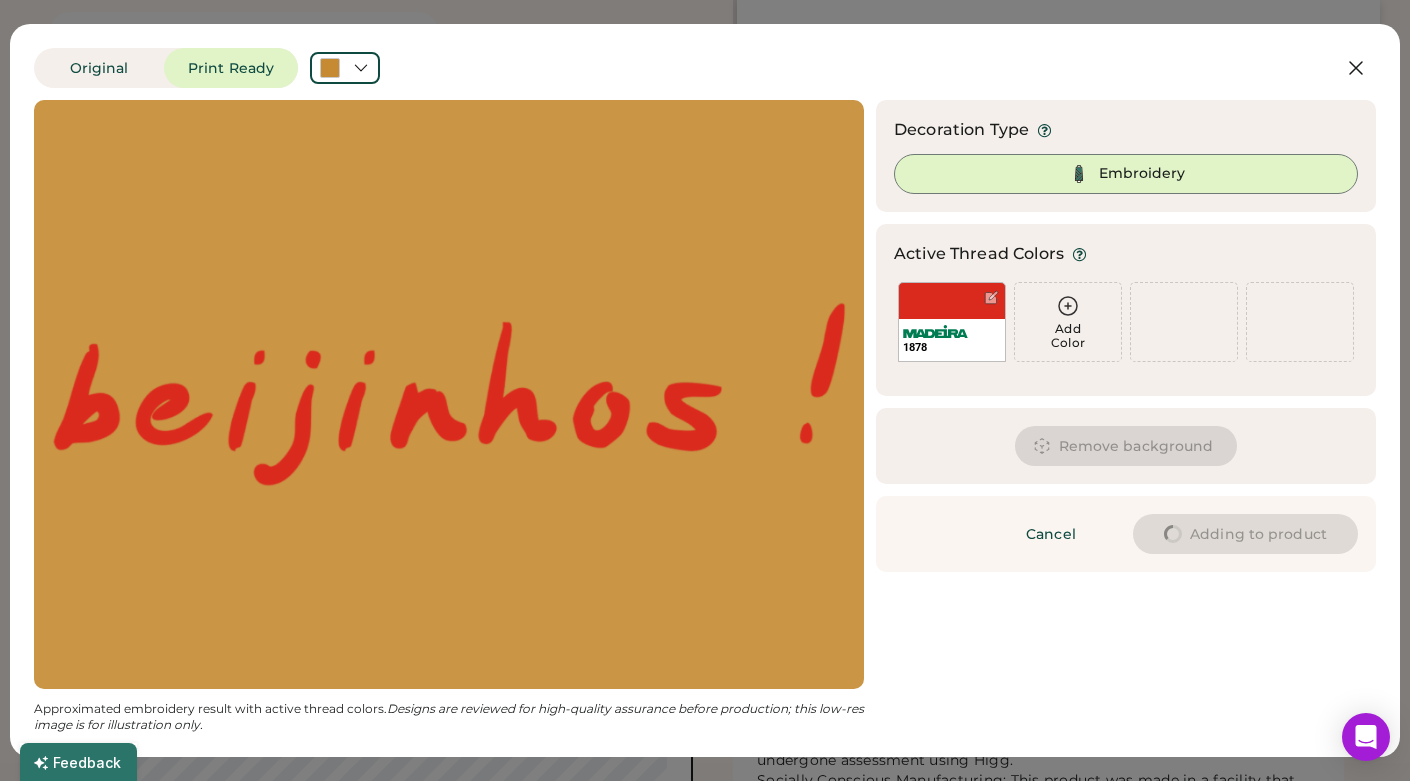 type on "****" 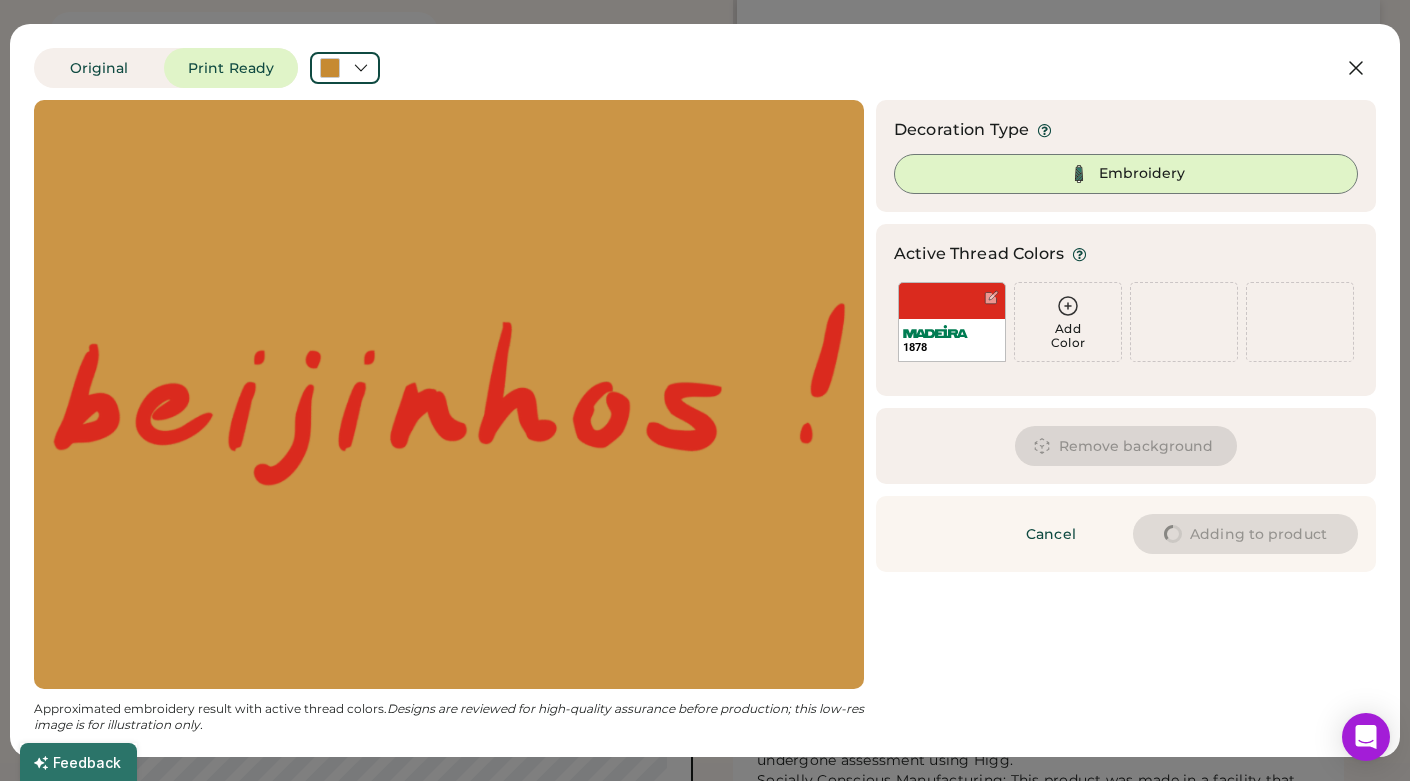 type on "****" 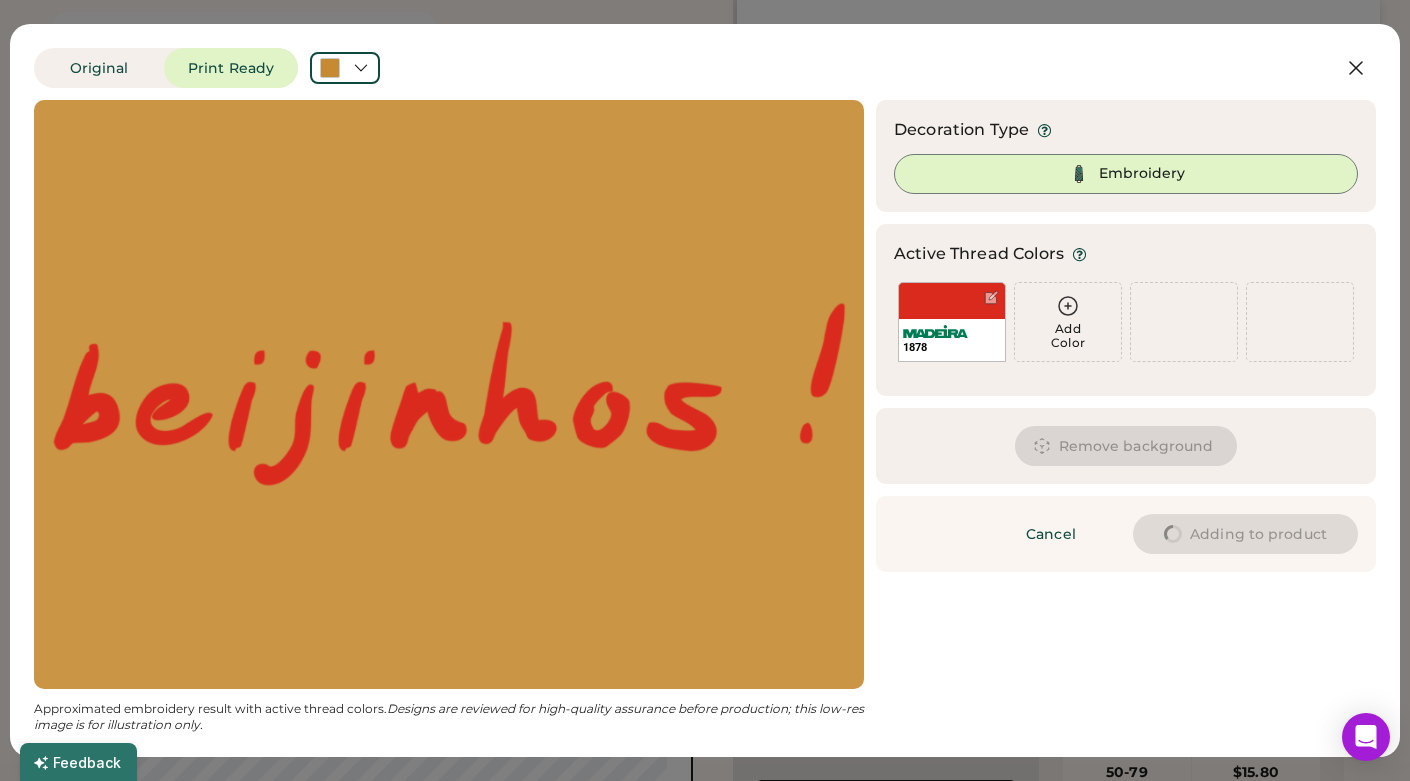 type on "****" 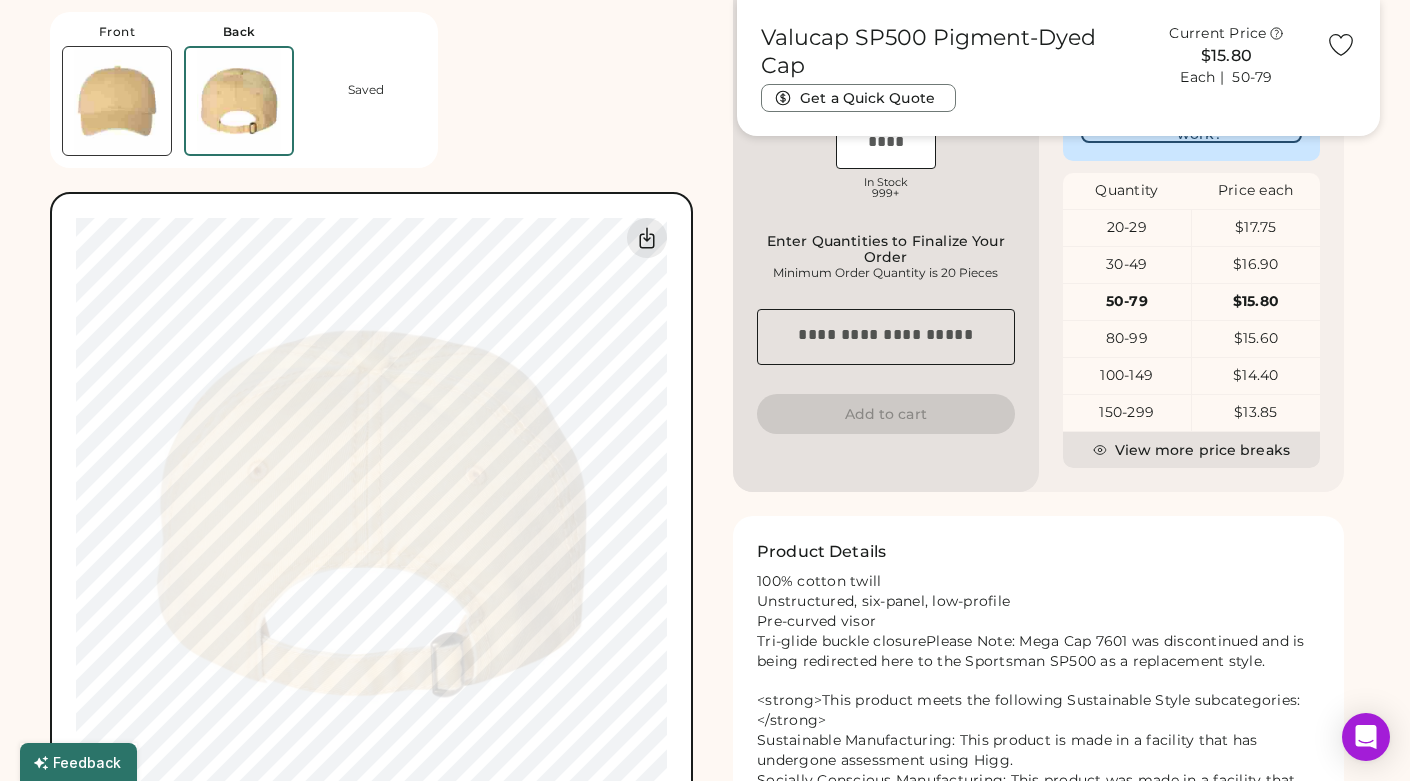 type on "****" 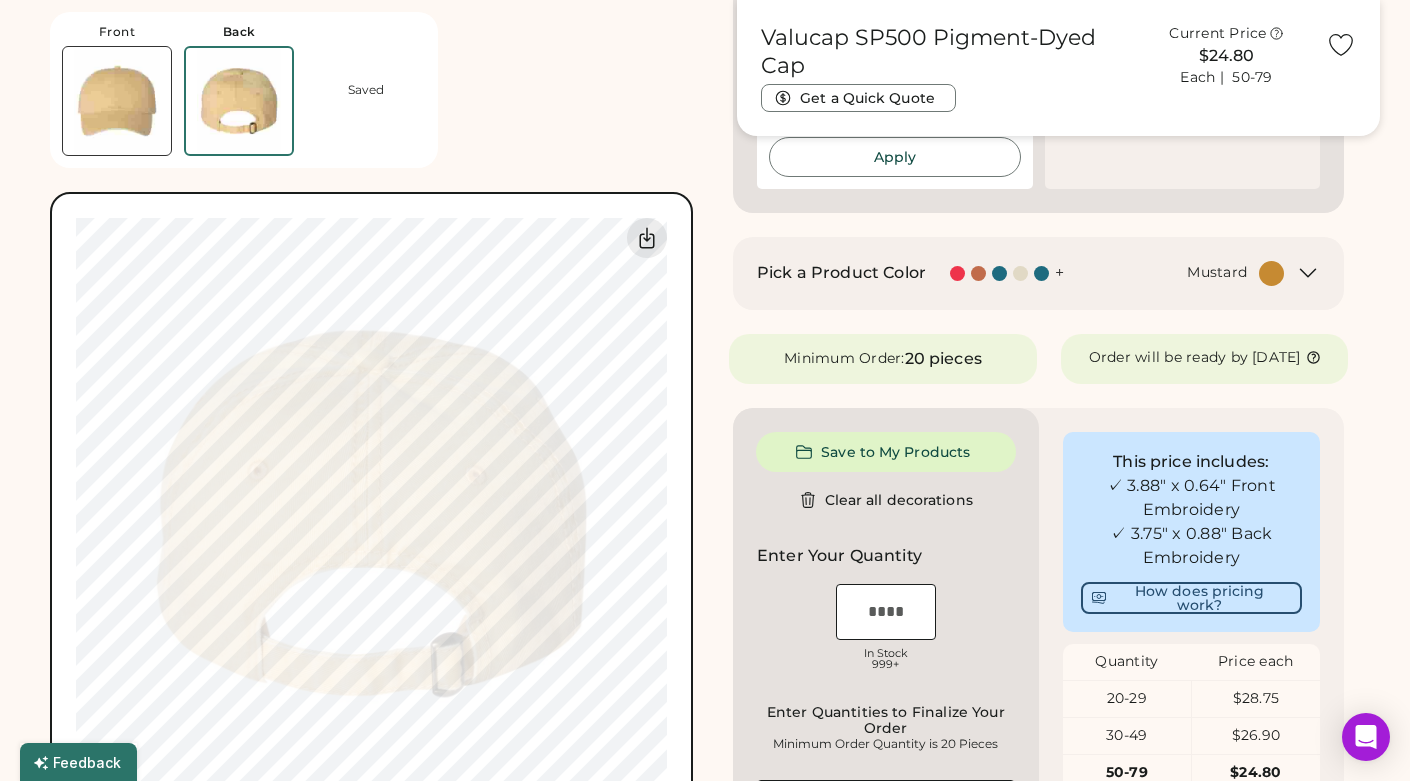 type on "****" 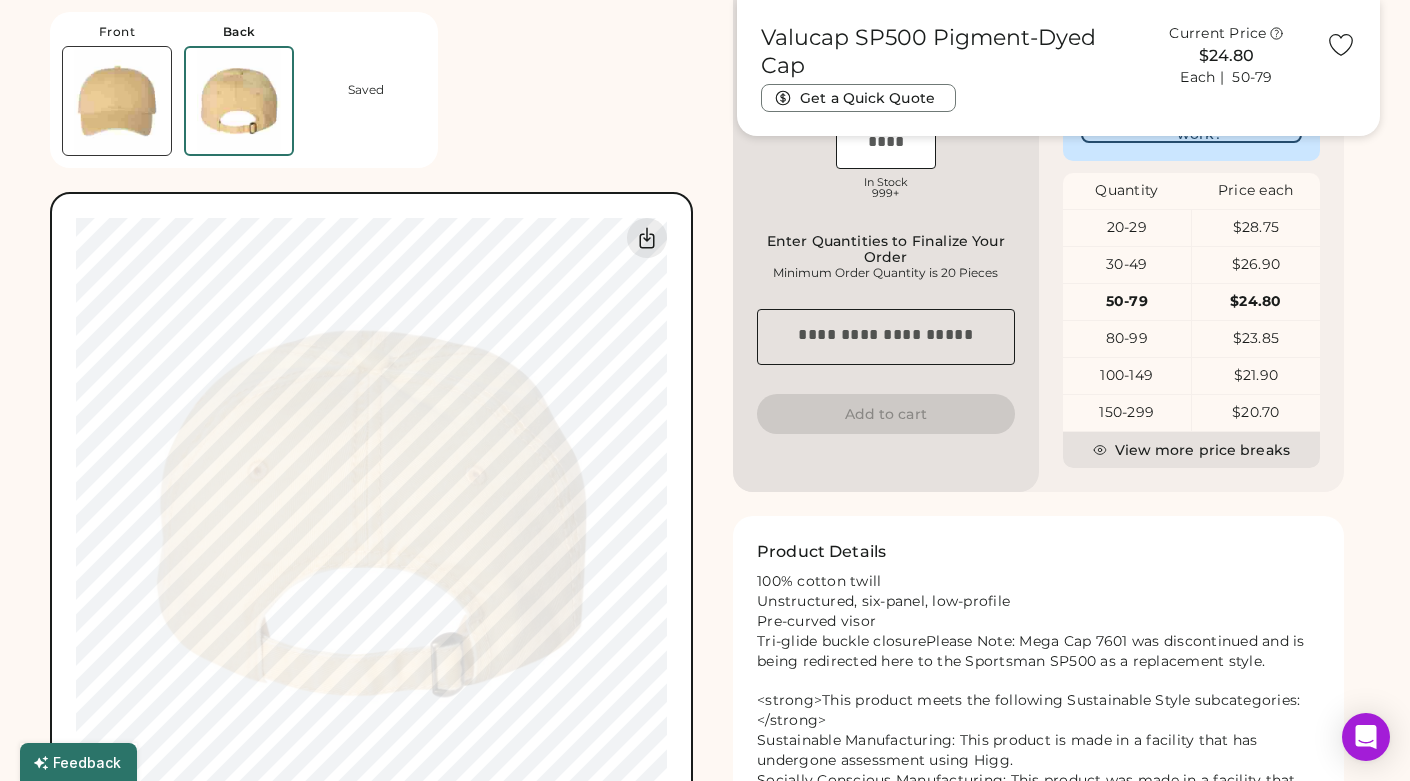type on "****" 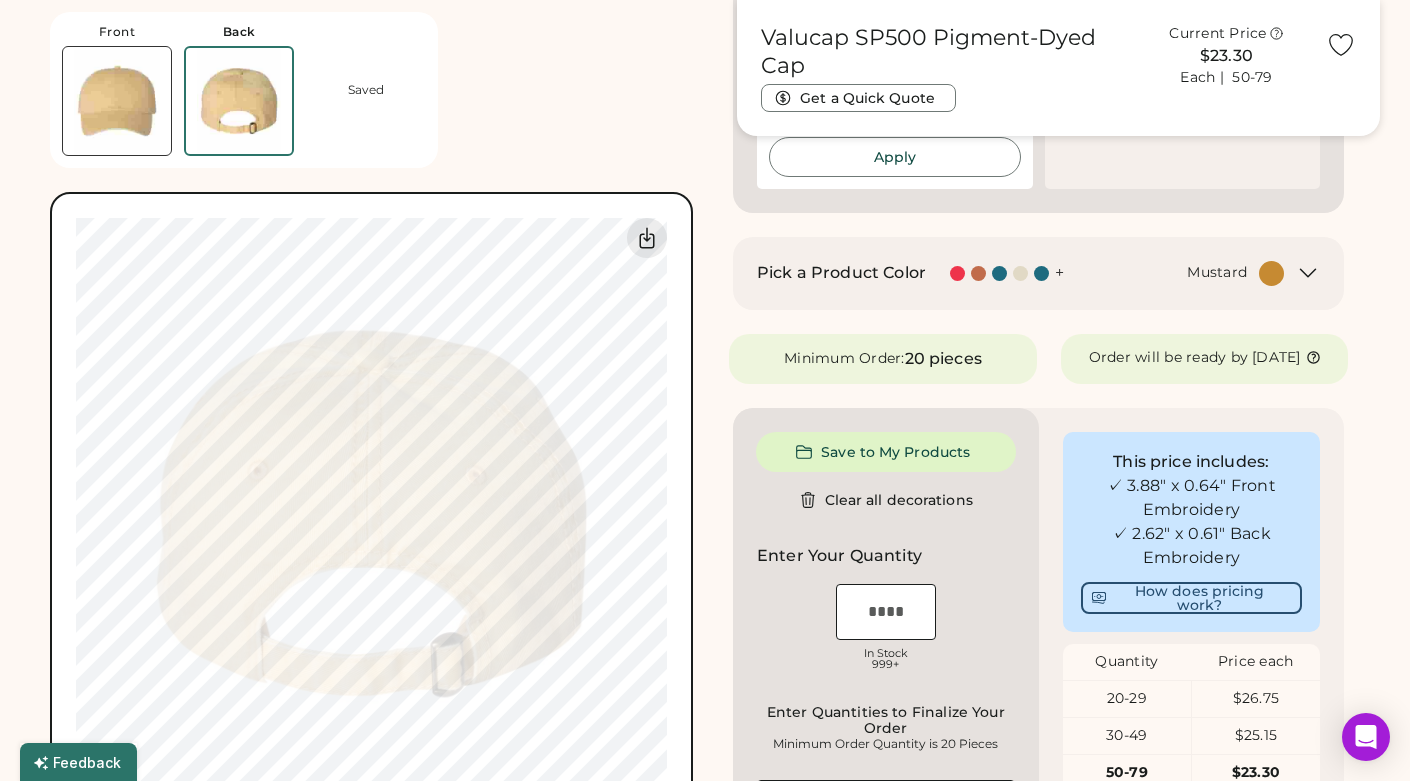 type on "****" 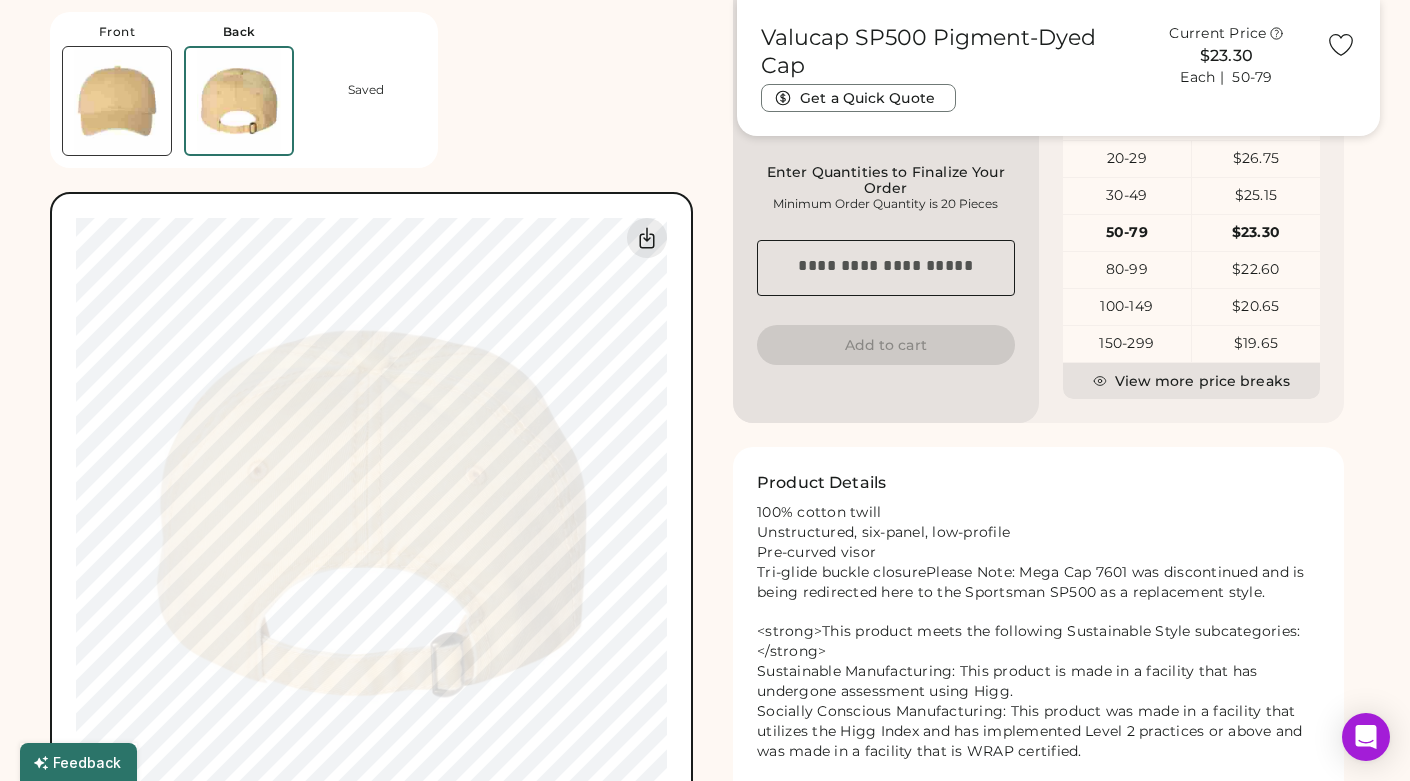scroll, scrollTop: 747, scrollLeft: 0, axis: vertical 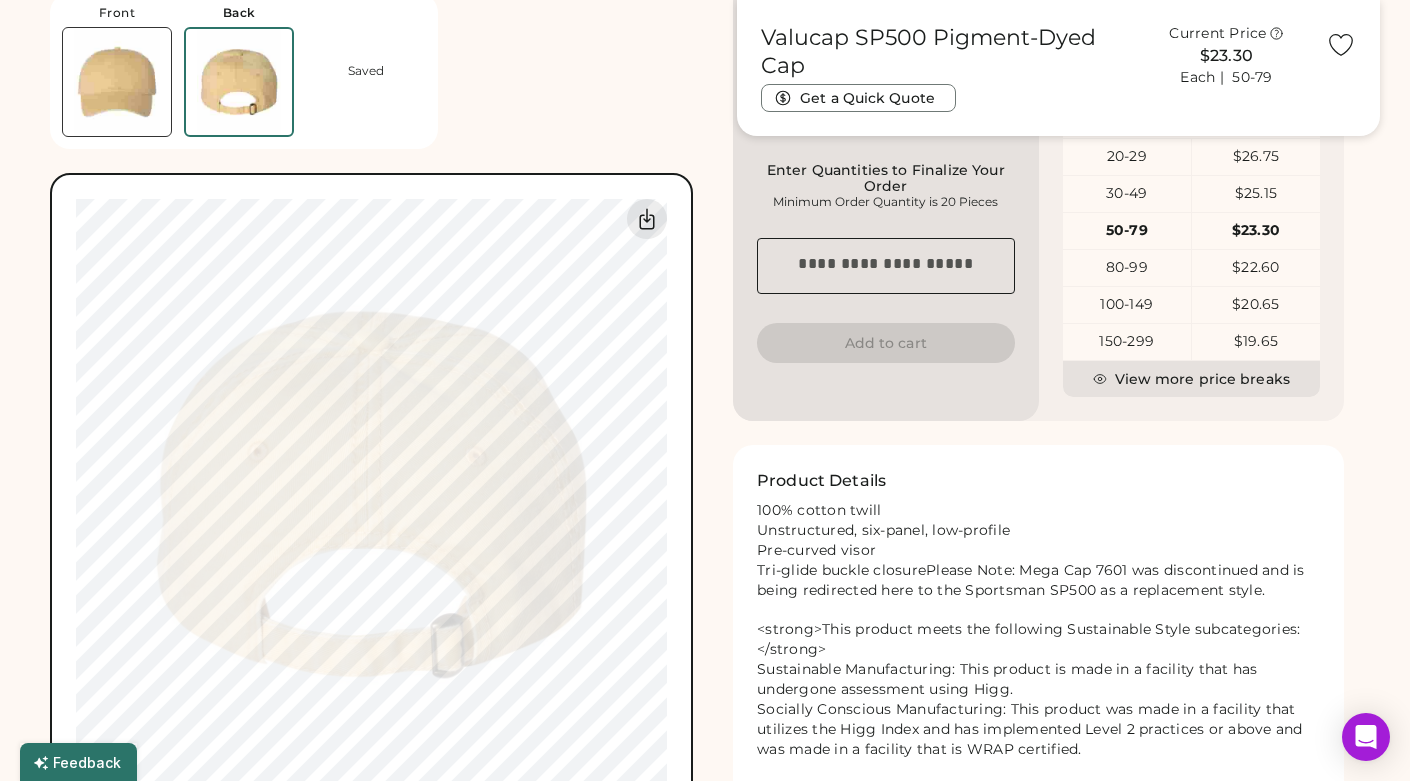 type on "****" 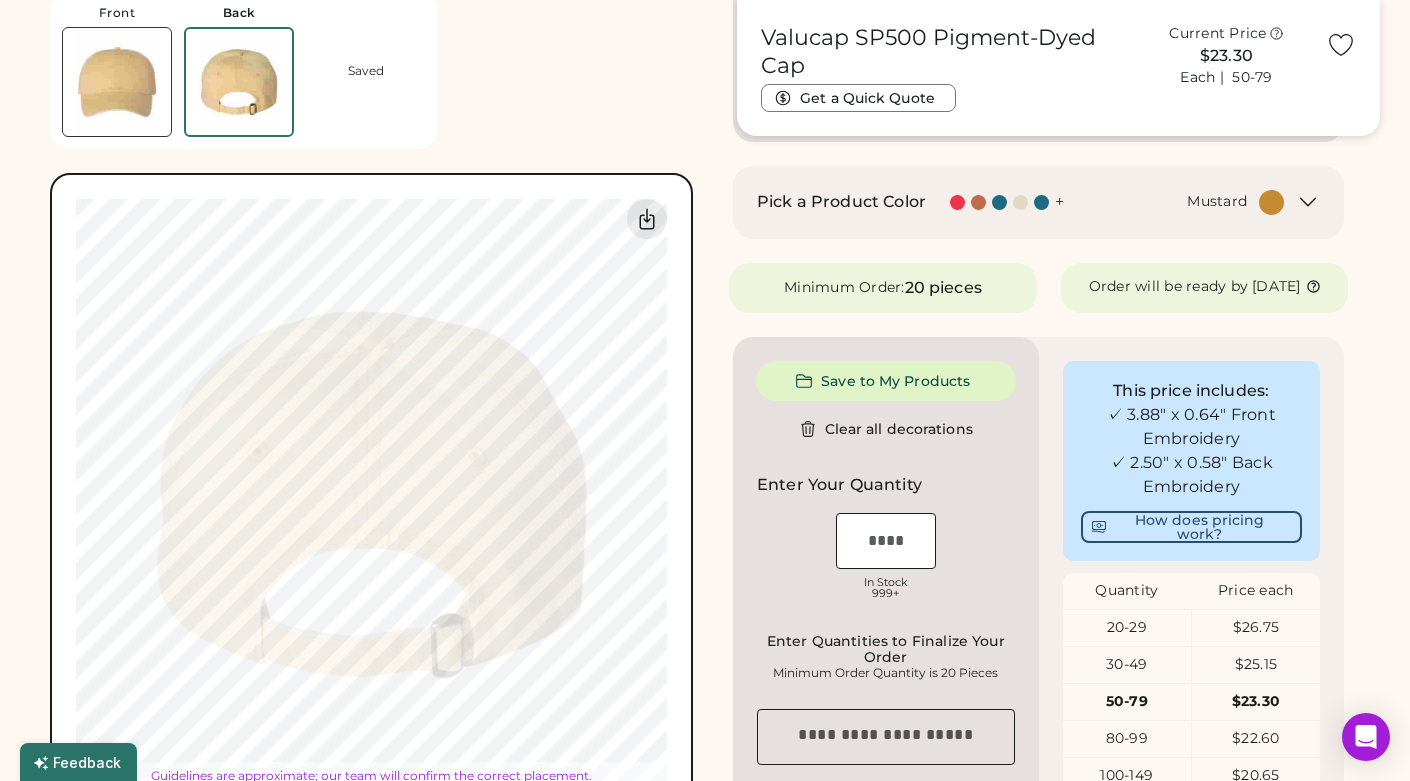 type on "****" 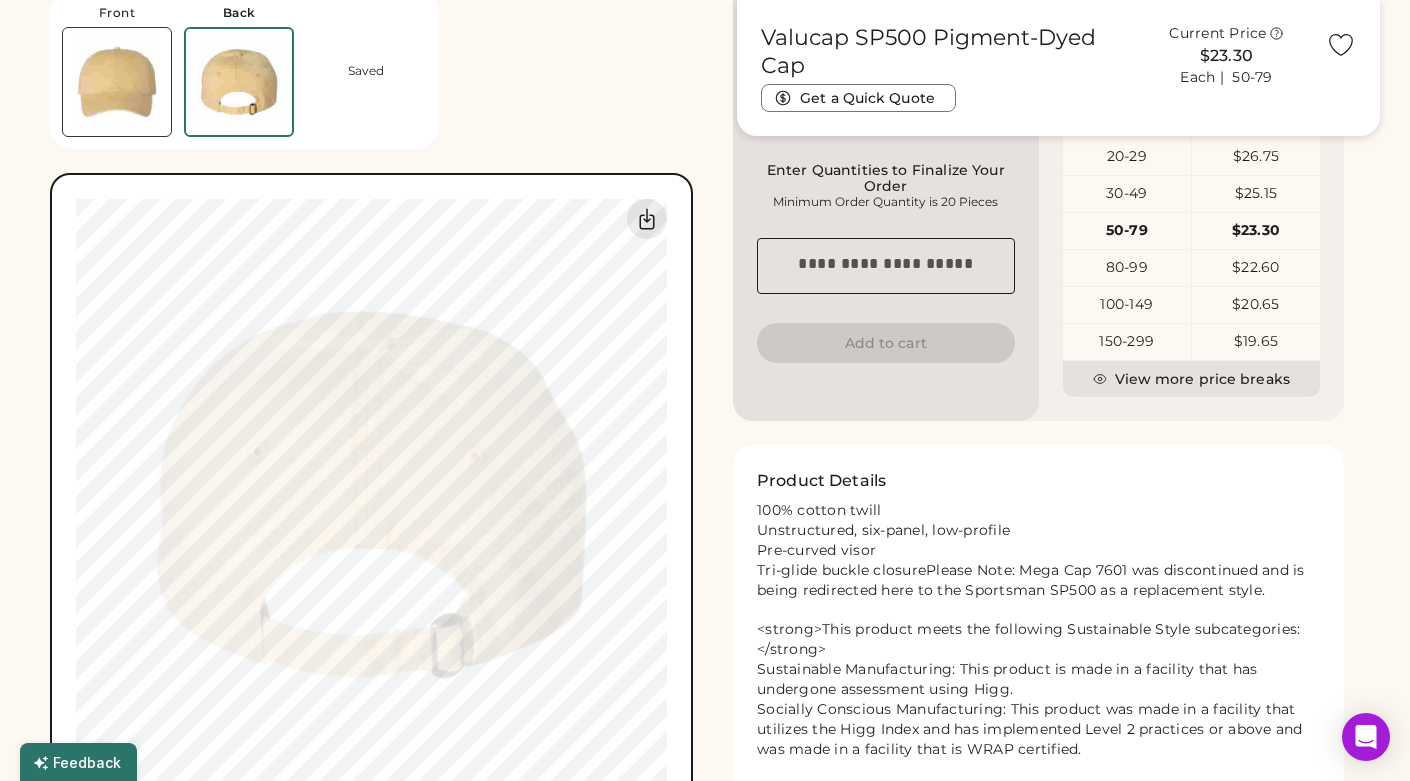 click at bounding box center (117, 82) 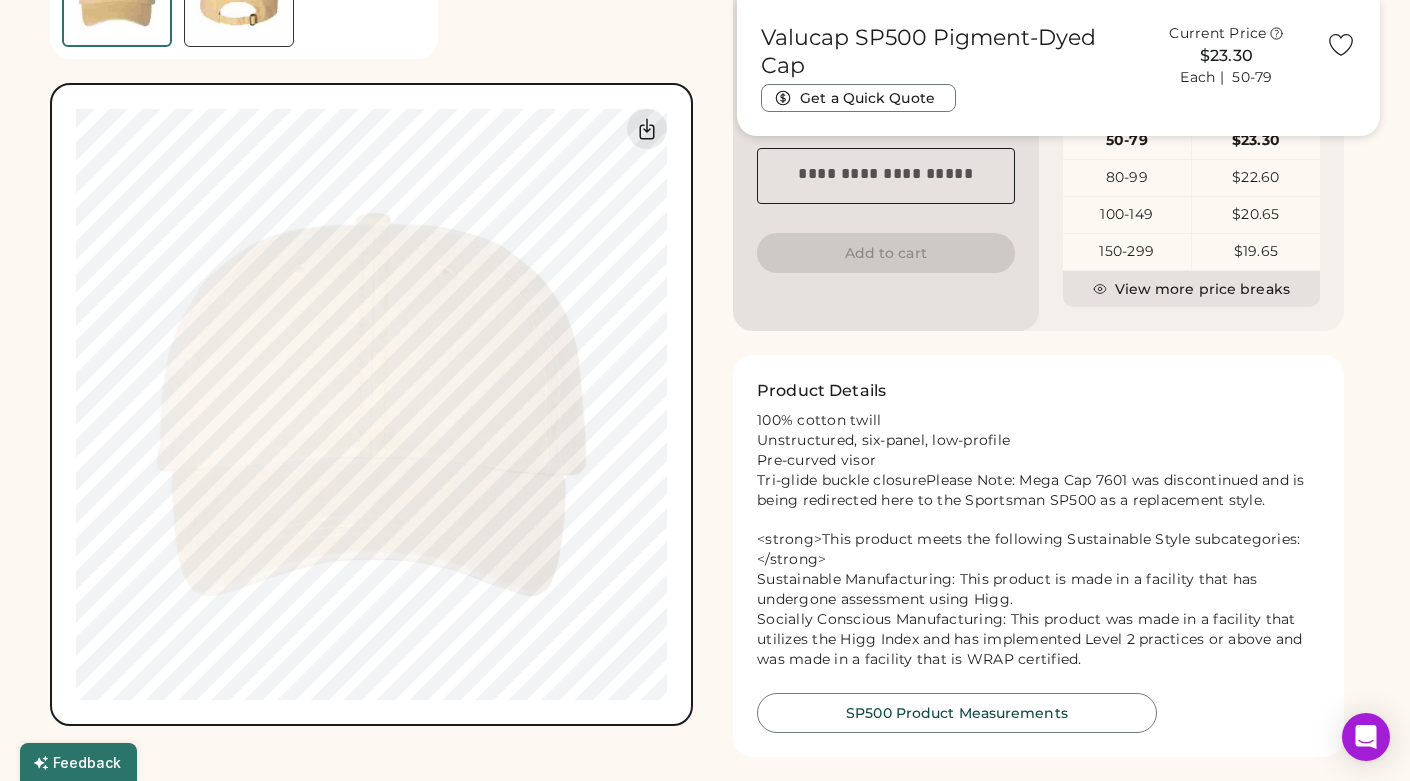 scroll, scrollTop: 840, scrollLeft: 0, axis: vertical 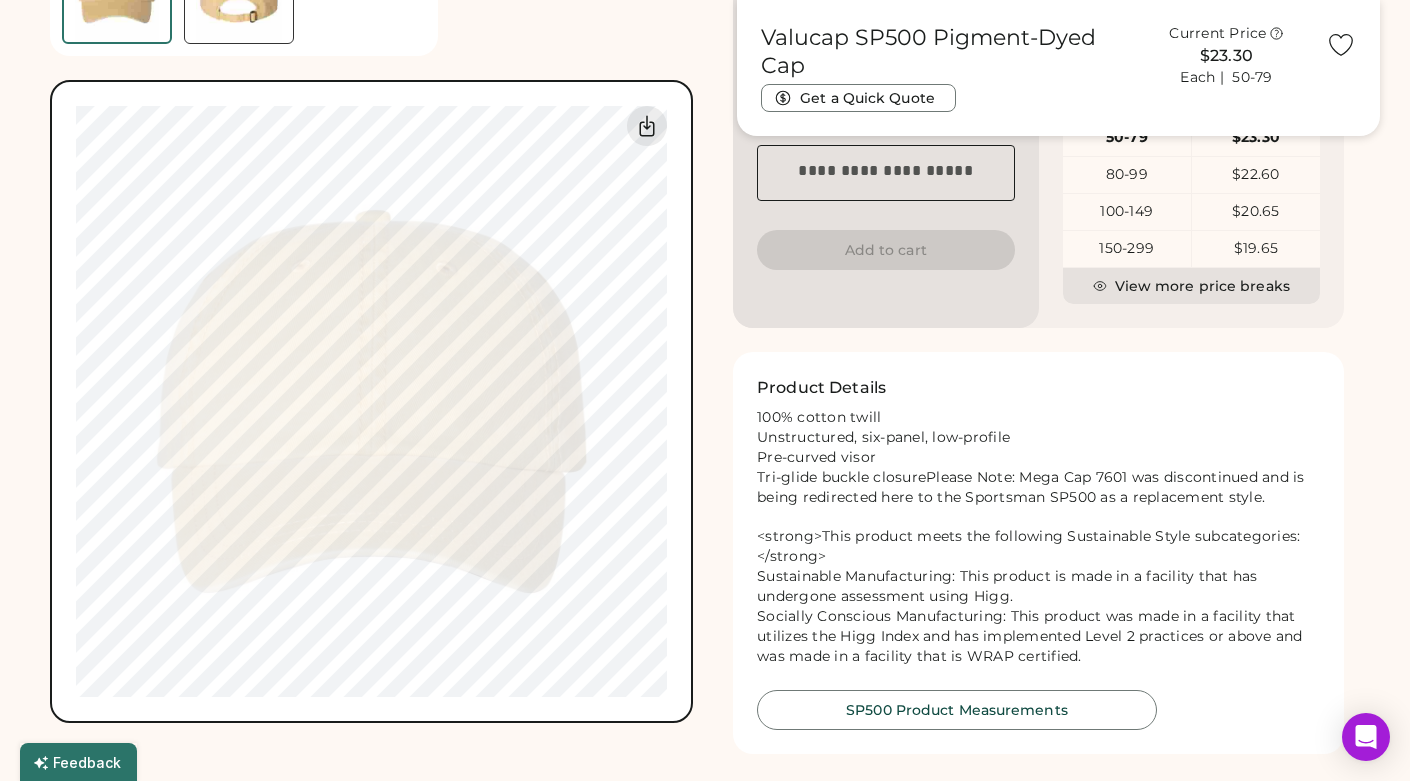 type on "****" 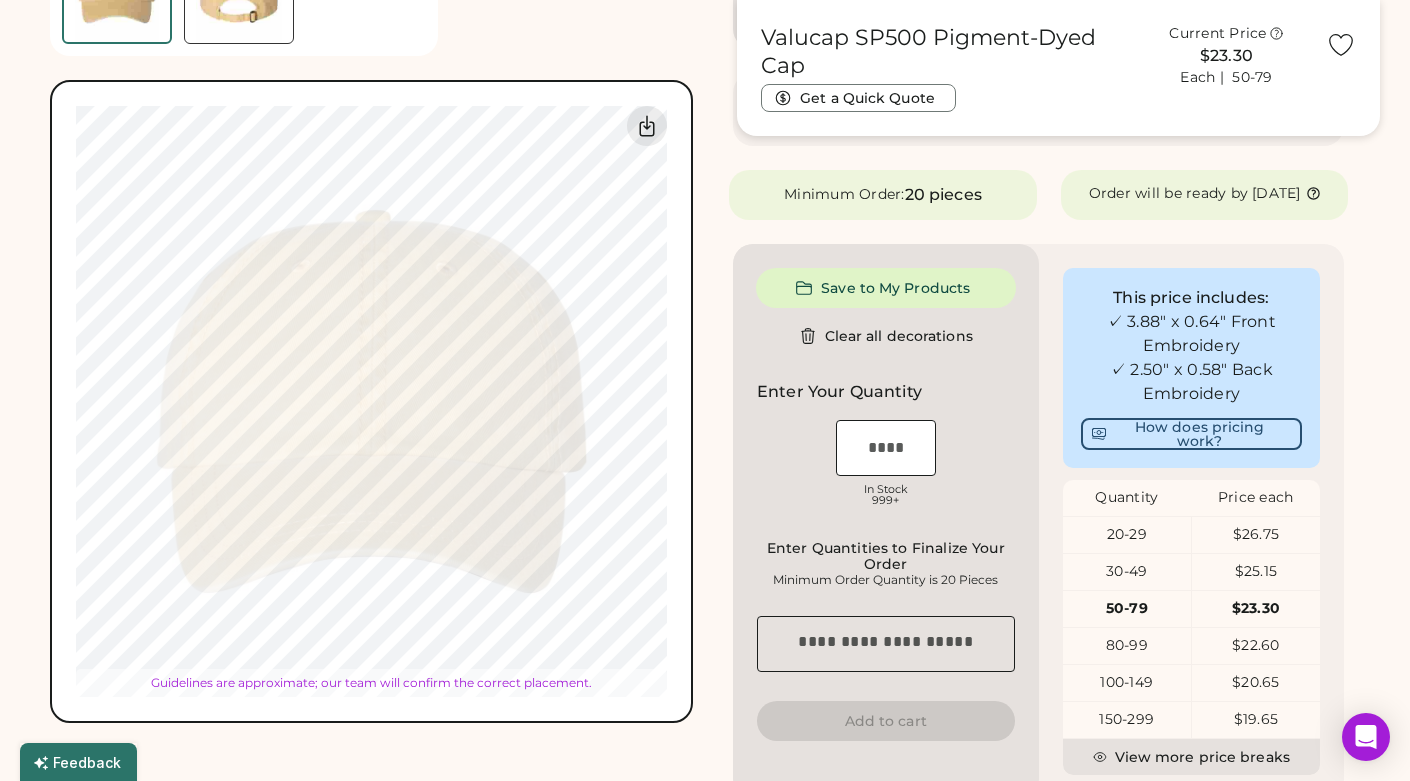 type on "****" 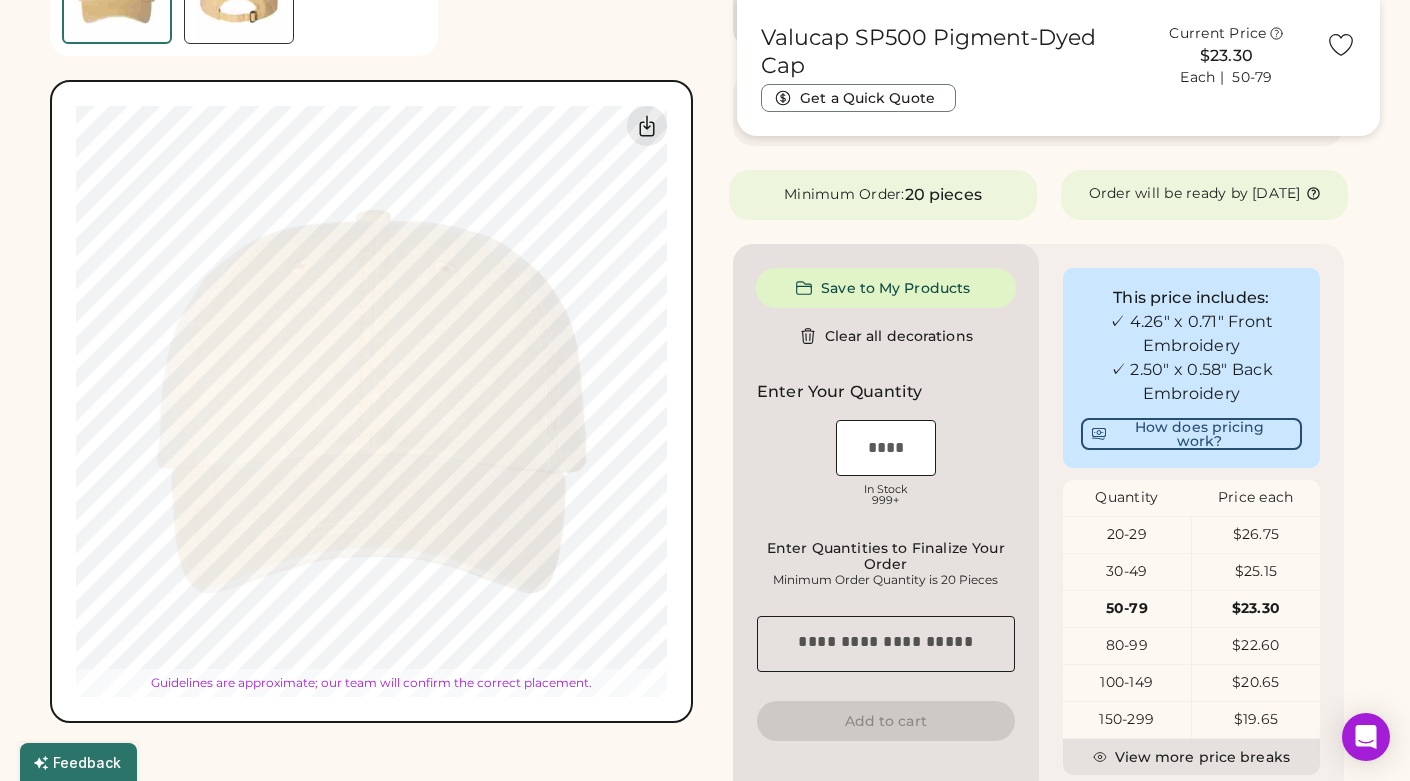 type on "****" 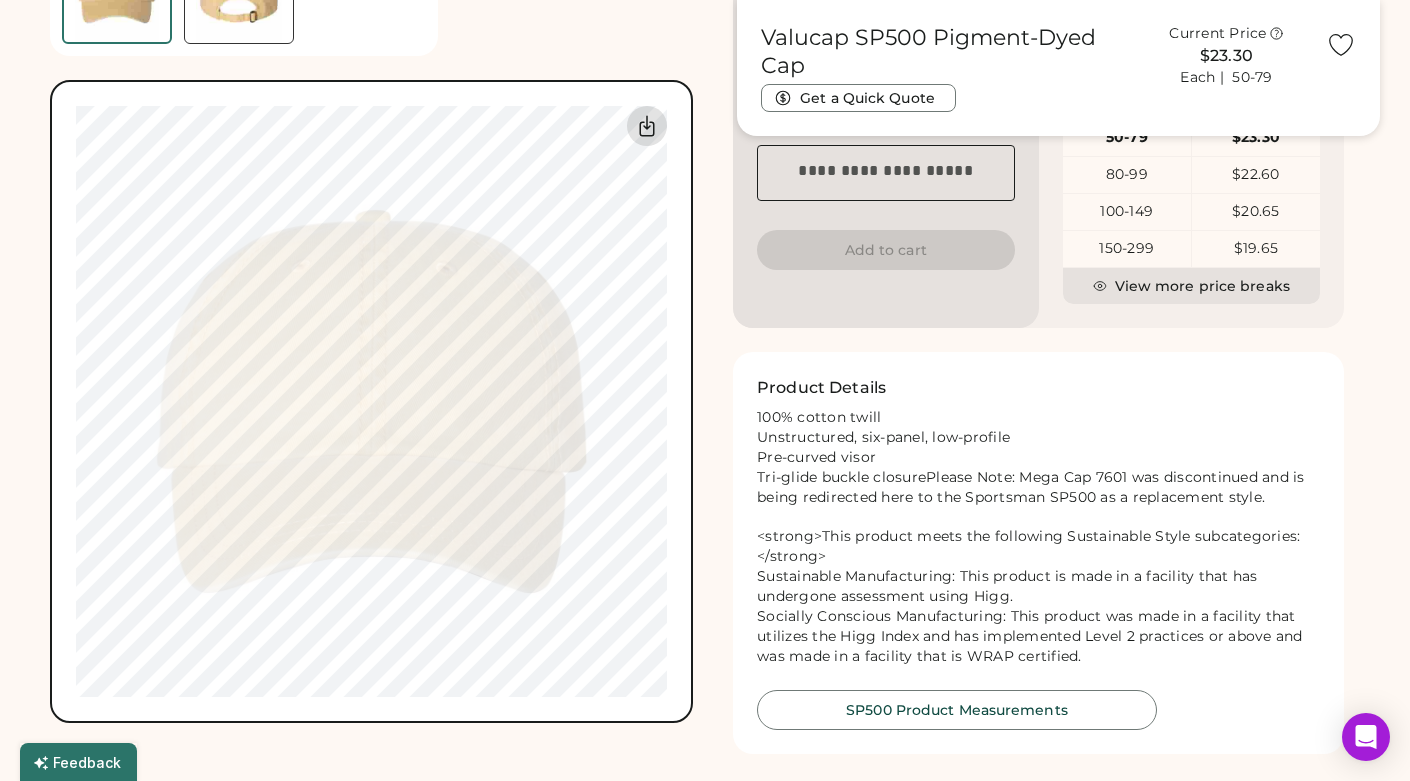 click 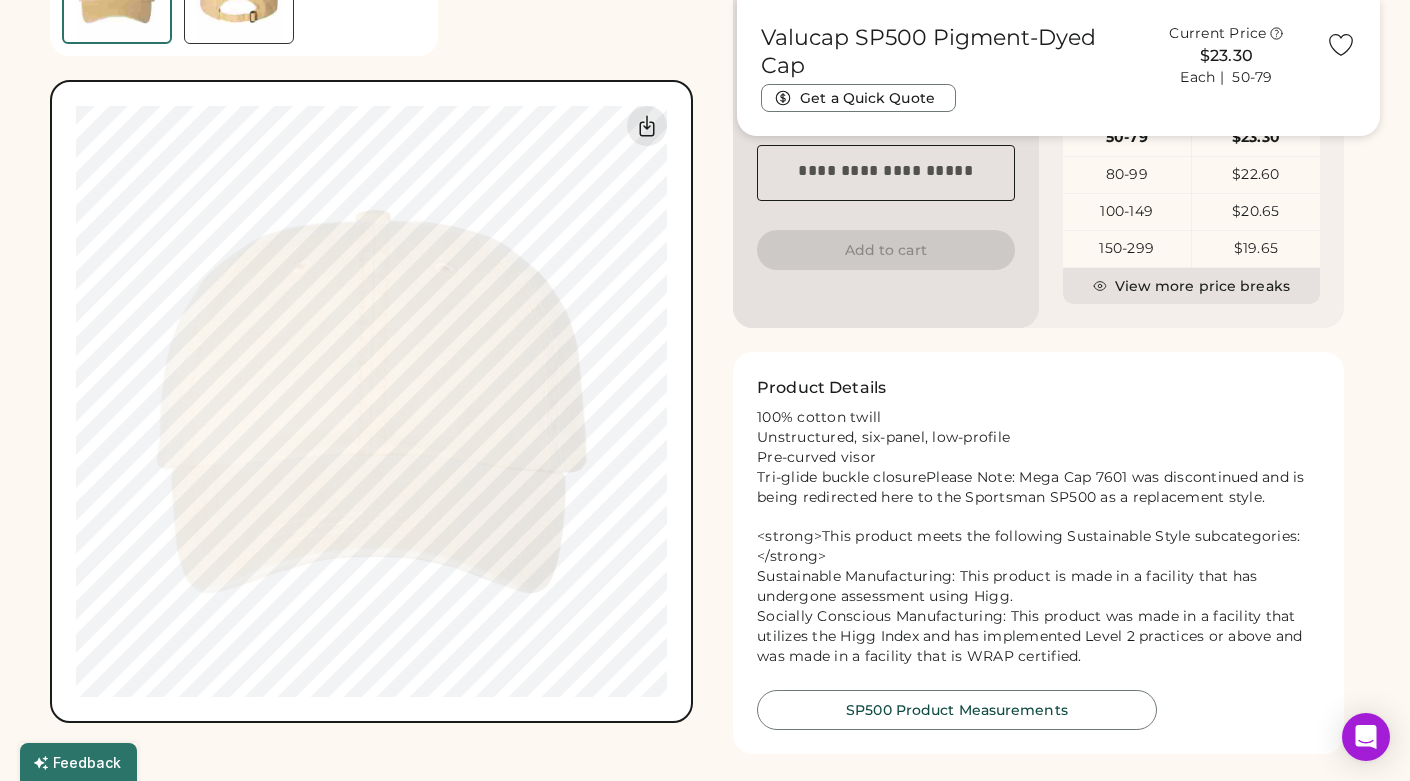 click at bounding box center [239, -11] 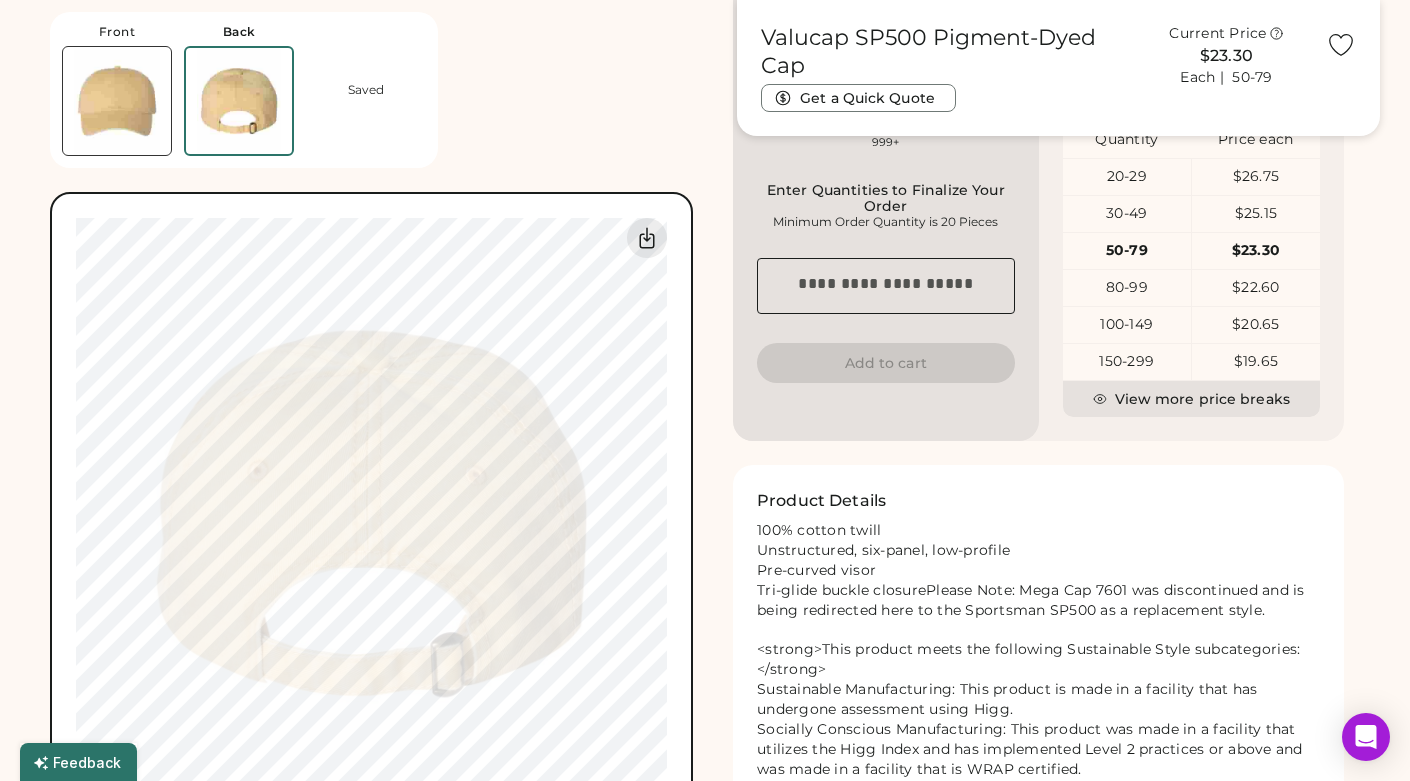 scroll, scrollTop: 798, scrollLeft: 0, axis: vertical 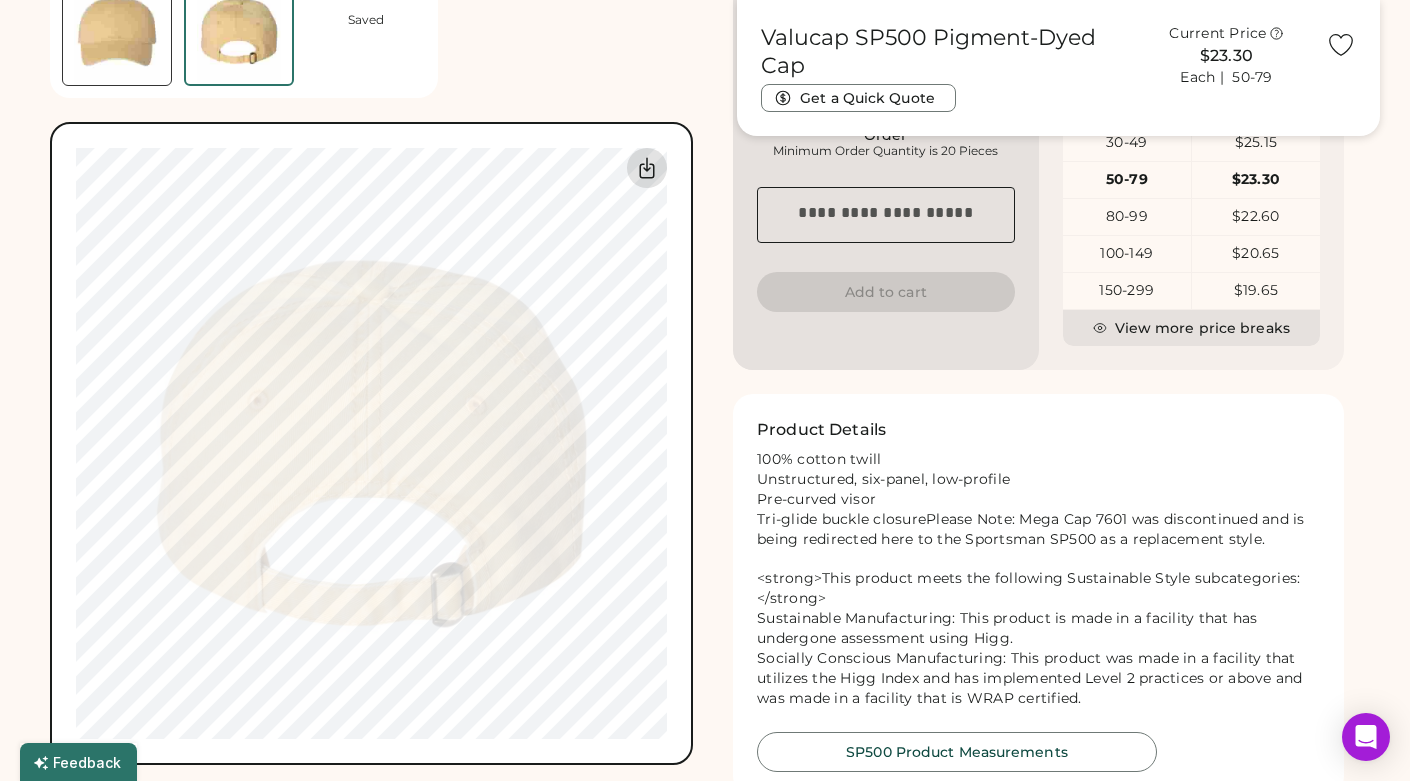click 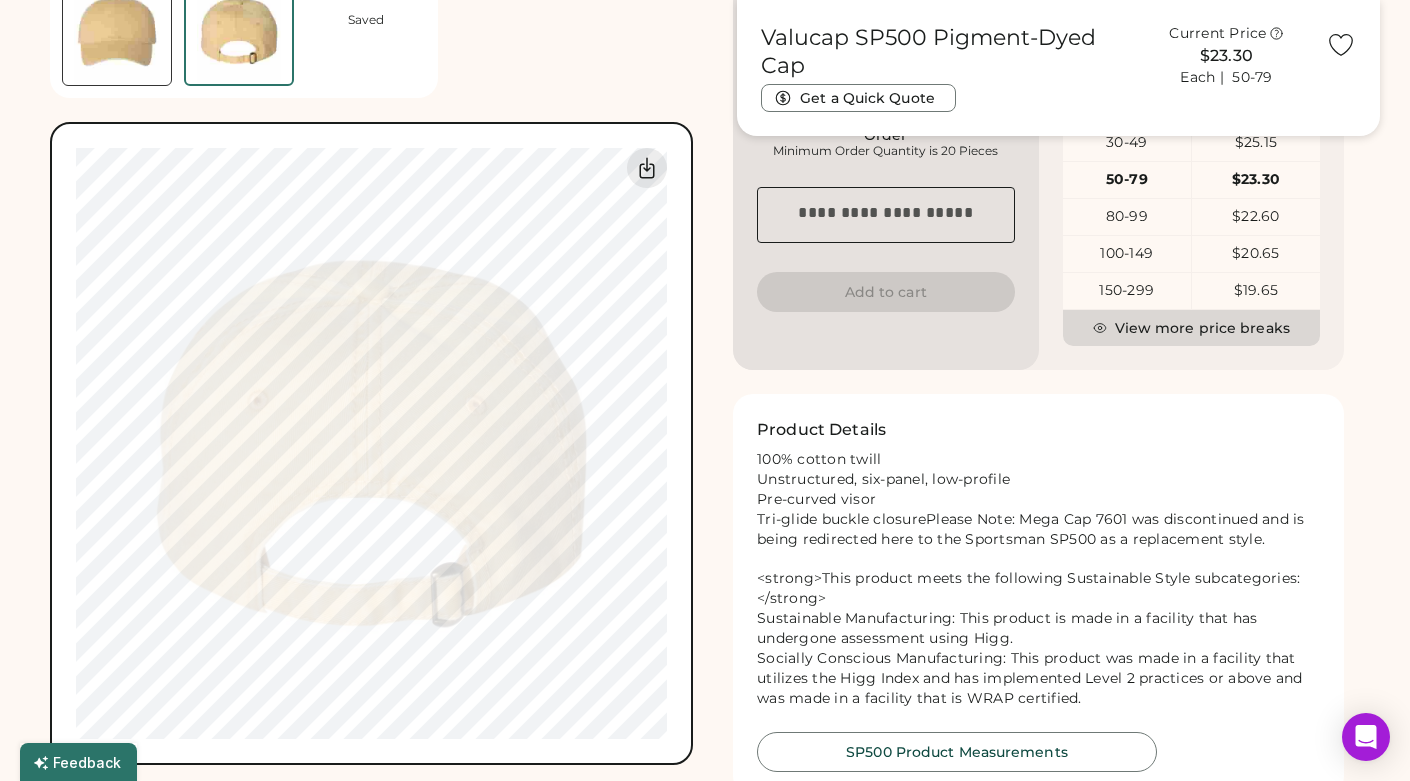 click on "View more price breaks" at bounding box center (1192, 328) 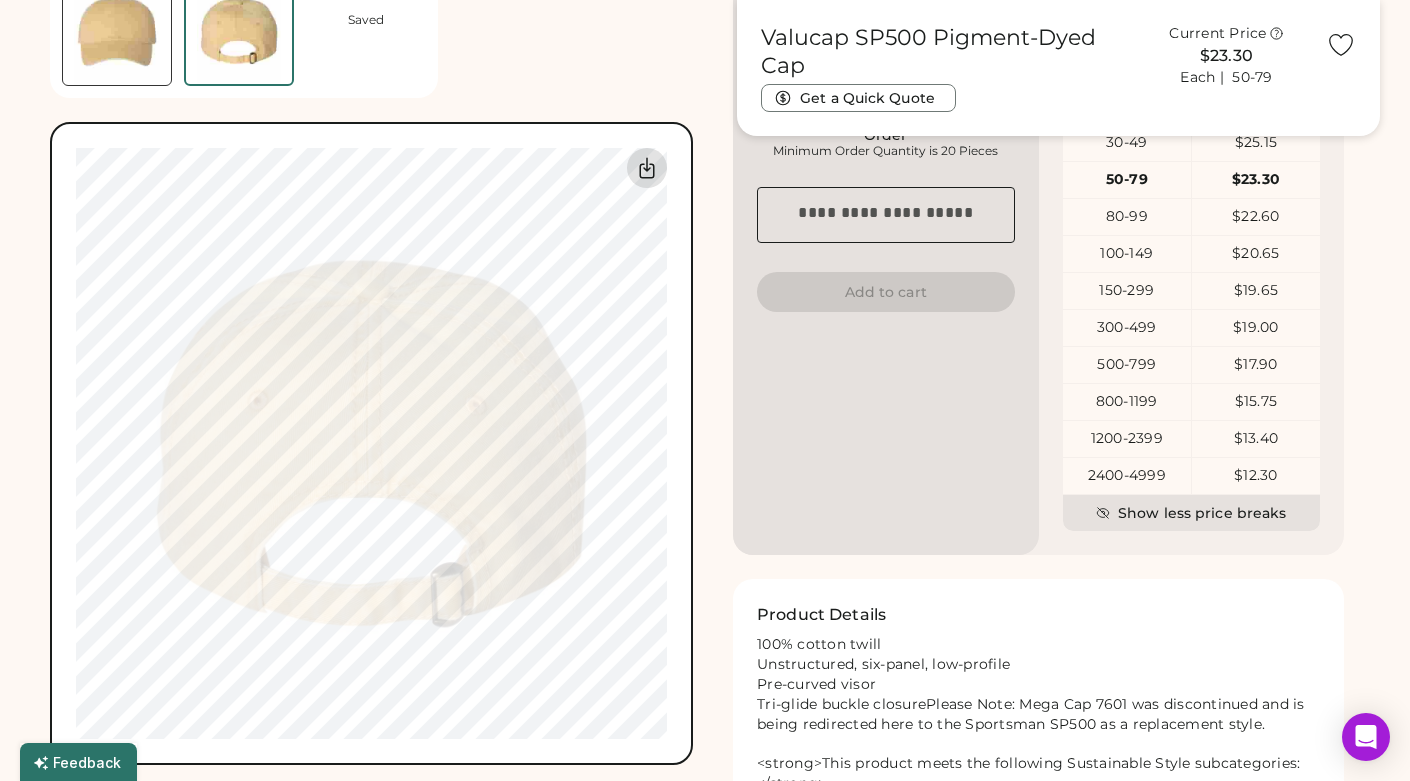 click at bounding box center (647, 168) 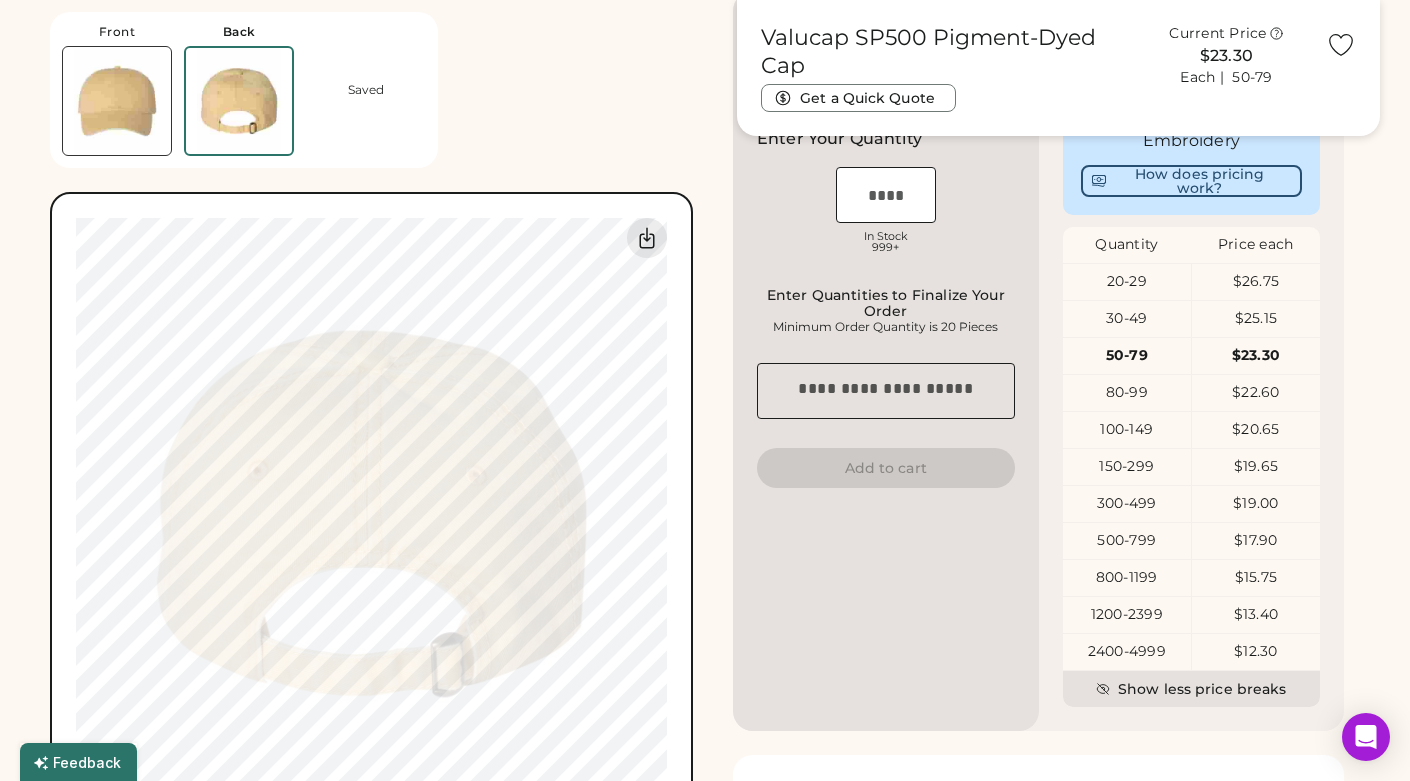scroll, scrollTop: 785, scrollLeft: 0, axis: vertical 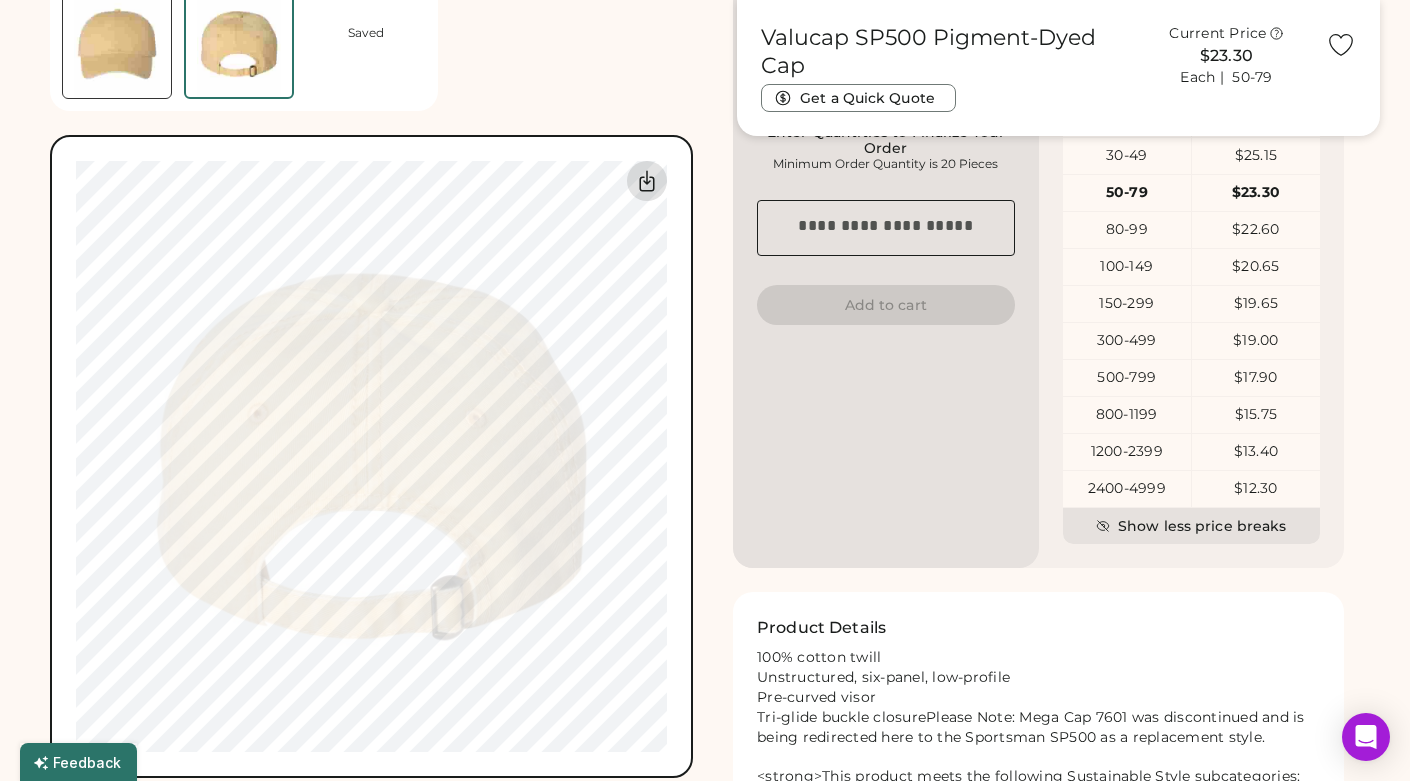 click 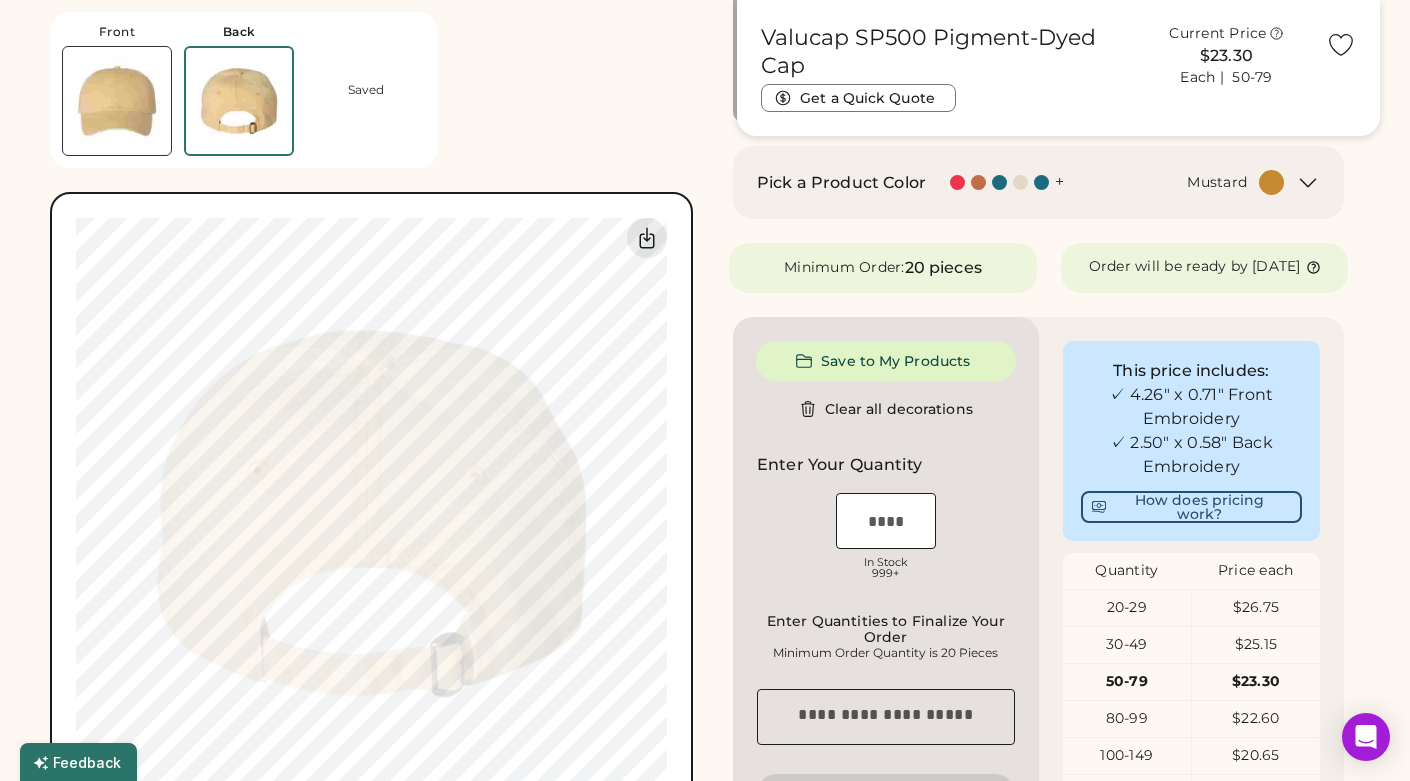 scroll, scrollTop: 258, scrollLeft: 0, axis: vertical 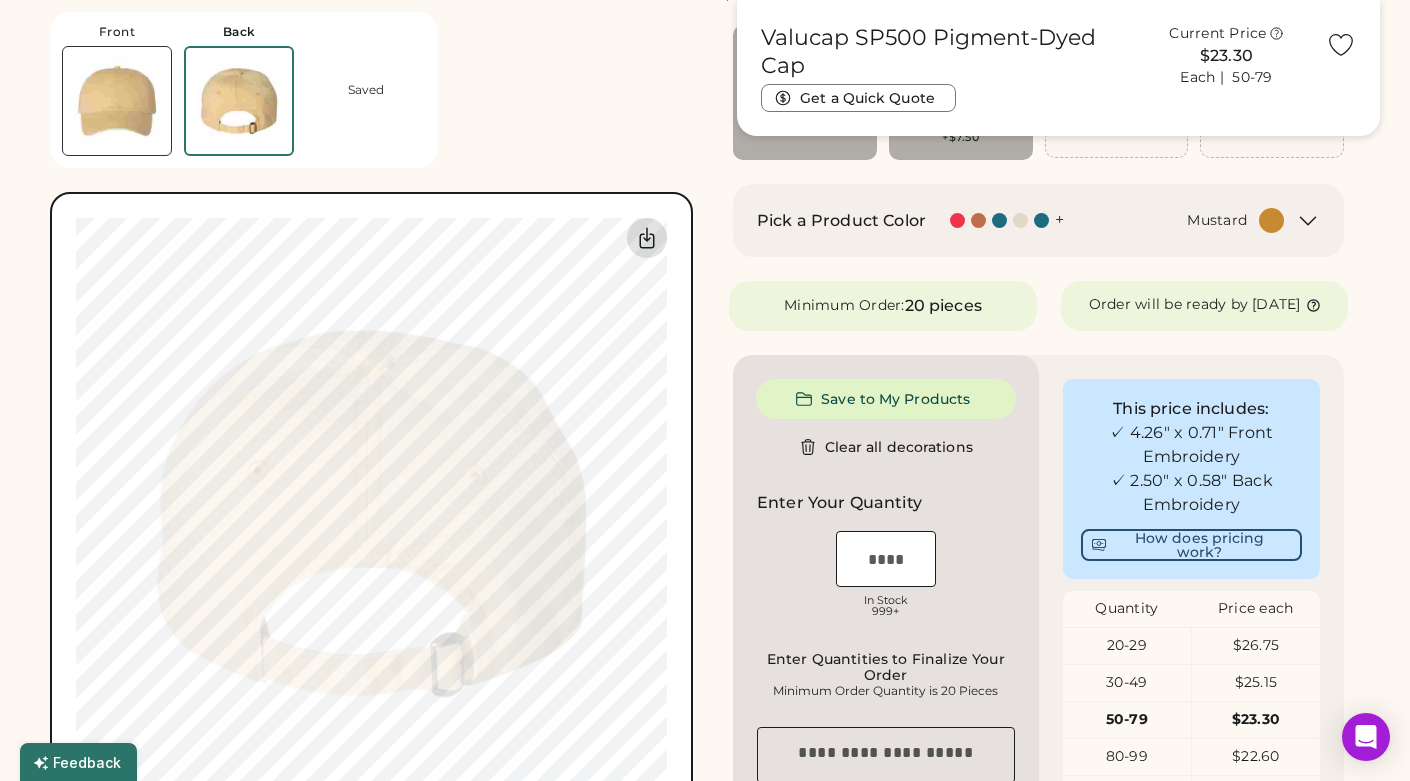 click 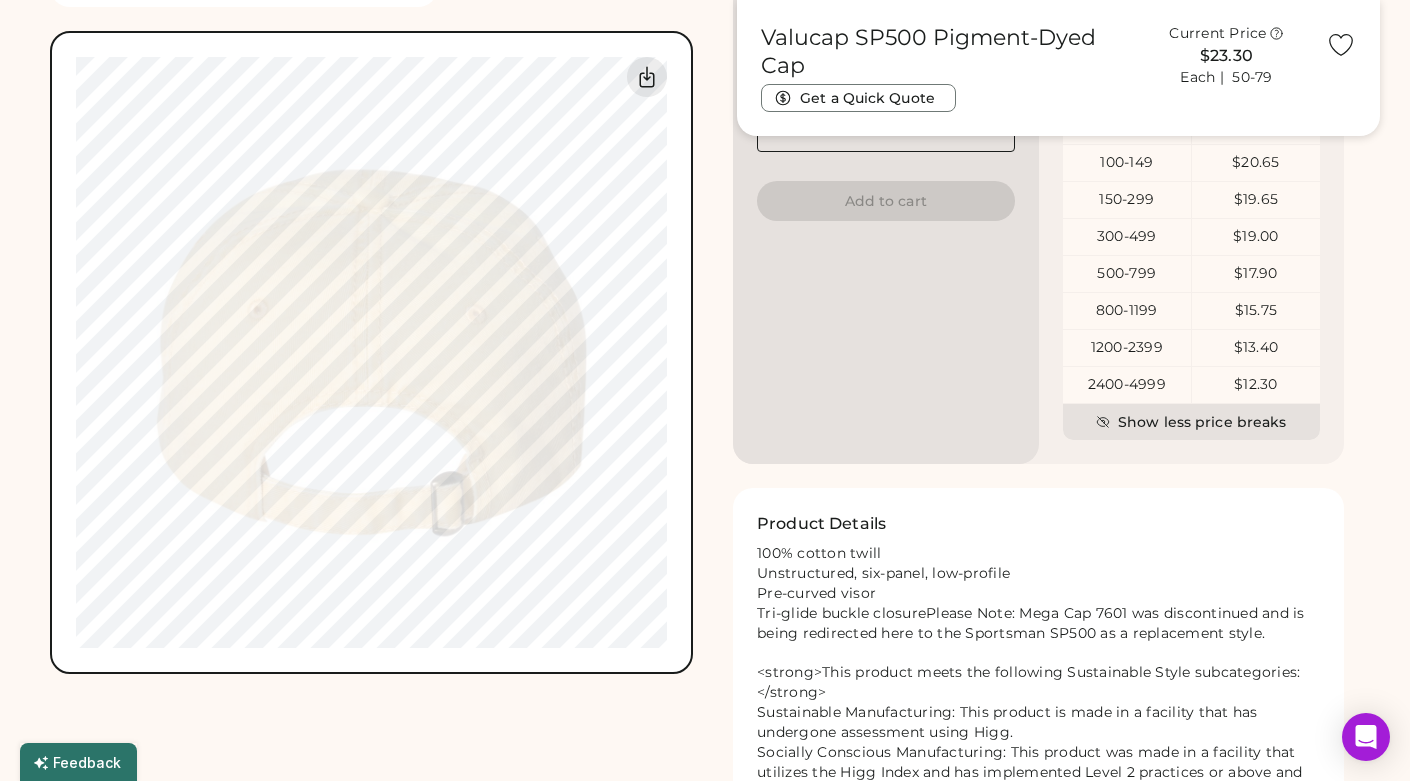 scroll, scrollTop: 879, scrollLeft: 0, axis: vertical 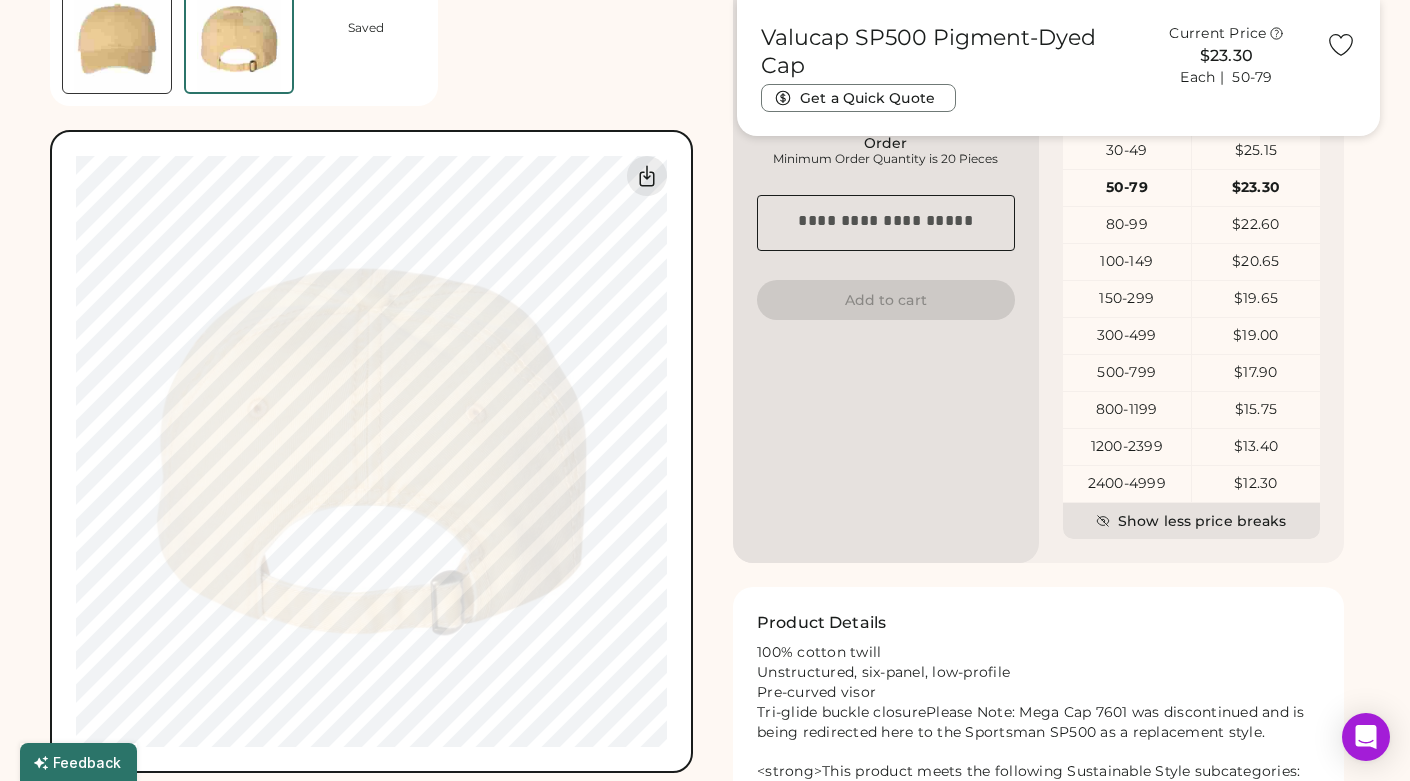 click at bounding box center (117, 39) 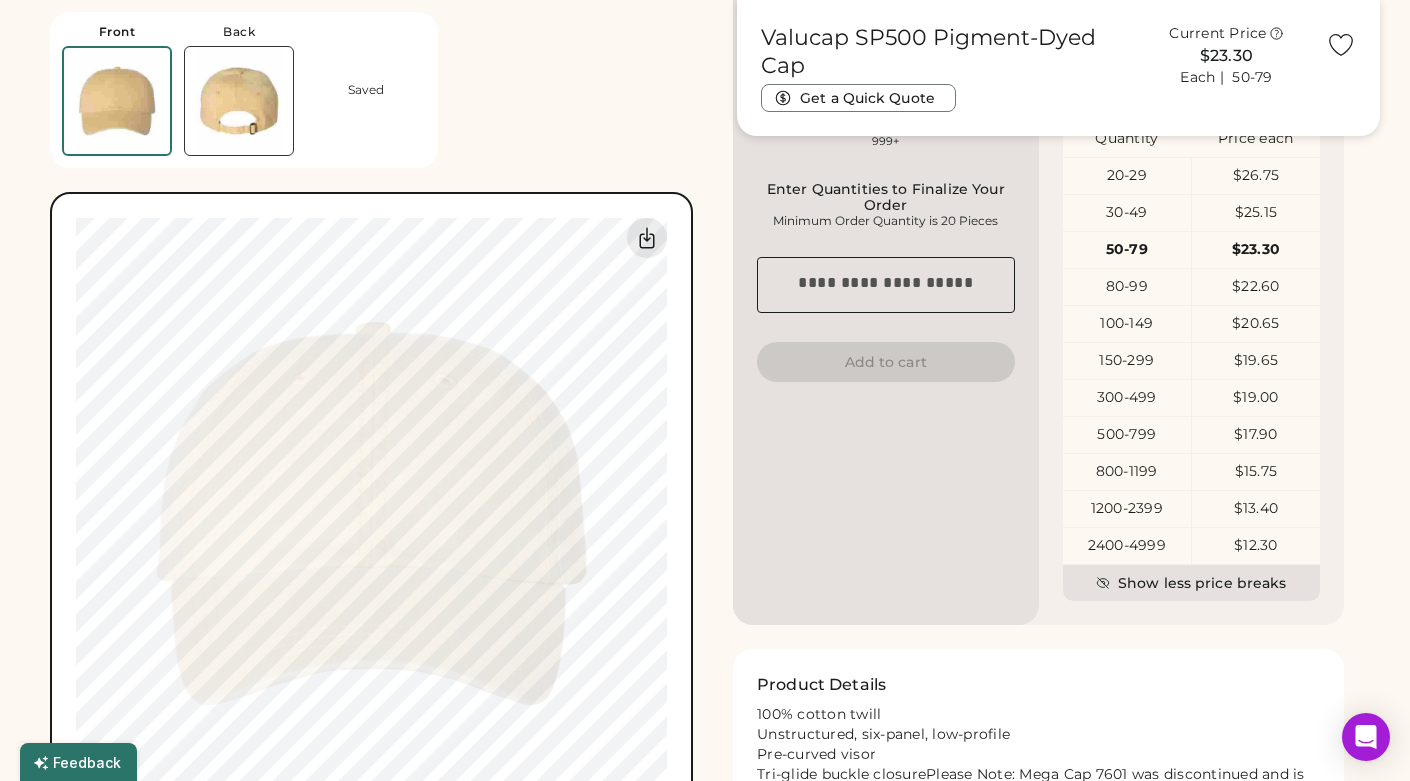scroll, scrollTop: 727, scrollLeft: 0, axis: vertical 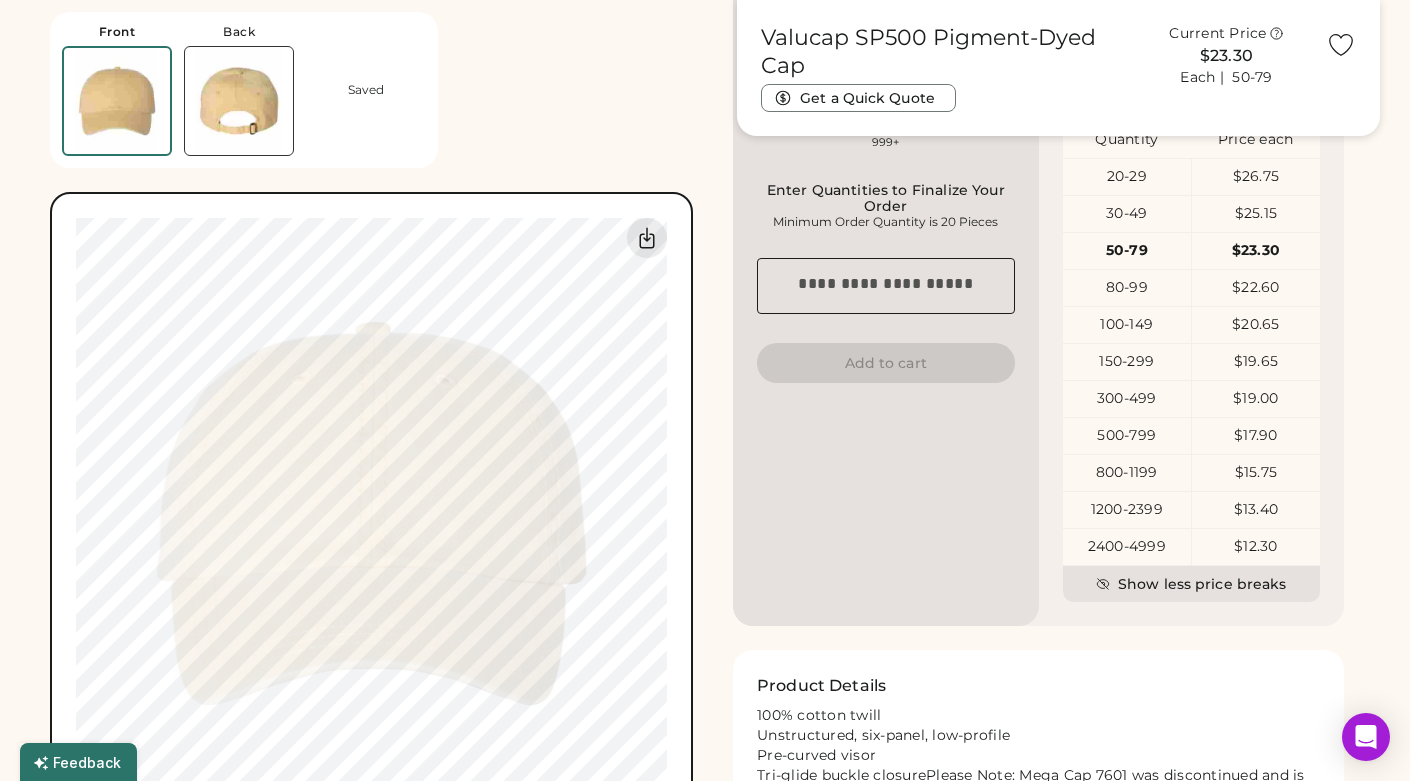 type on "****" 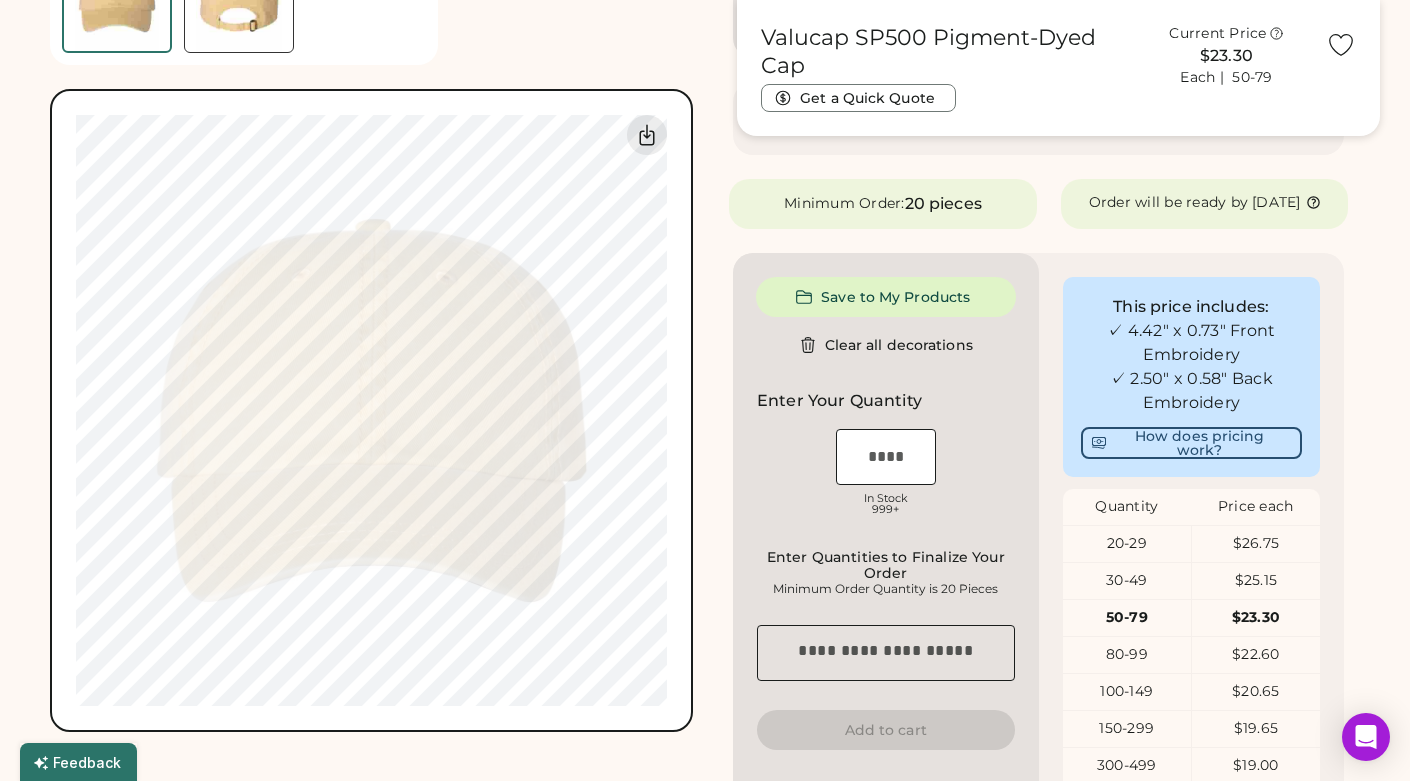 scroll, scrollTop: 833, scrollLeft: 0, axis: vertical 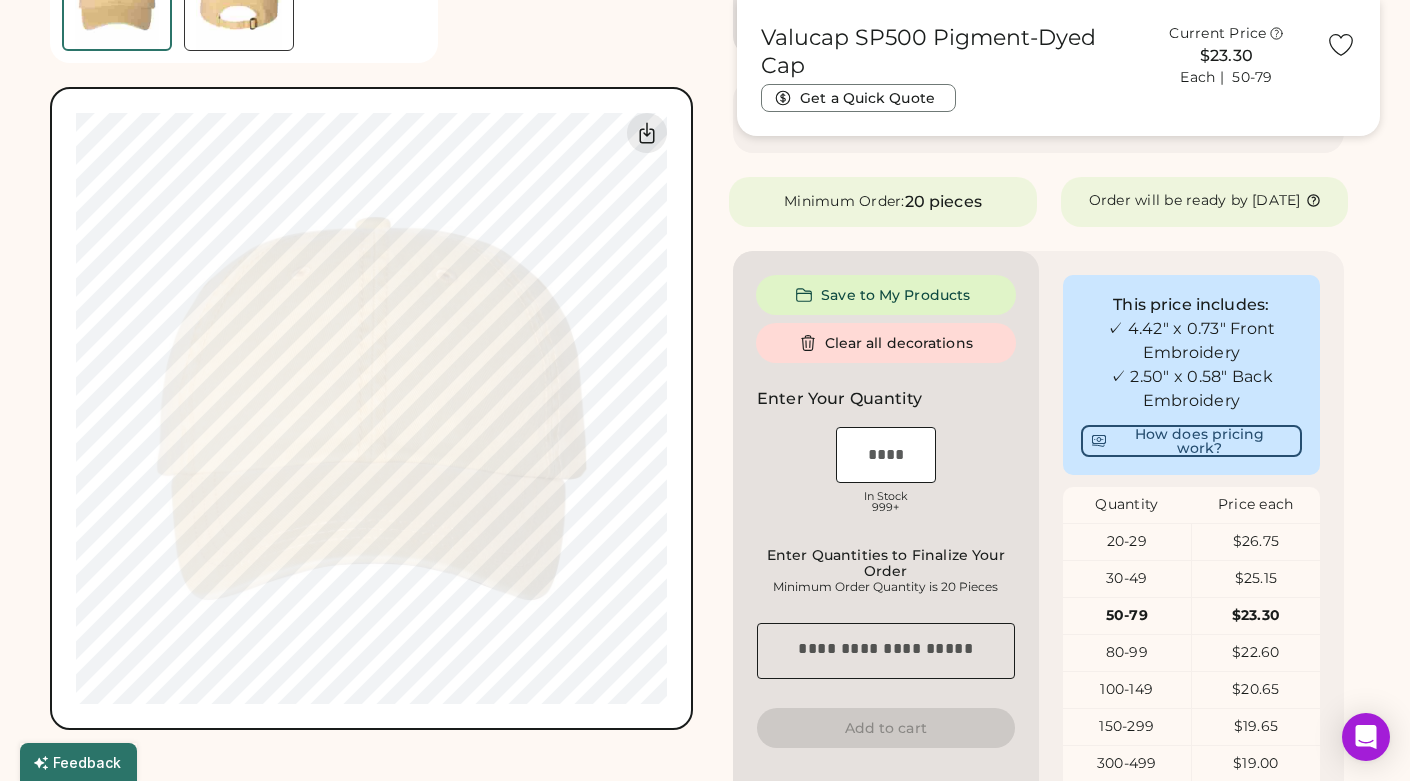 click on "Clear all decorations" at bounding box center [886, 343] 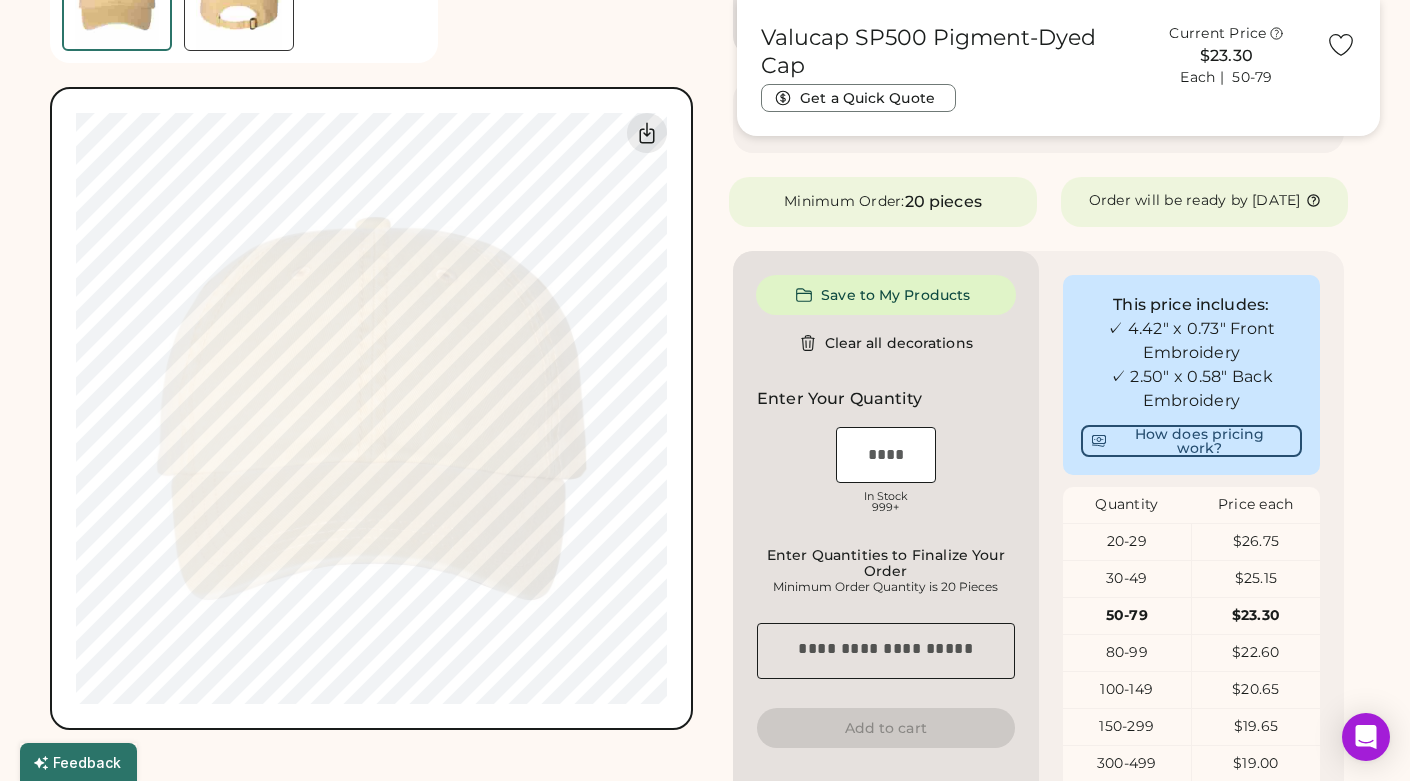 type on "****" 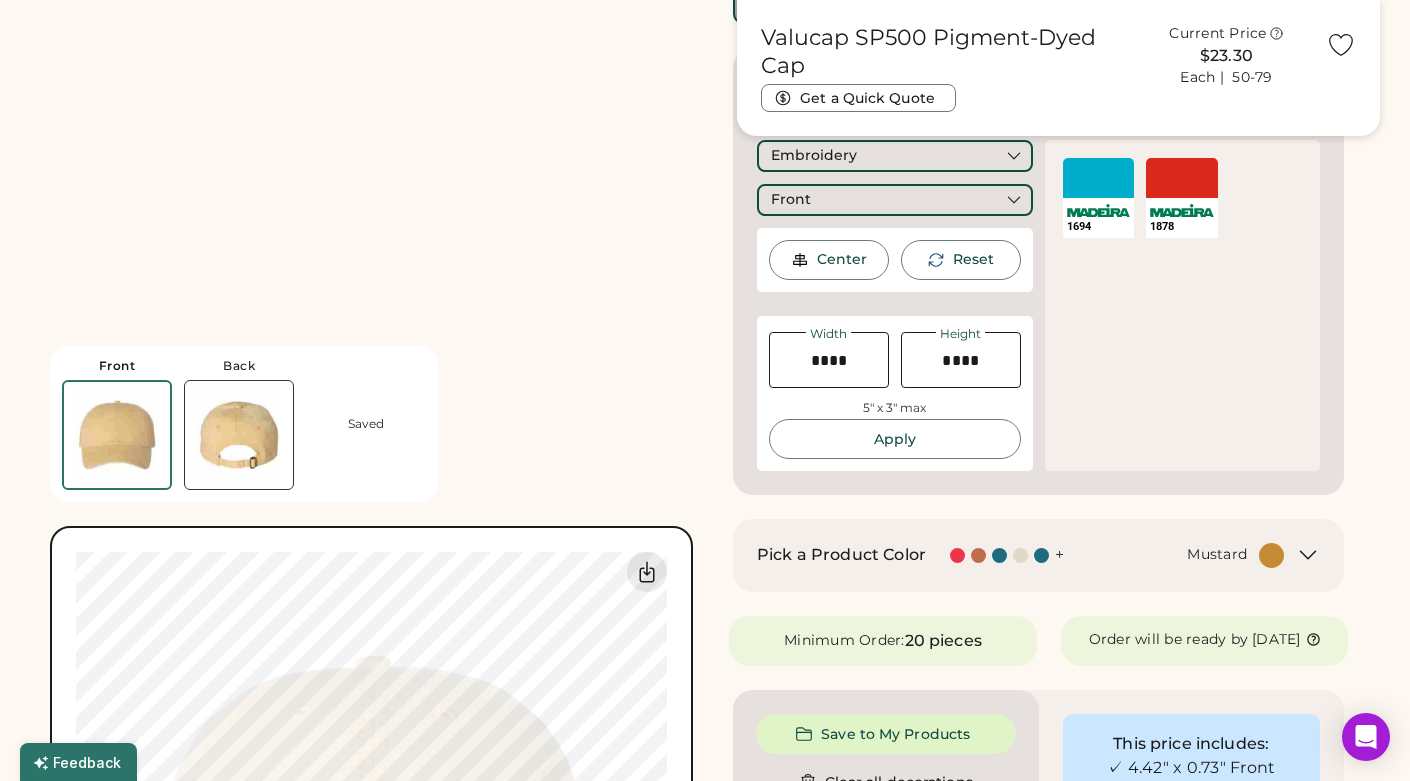 scroll, scrollTop: 0, scrollLeft: 0, axis: both 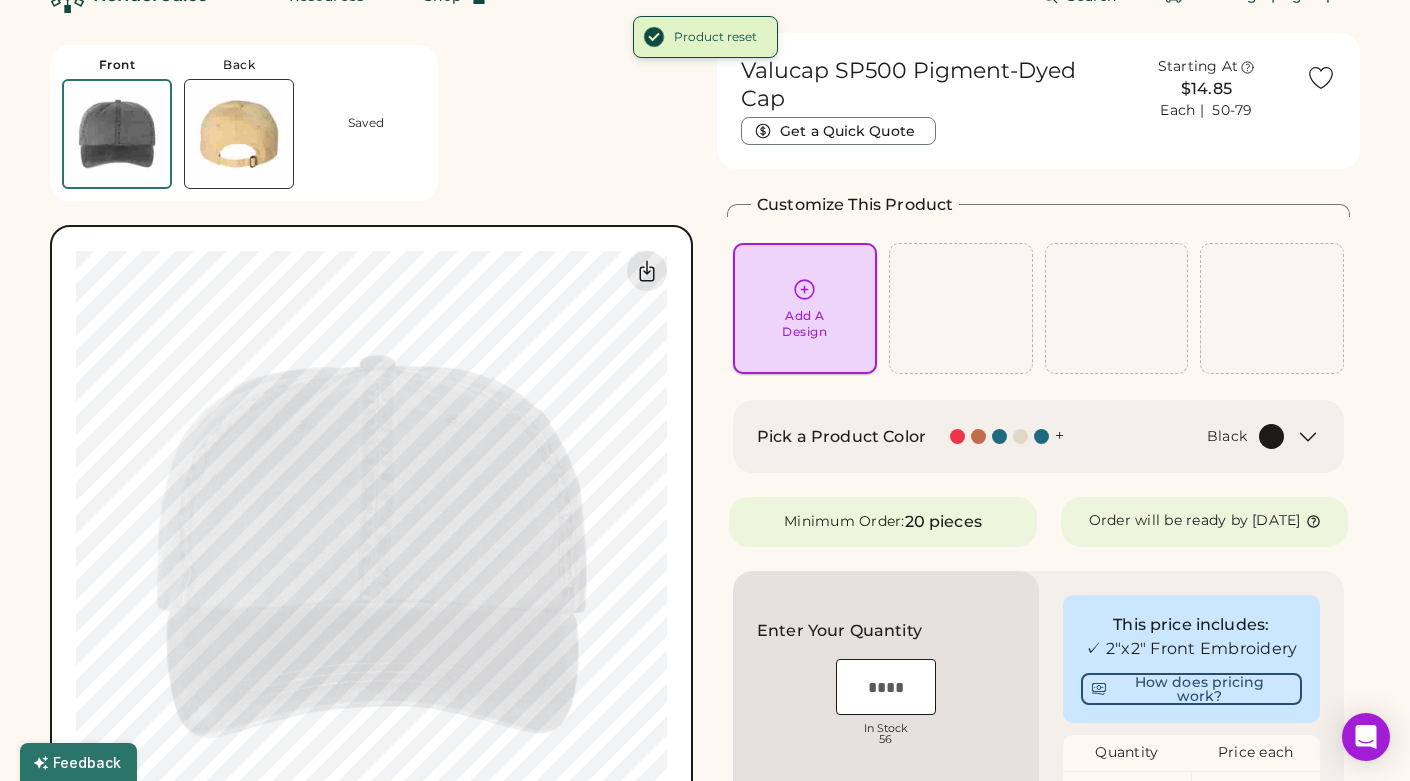 click on "Add A
Design" at bounding box center [805, 308] 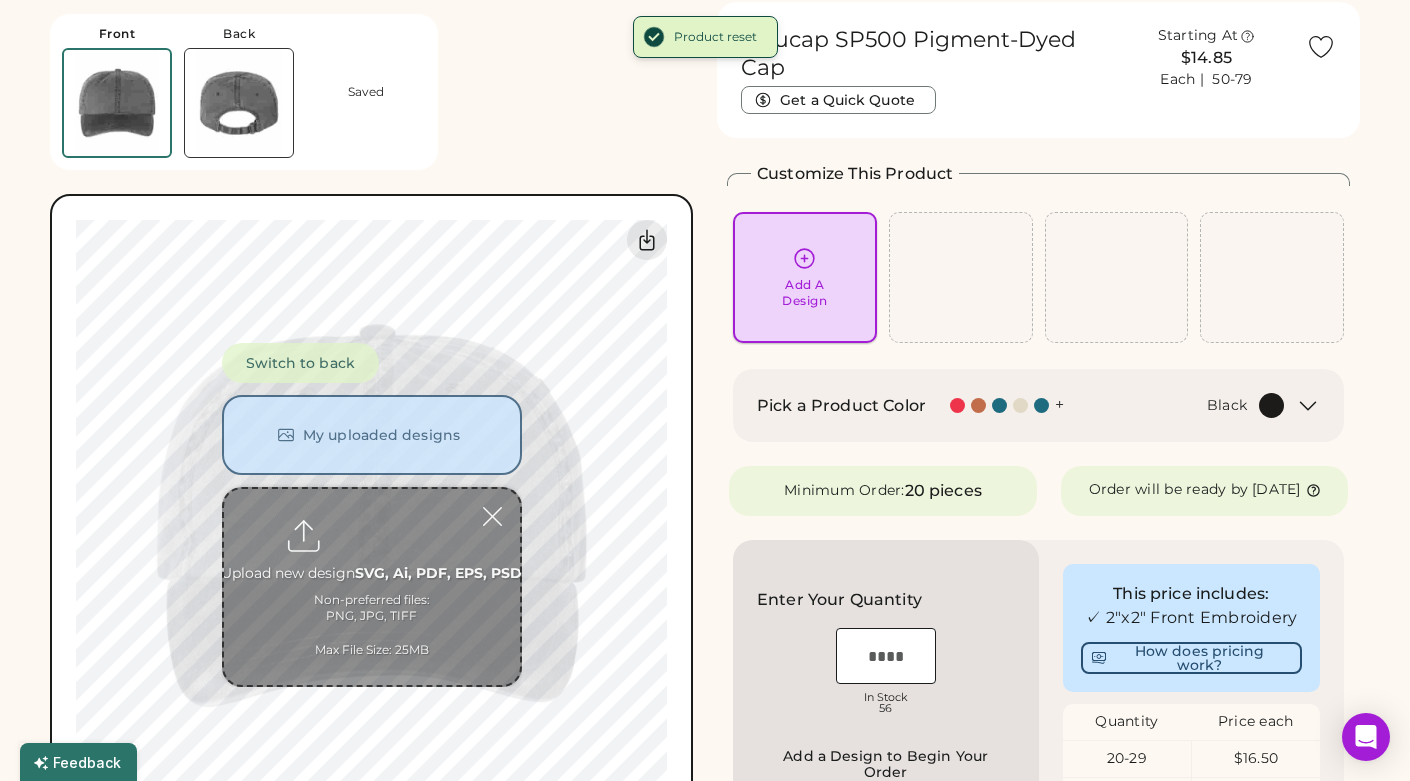 scroll, scrollTop: 75, scrollLeft: 0, axis: vertical 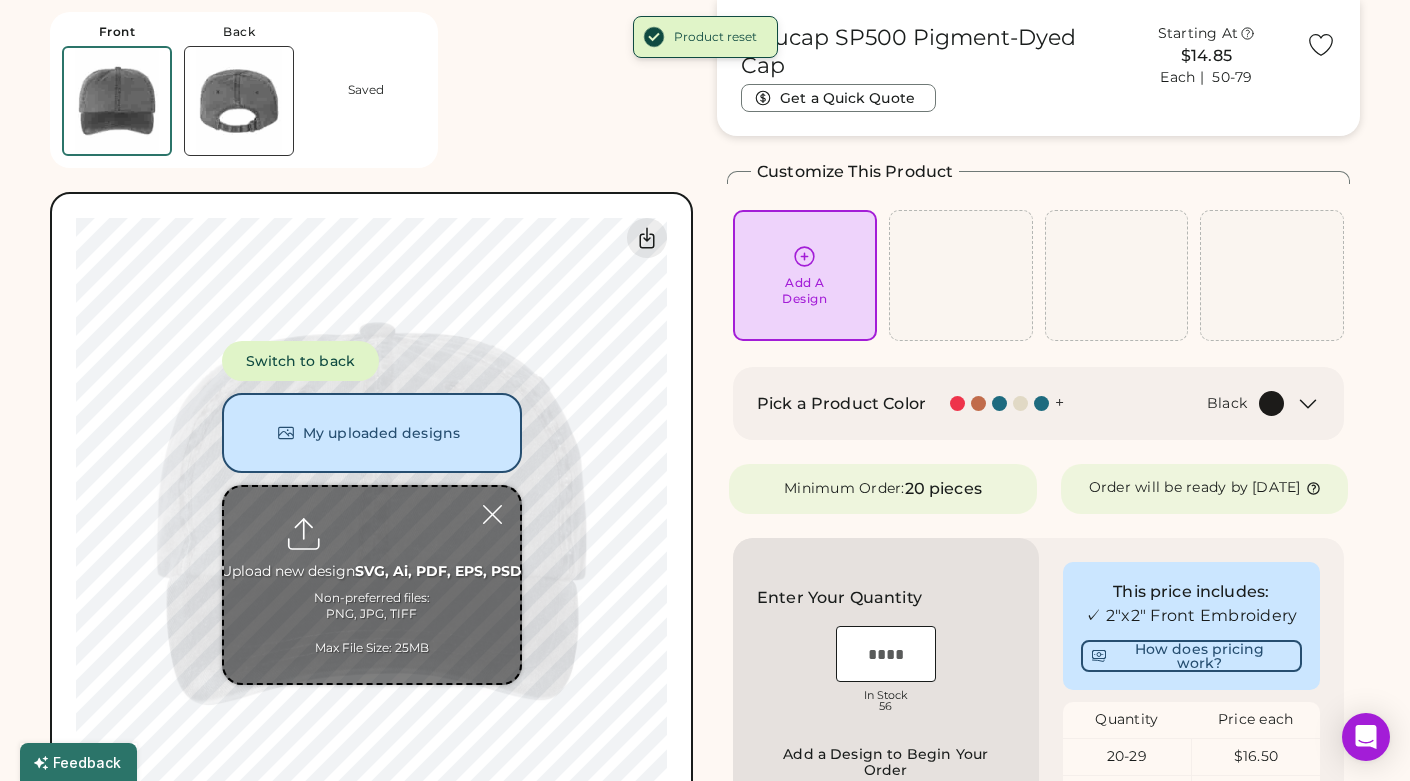 click on "Valucap SP500 Pigment-Dyed Cap Starting At $14.85 Each |  50-79       Get a Quick Quote Front Back Front Back Saved Switch to back    My uploaded designs Upload new design
Ai, PDF, EPS, SVG, PSD Non-preferred files:
PNG, JPG, TIFF Max File Size: 25MB 100% 100%    Guidelines are approximate; our team will confirm the correct placement." at bounding box center (371, 417) 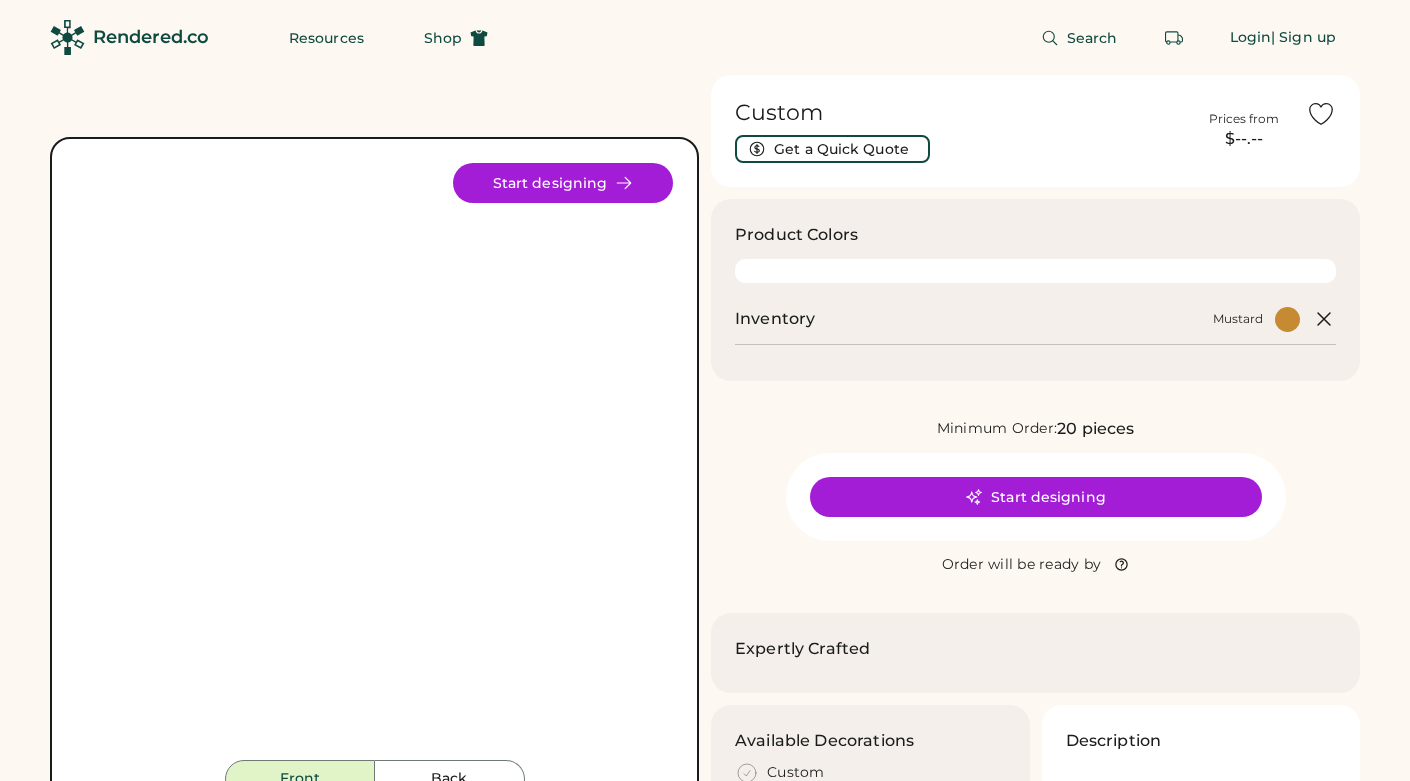 scroll, scrollTop: 41, scrollLeft: 0, axis: vertical 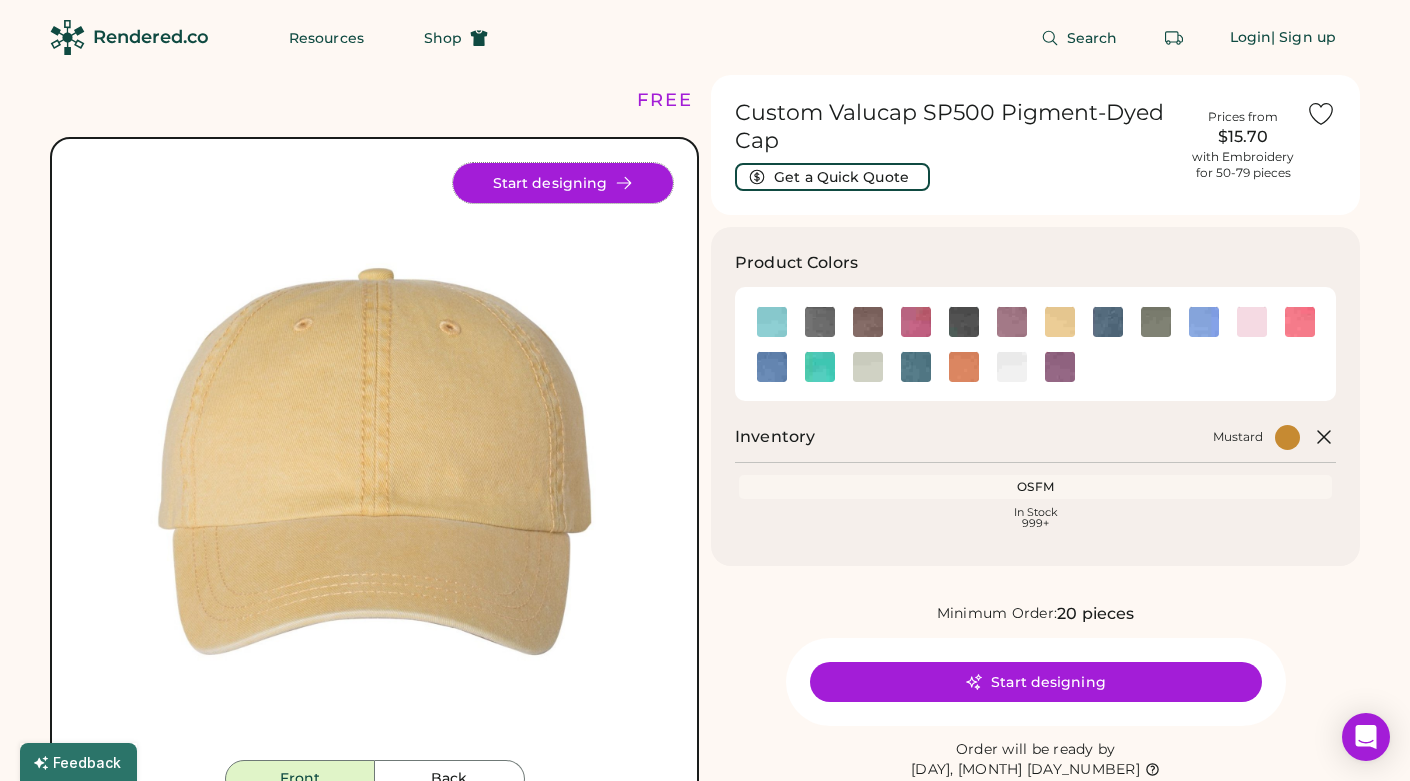 click 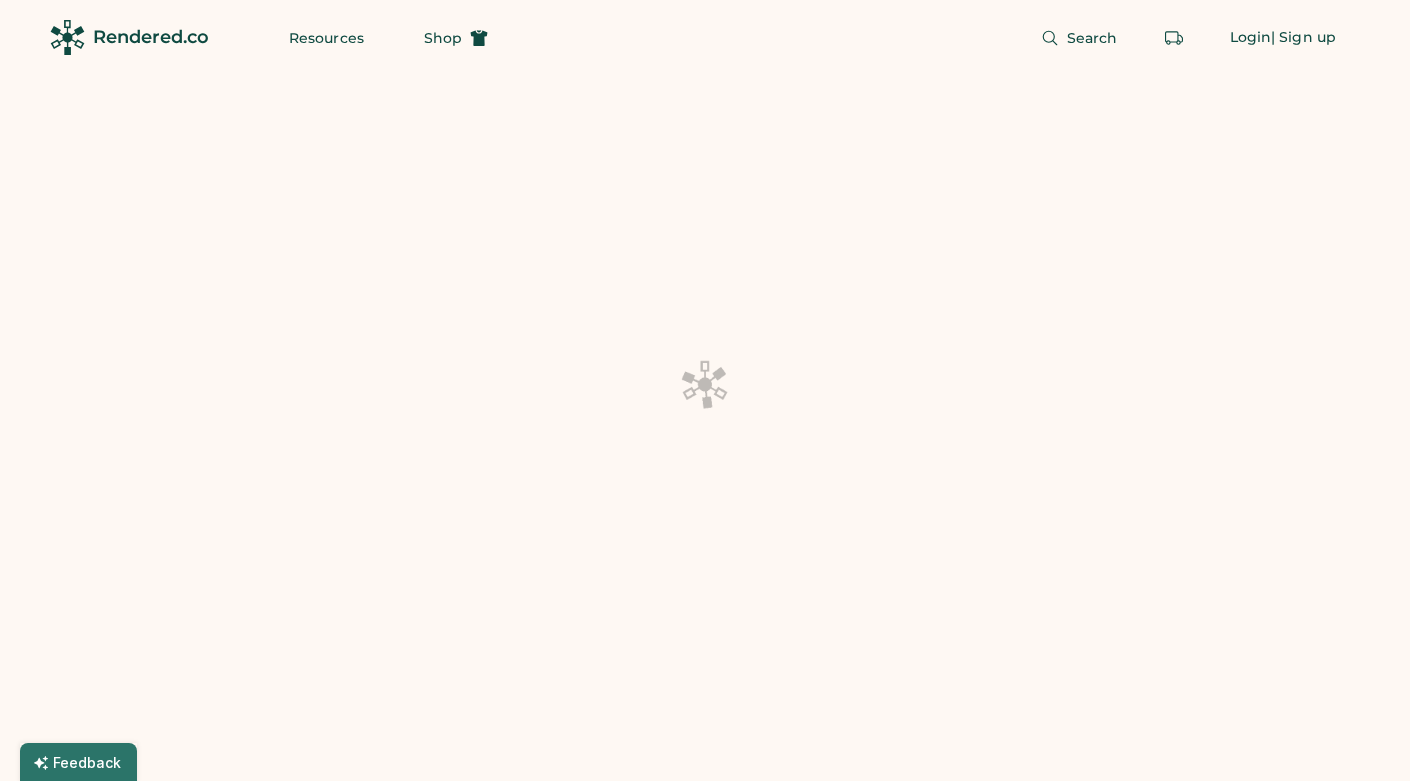 scroll, scrollTop: 0, scrollLeft: 0, axis: both 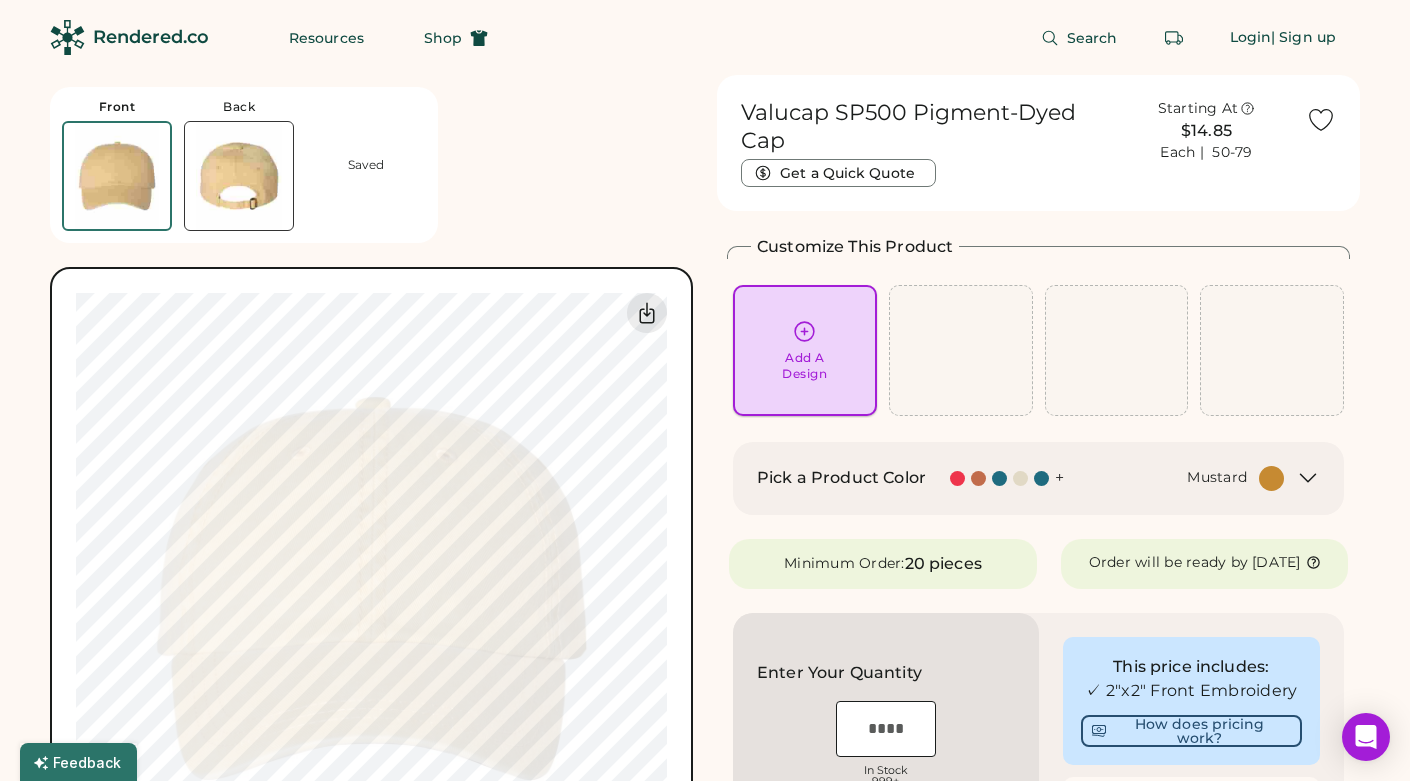 click on "Add A
Design" at bounding box center (804, 366) 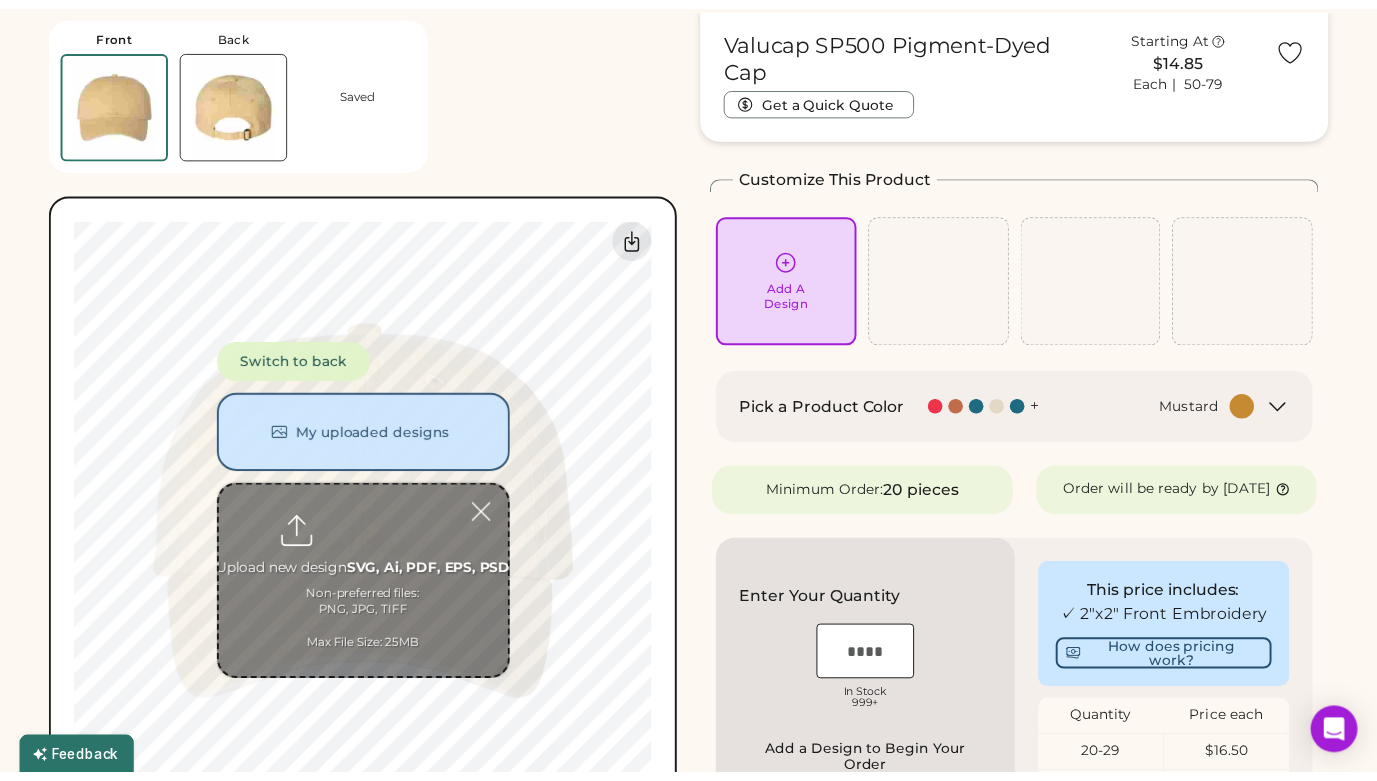 scroll, scrollTop: 75, scrollLeft: 0, axis: vertical 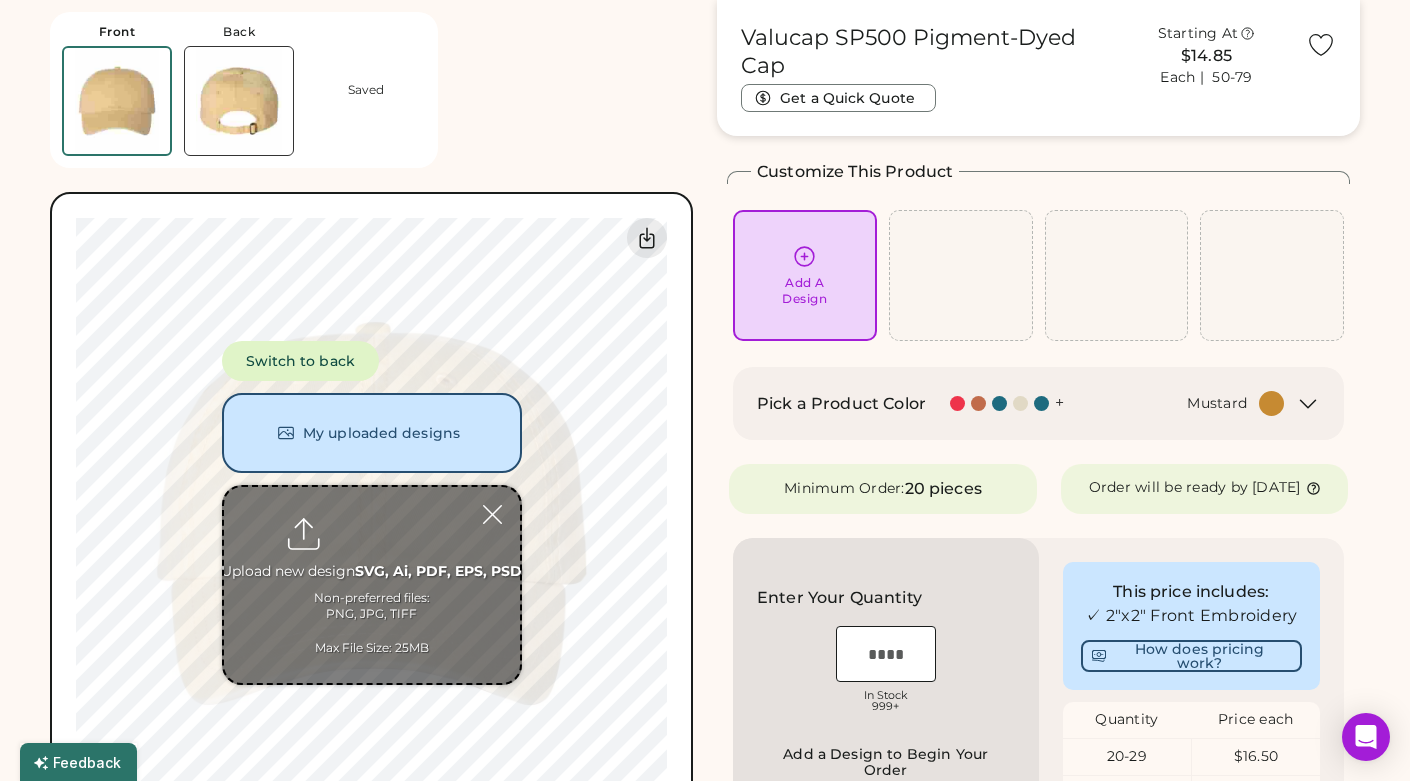 click at bounding box center [372, 585] 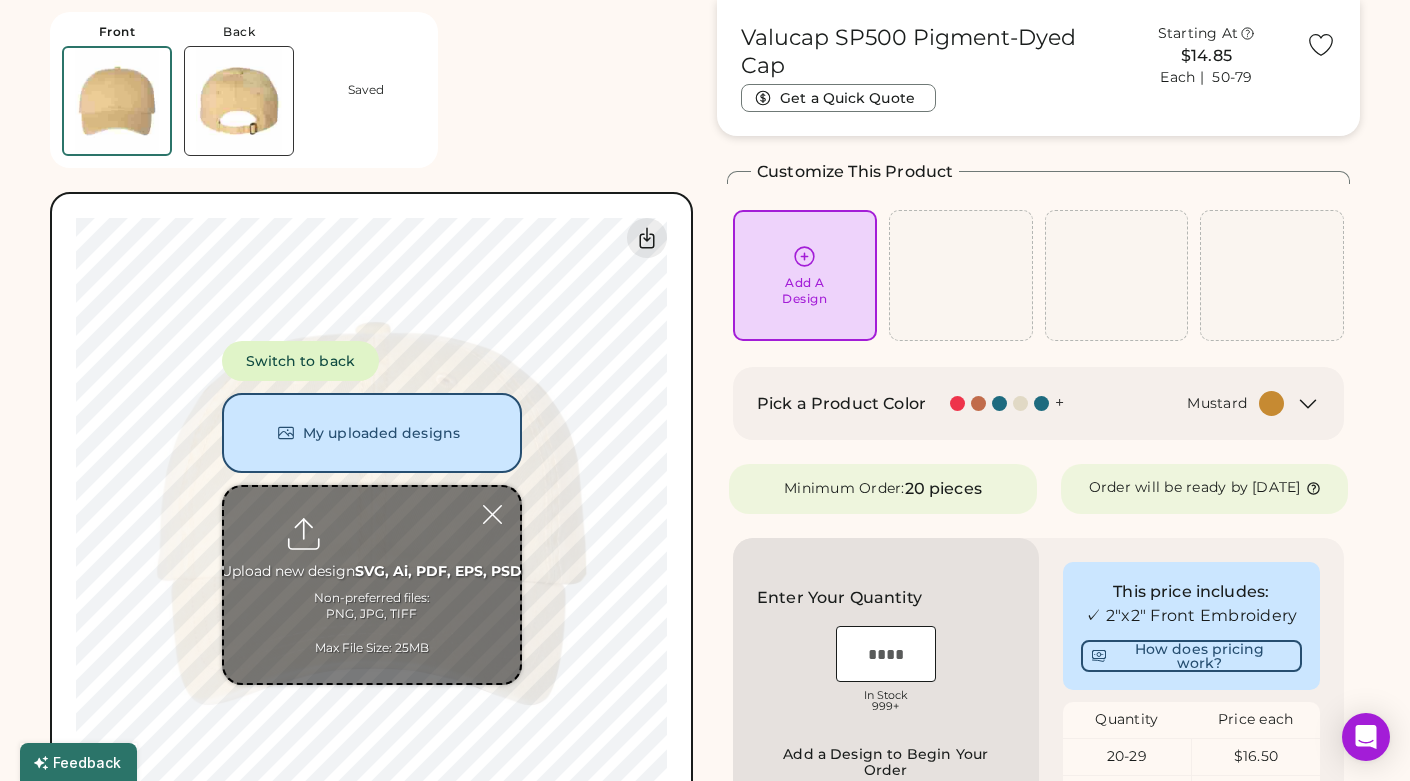 type on "**********" 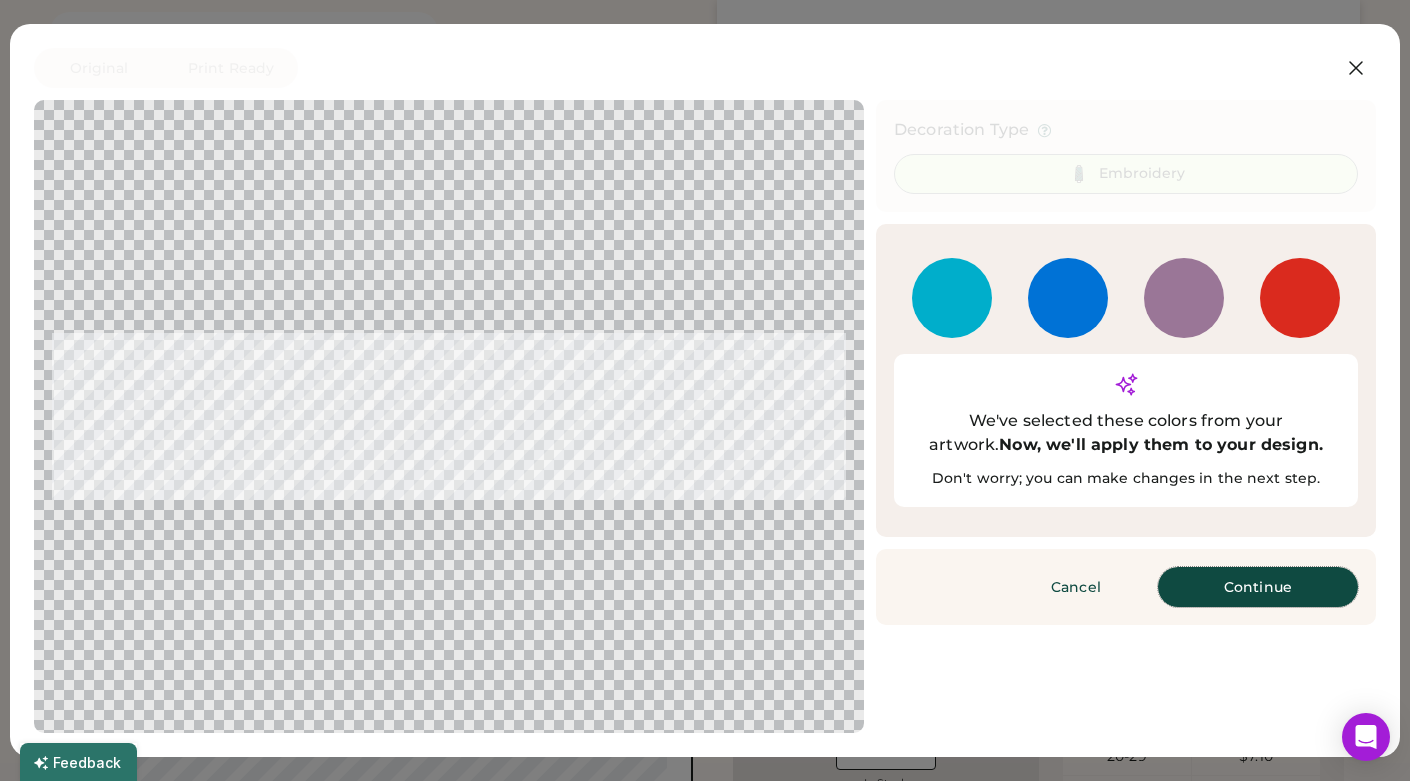 click on "Continue" at bounding box center (1258, 587) 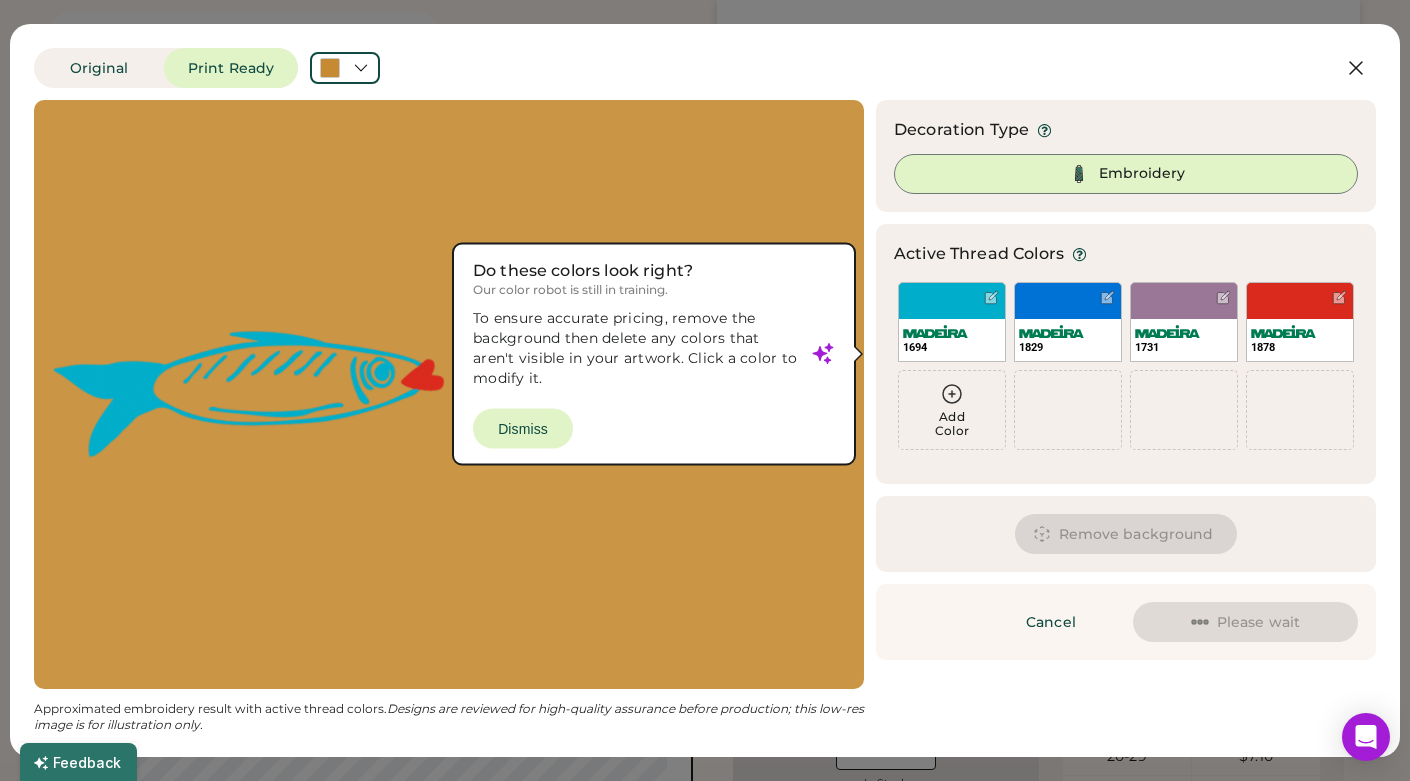 click at bounding box center (449, 394) 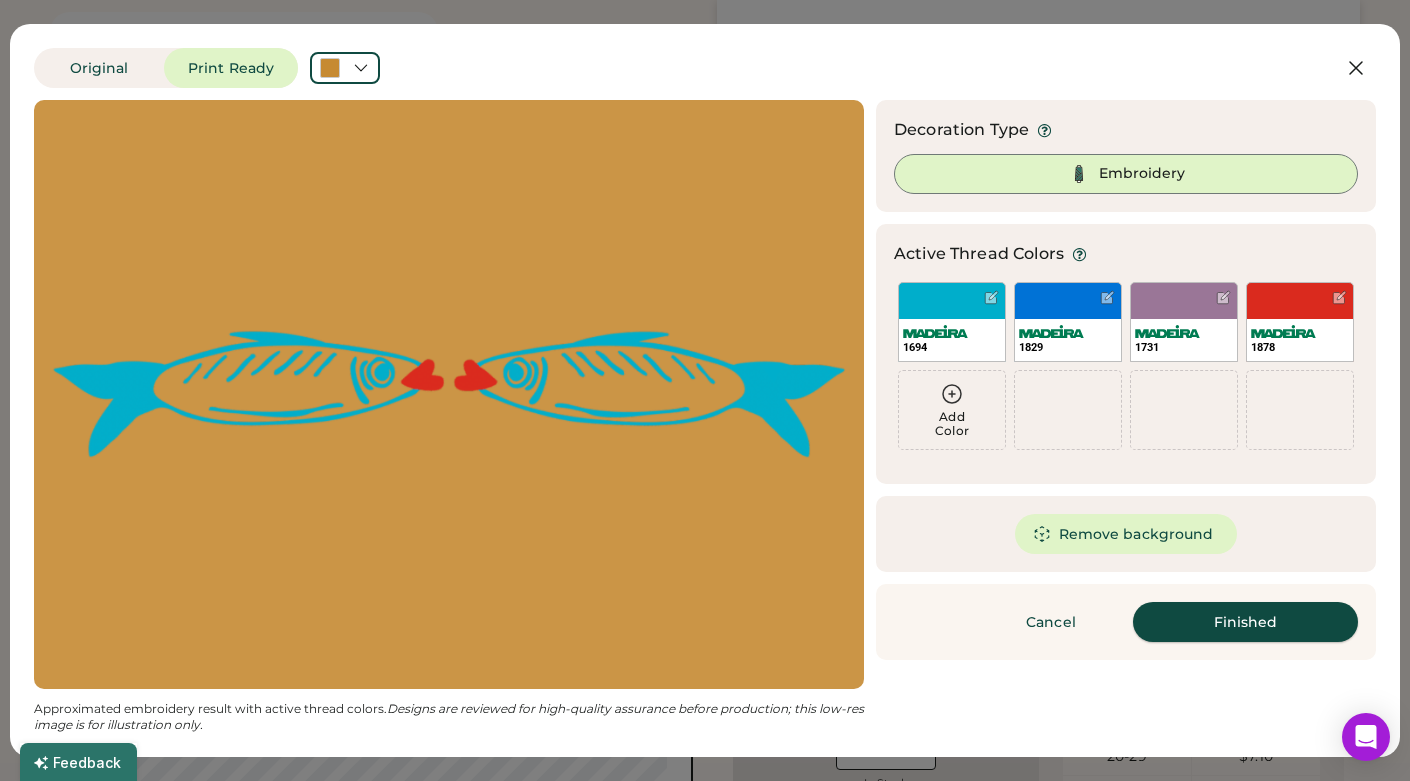 click on "Finished" at bounding box center [1245, 622] 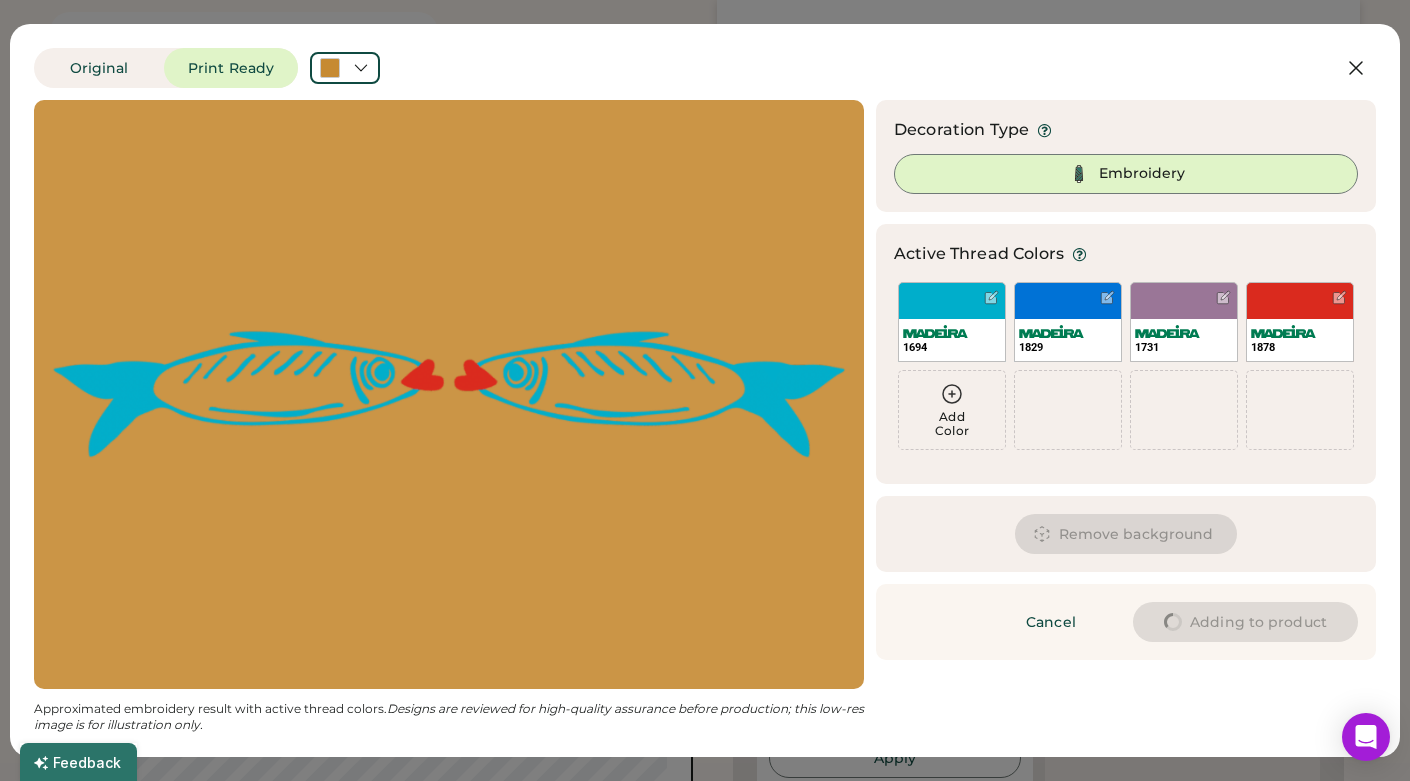 type on "****" 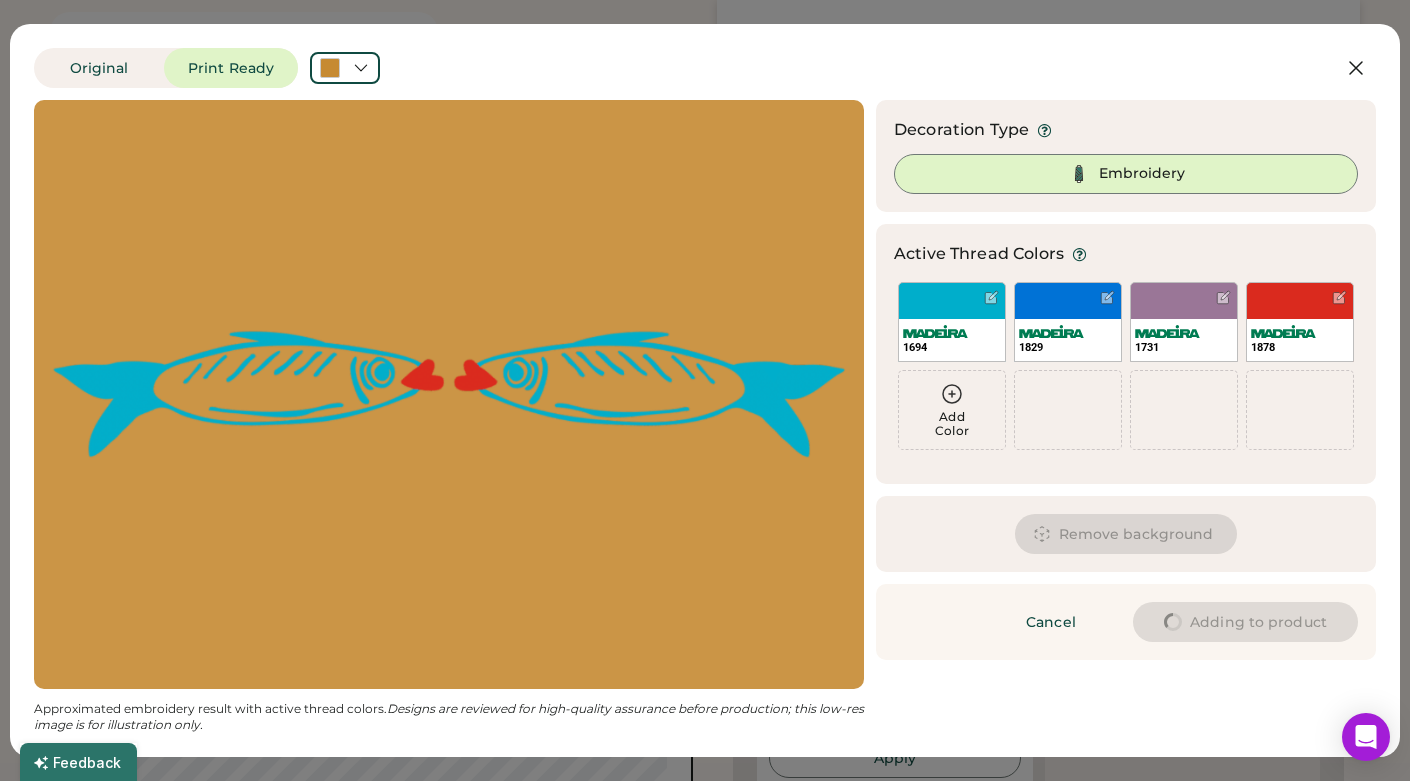 type on "****" 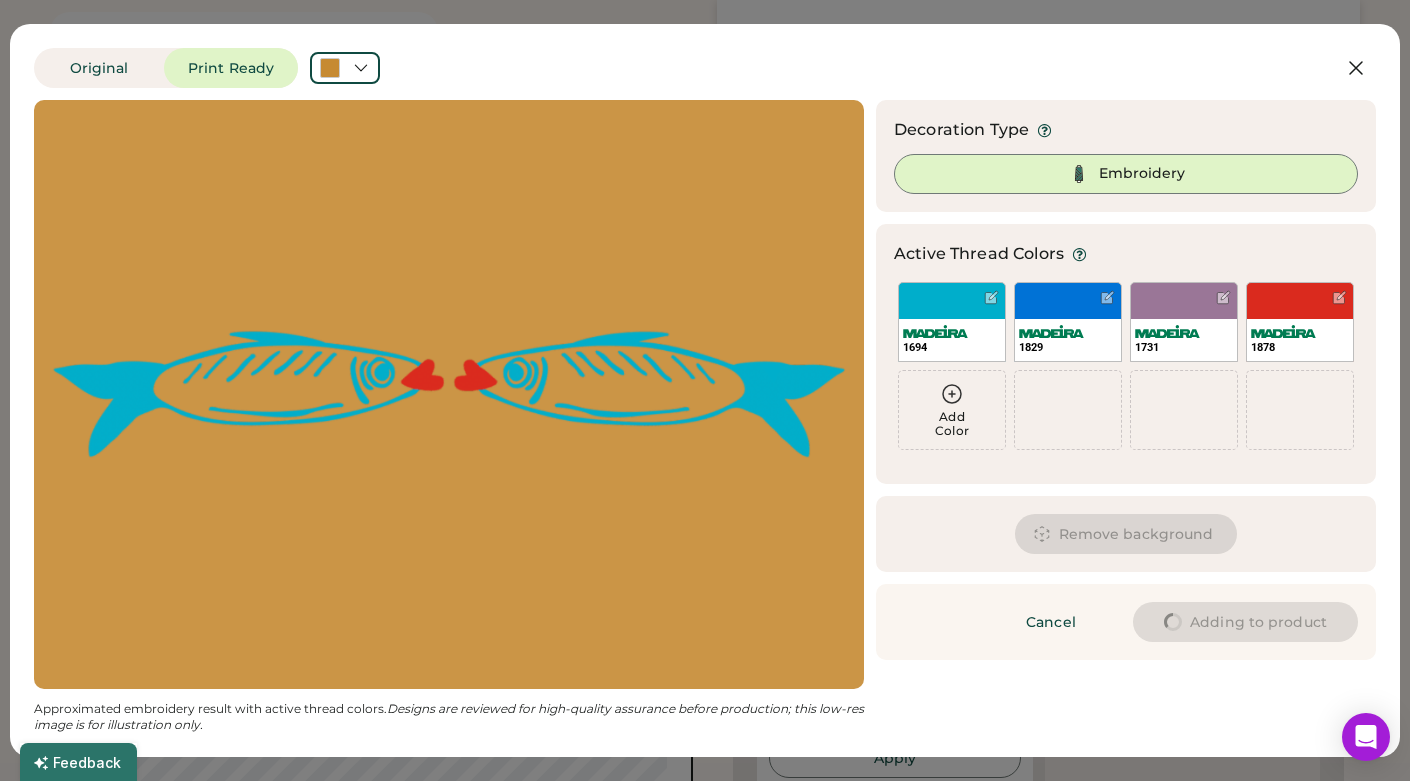type on "****" 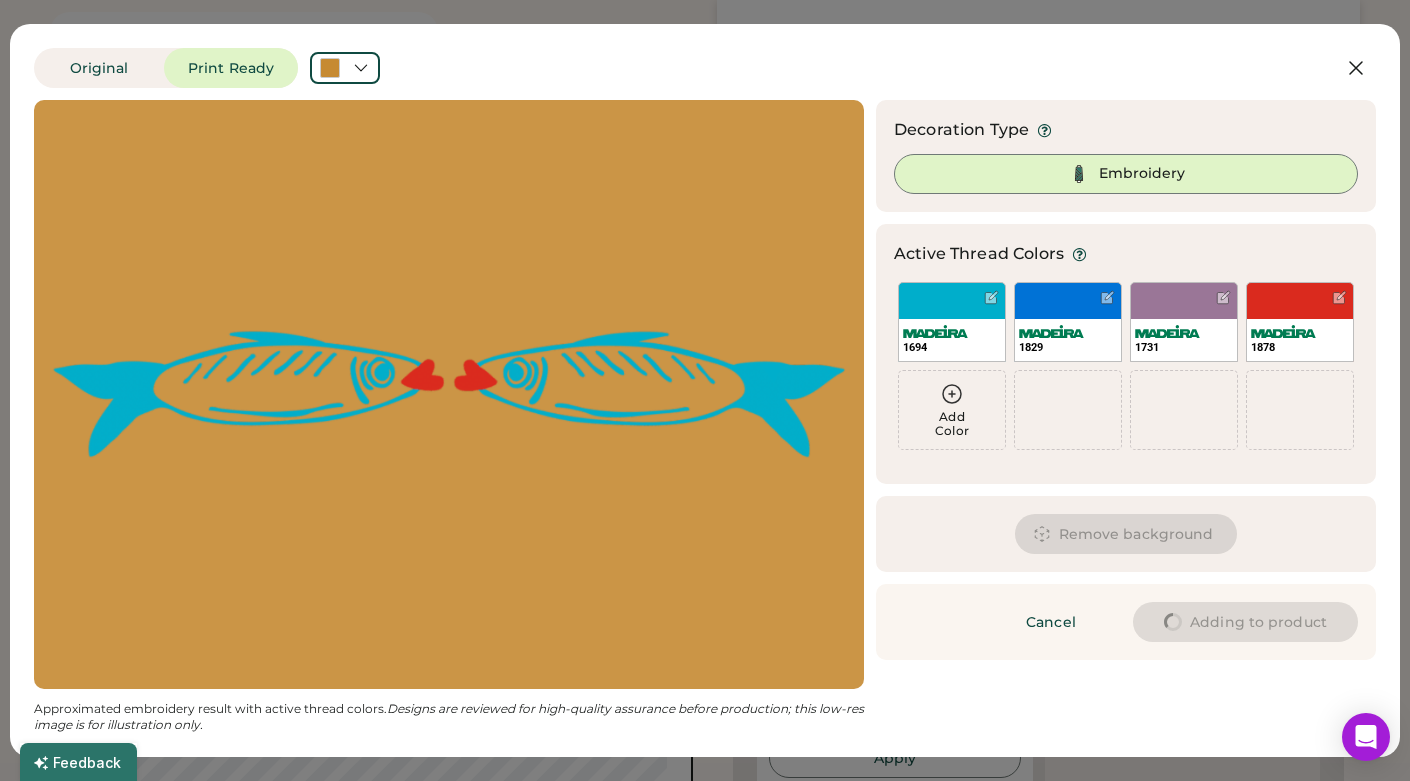 type on "****" 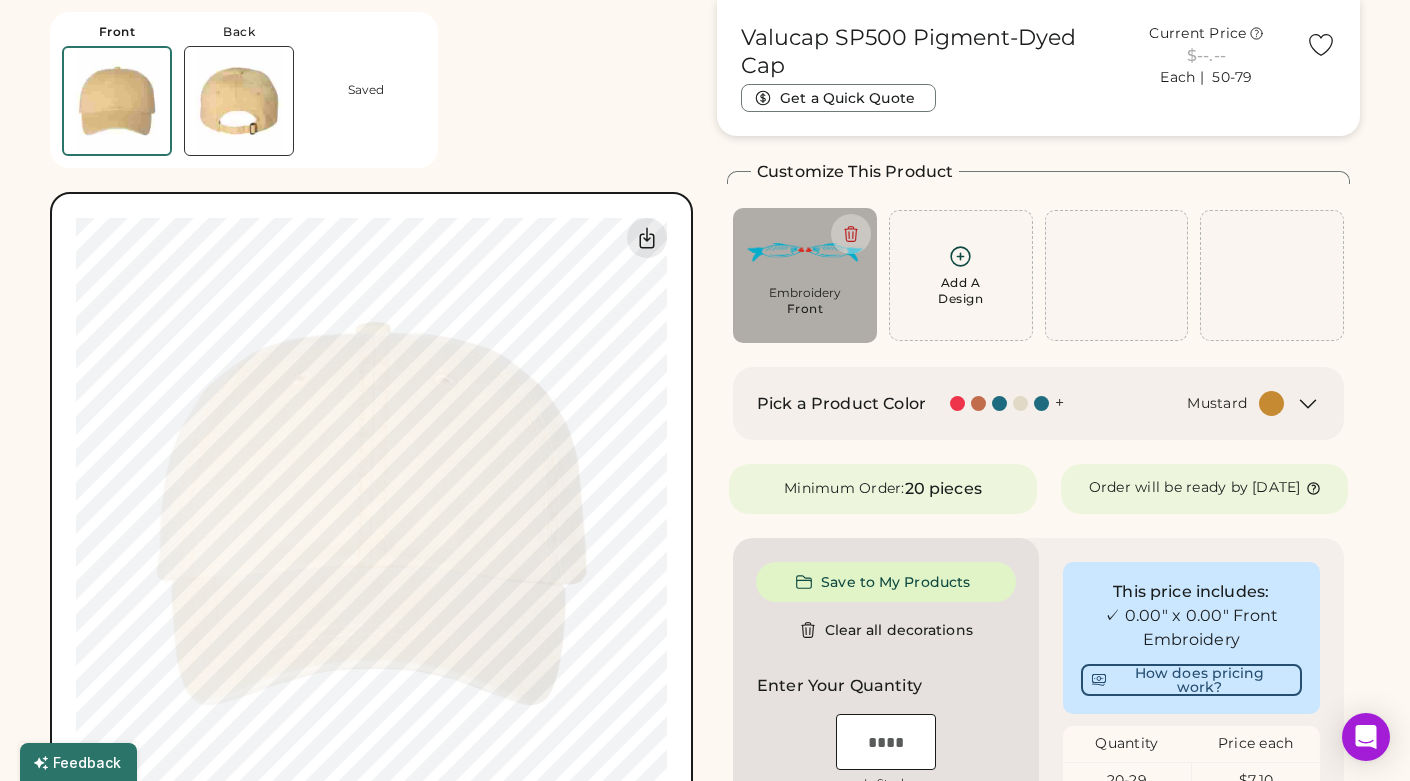 type on "****" 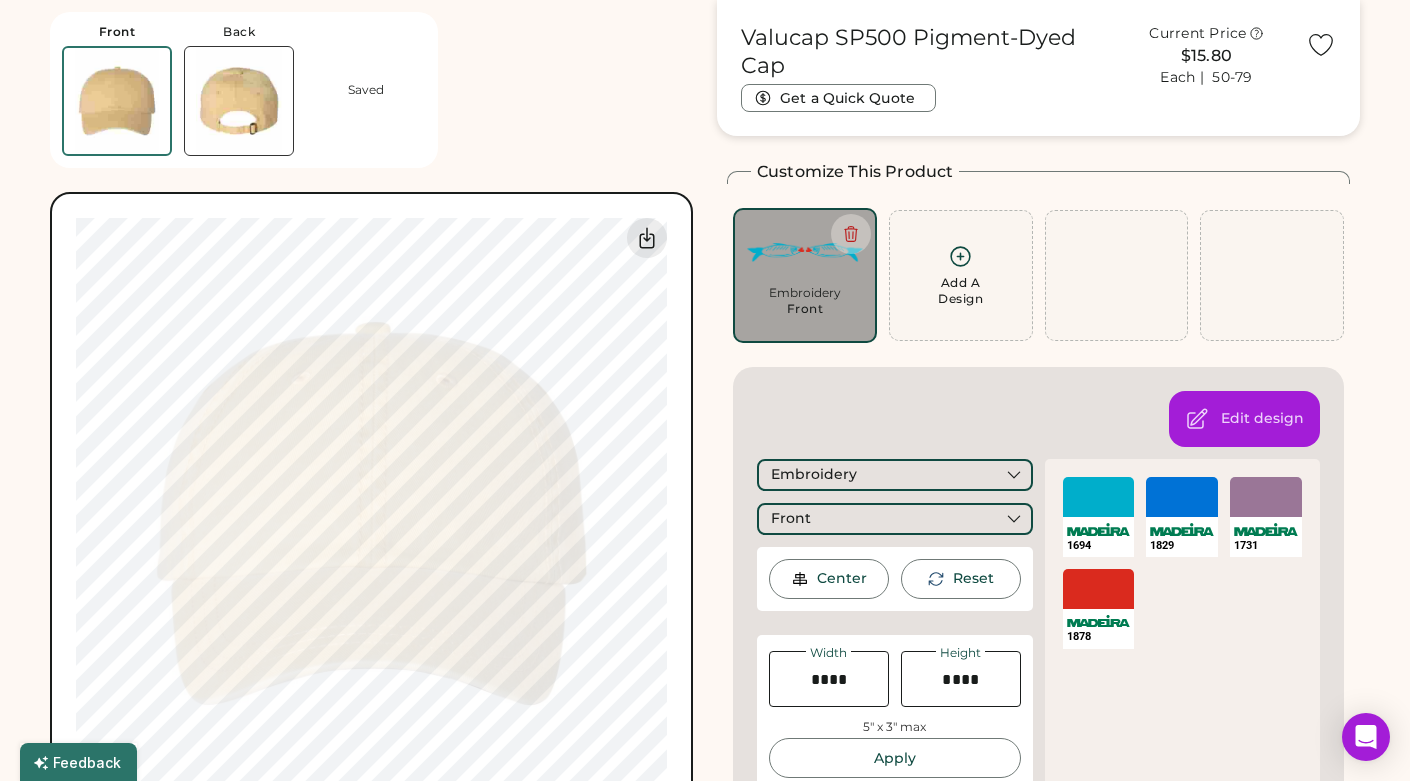 type on "****" 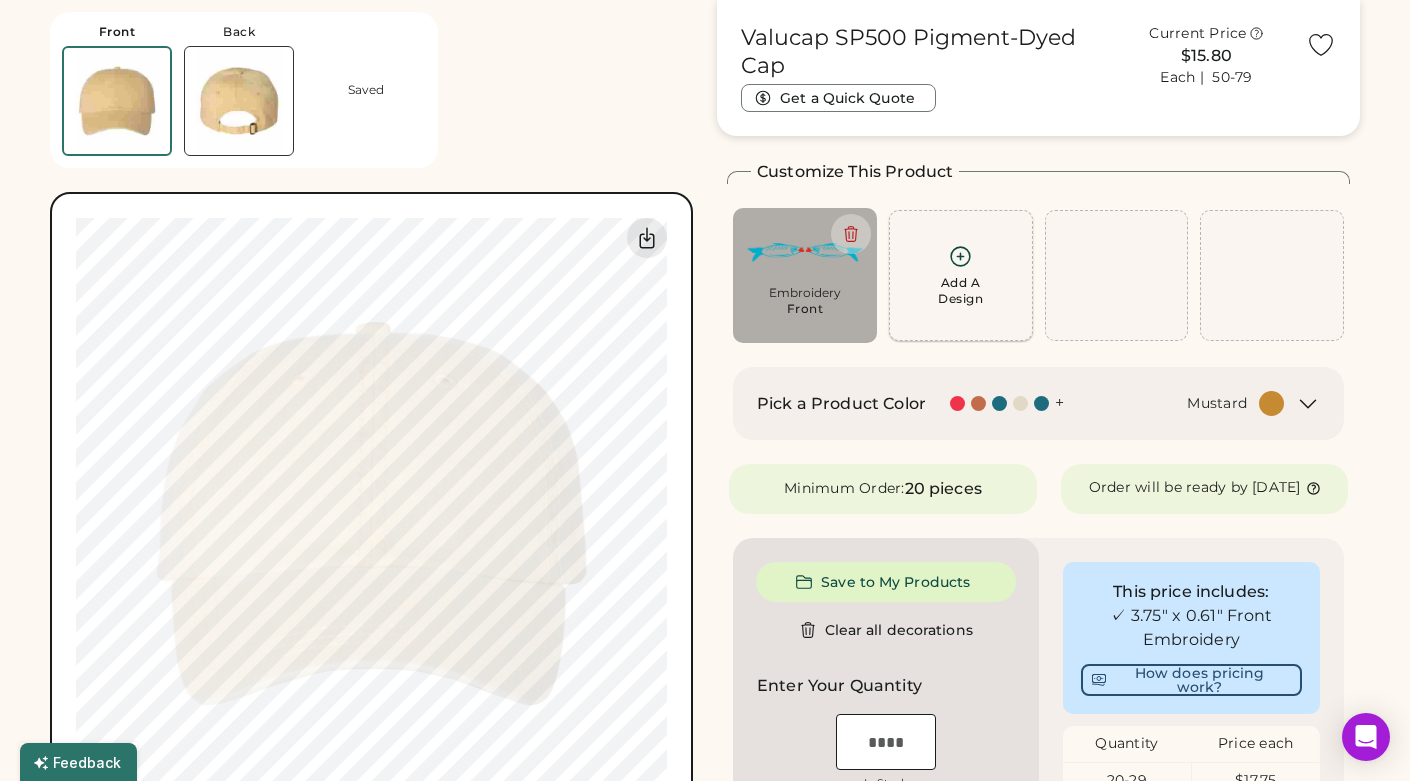 click on "Add A
Design" at bounding box center (961, 275) 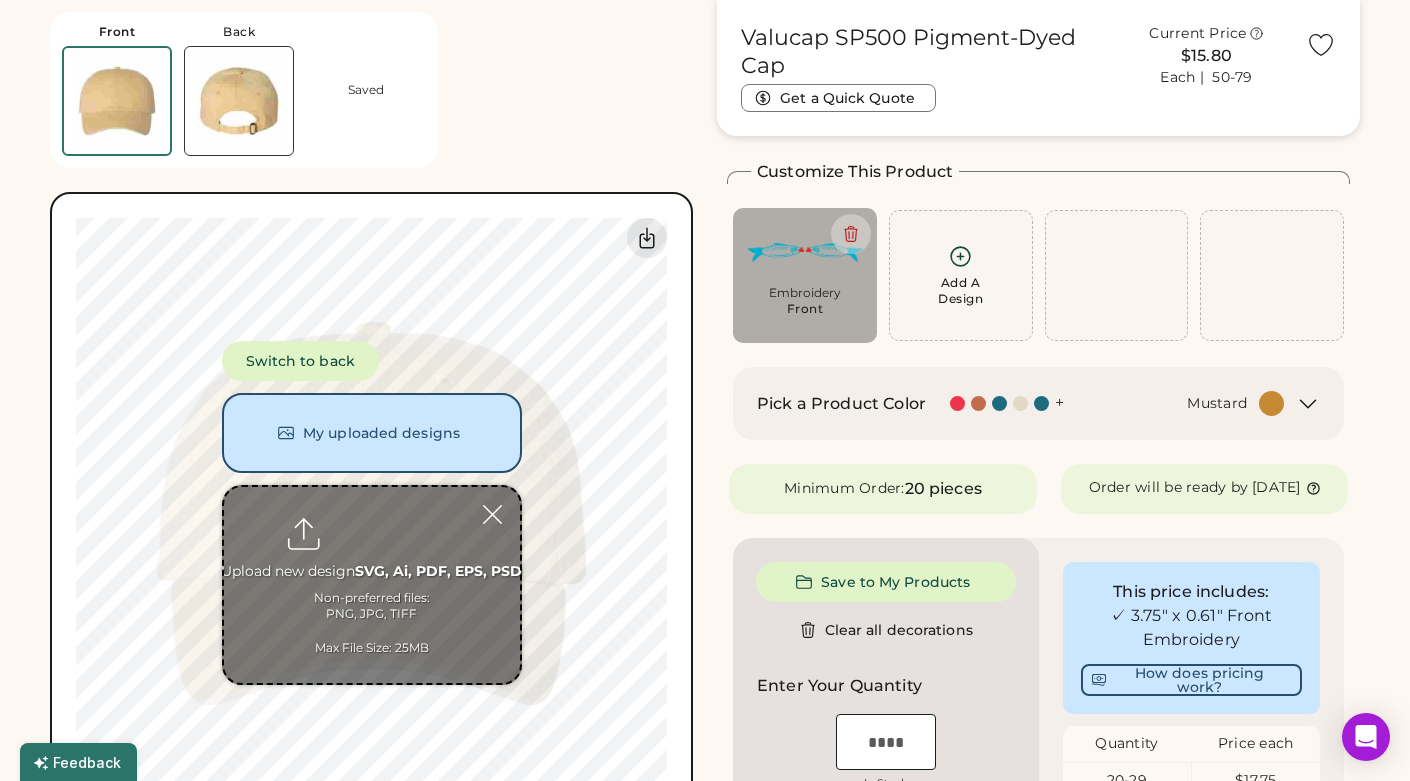 click at bounding box center (372, 585) 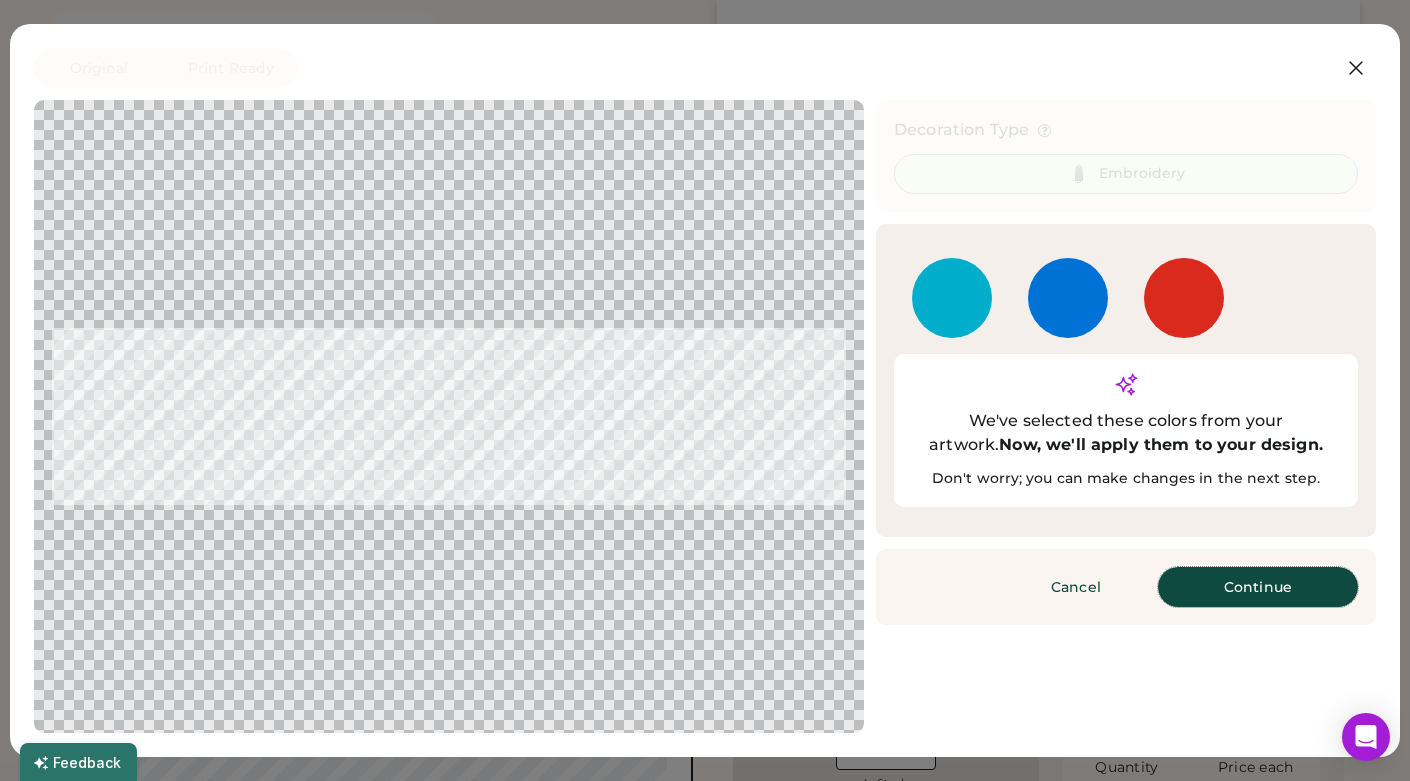 click on "Continue" at bounding box center [1258, 587] 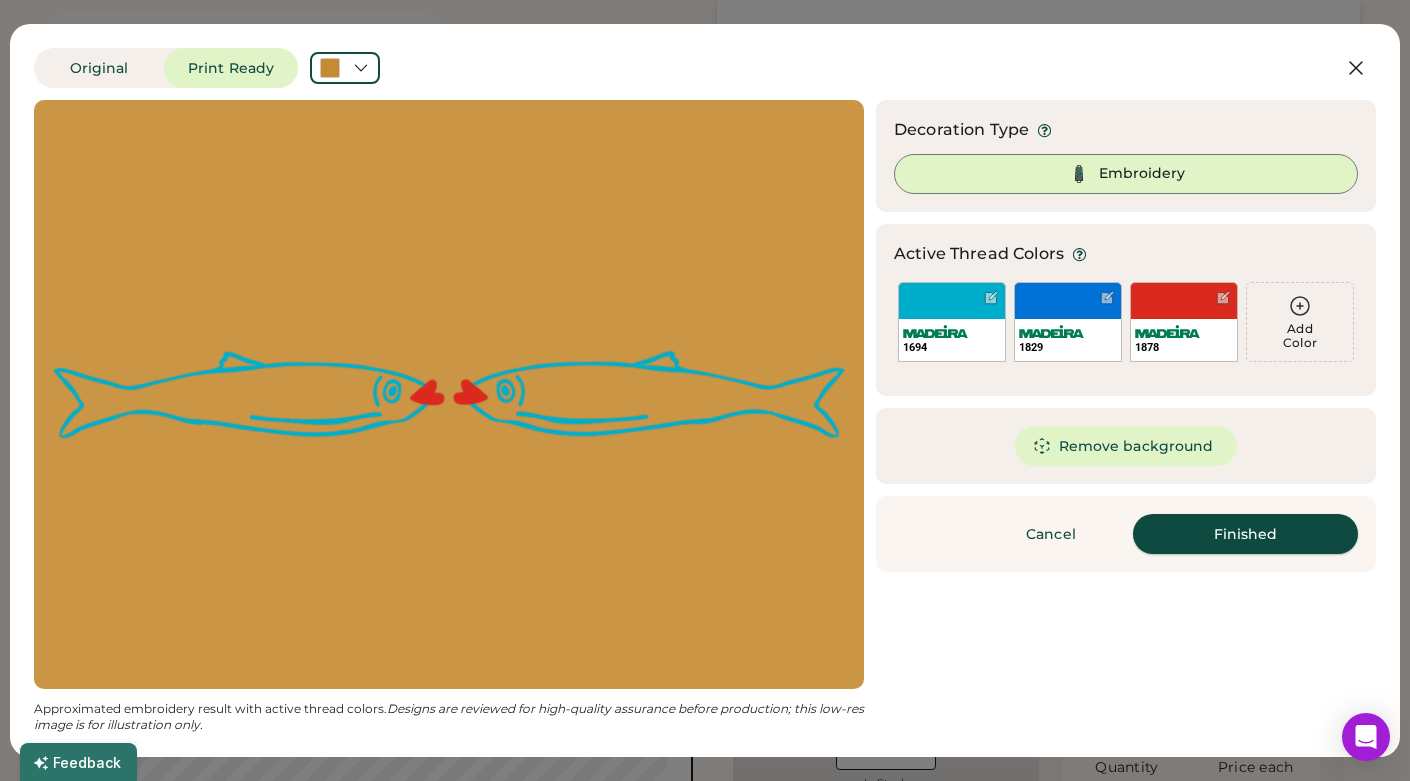 click on "Finished" at bounding box center [1245, 534] 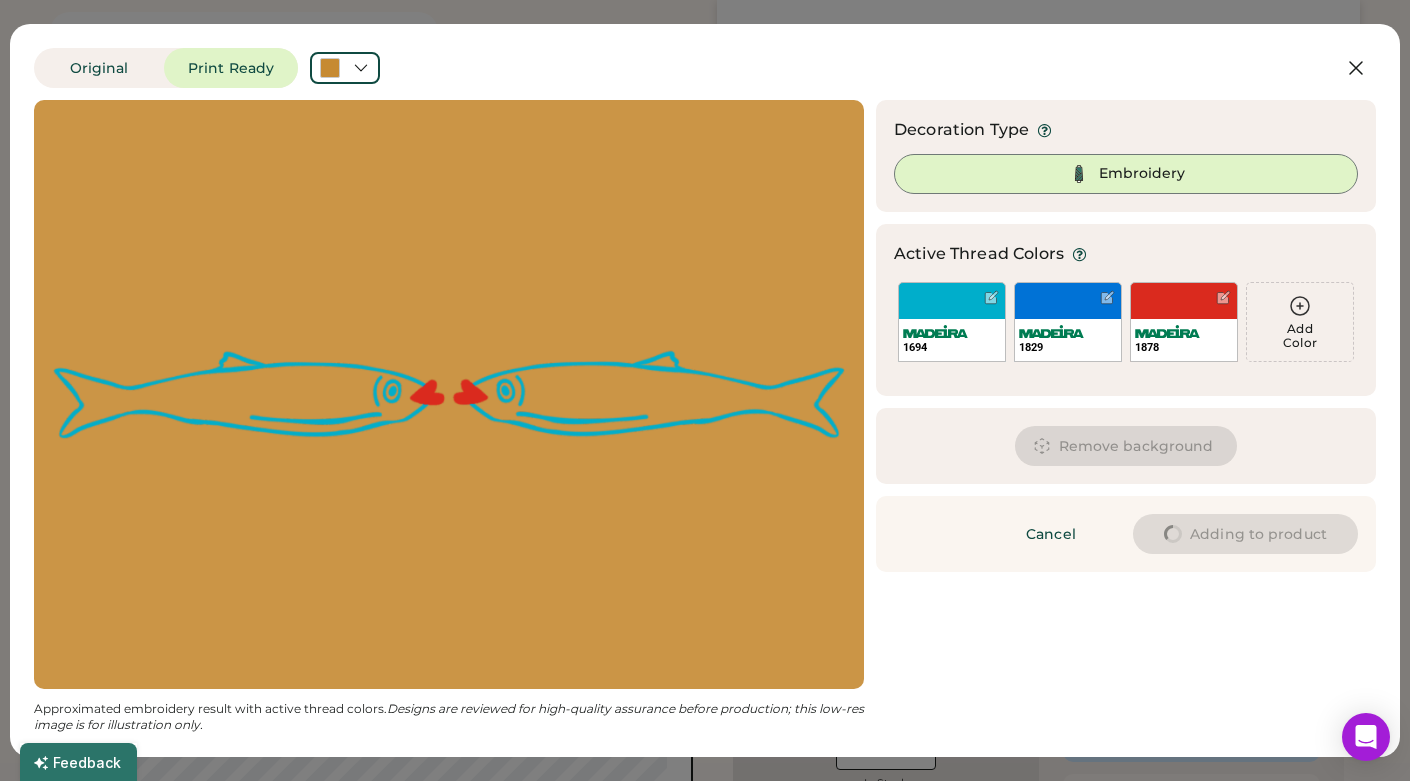 type on "****" 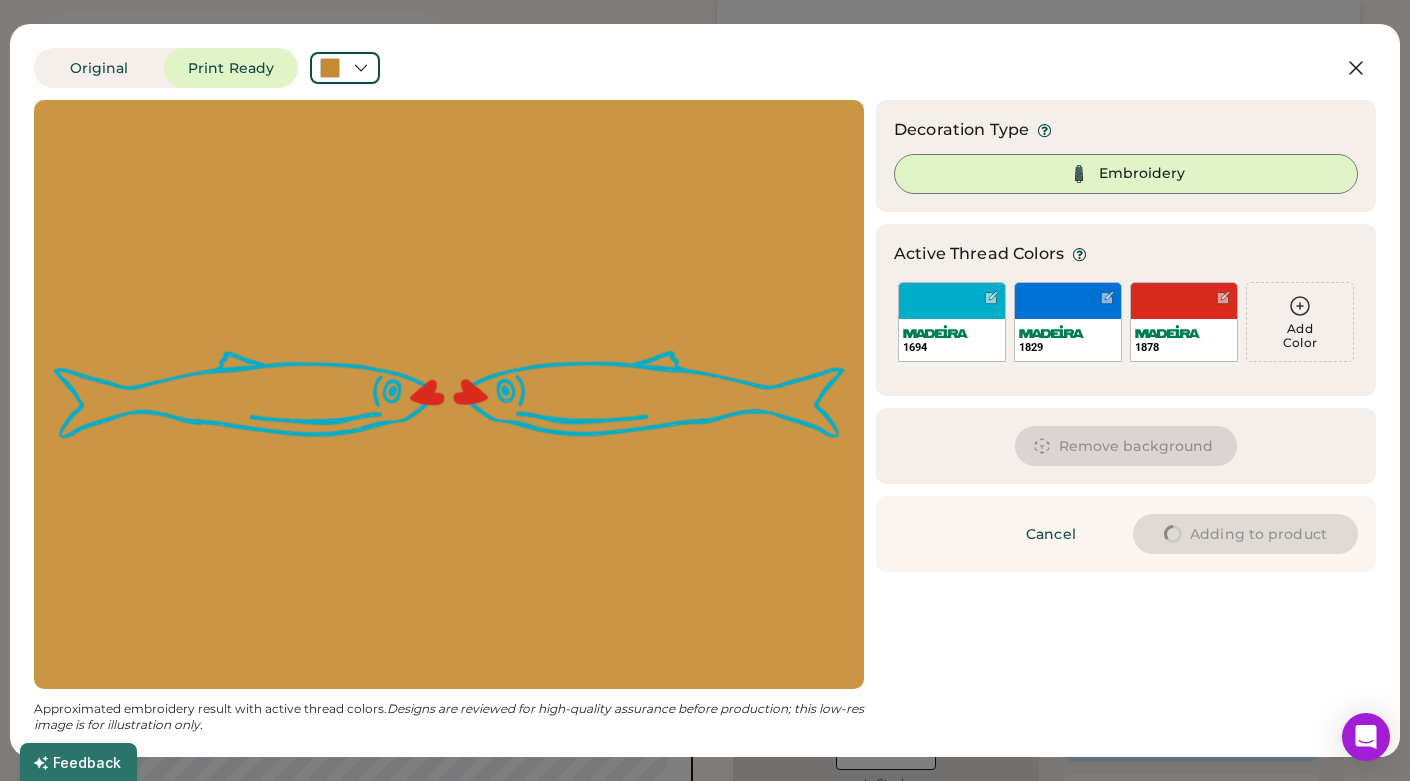type on "****" 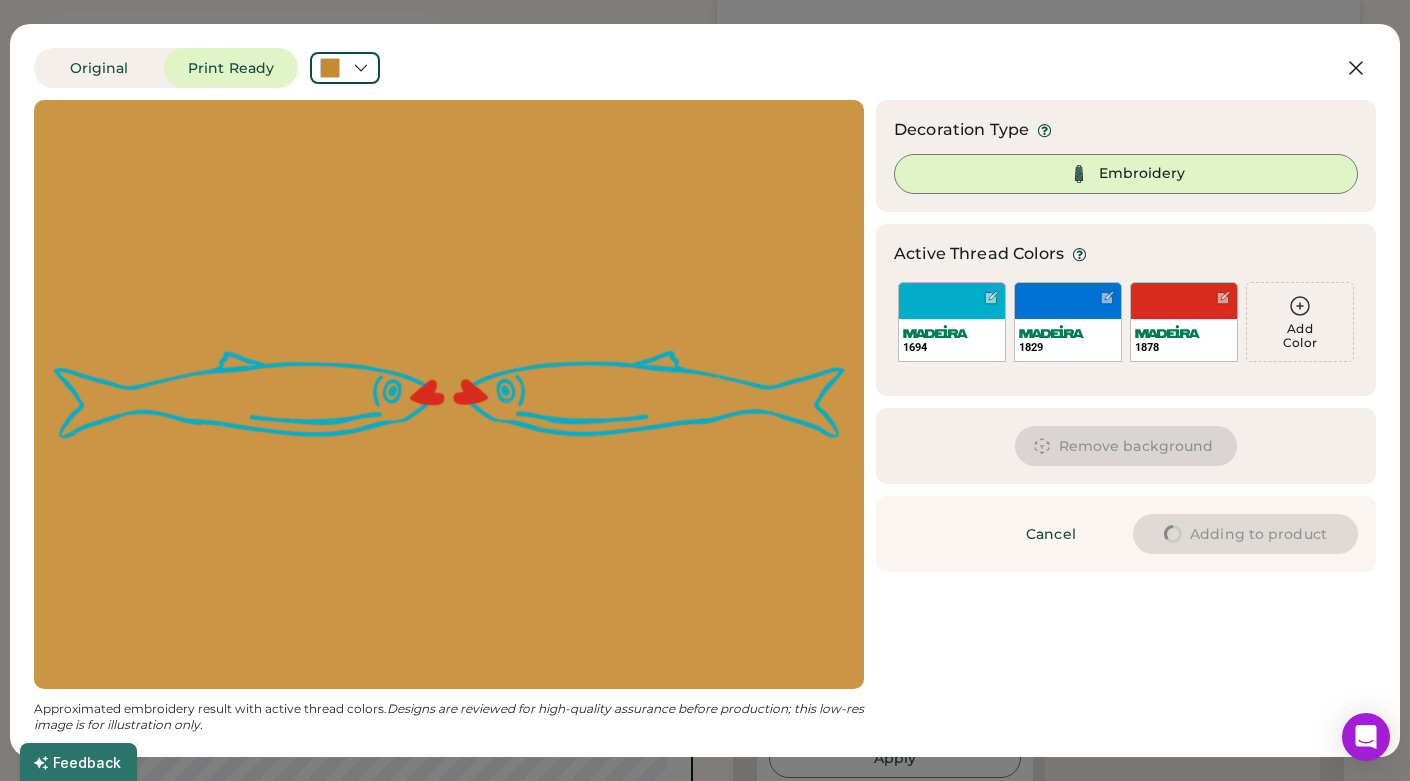 type on "****" 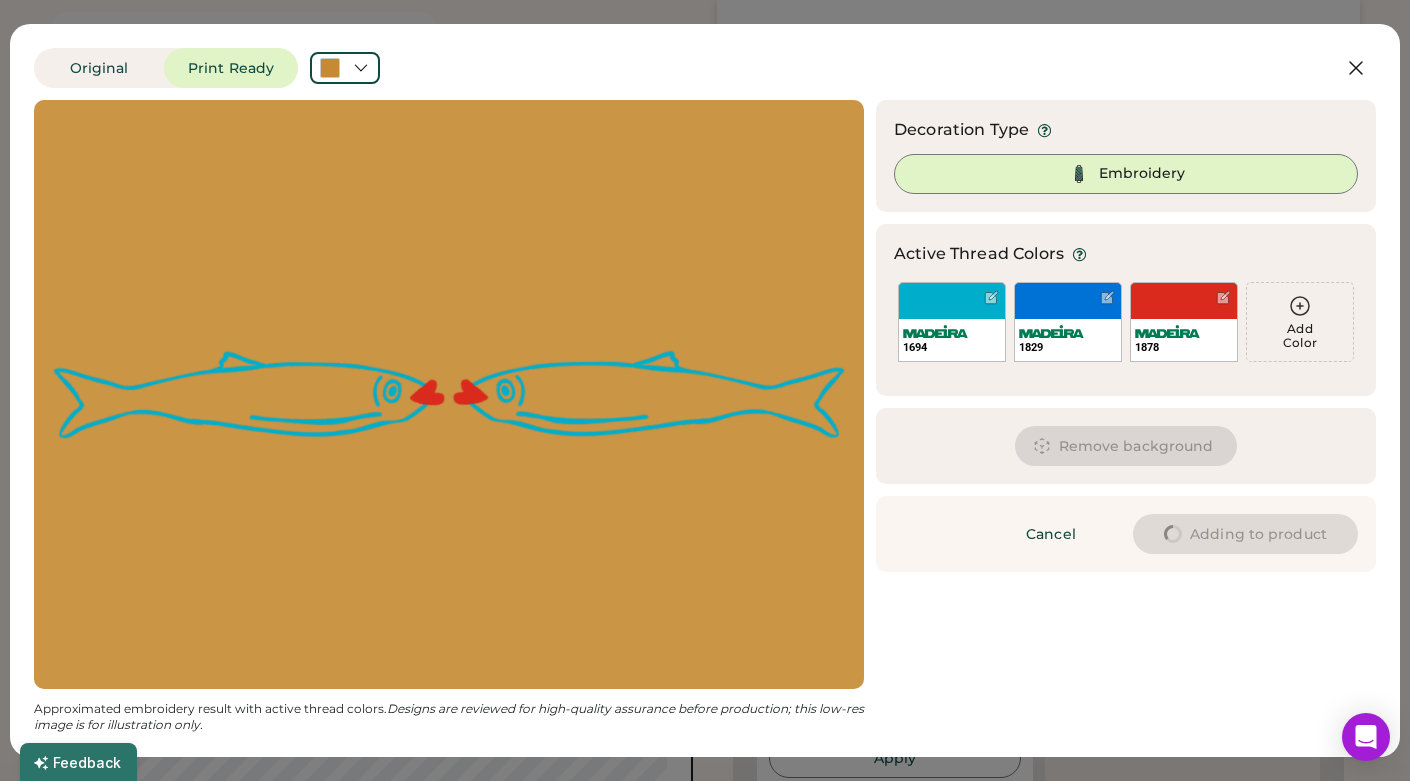 type on "****" 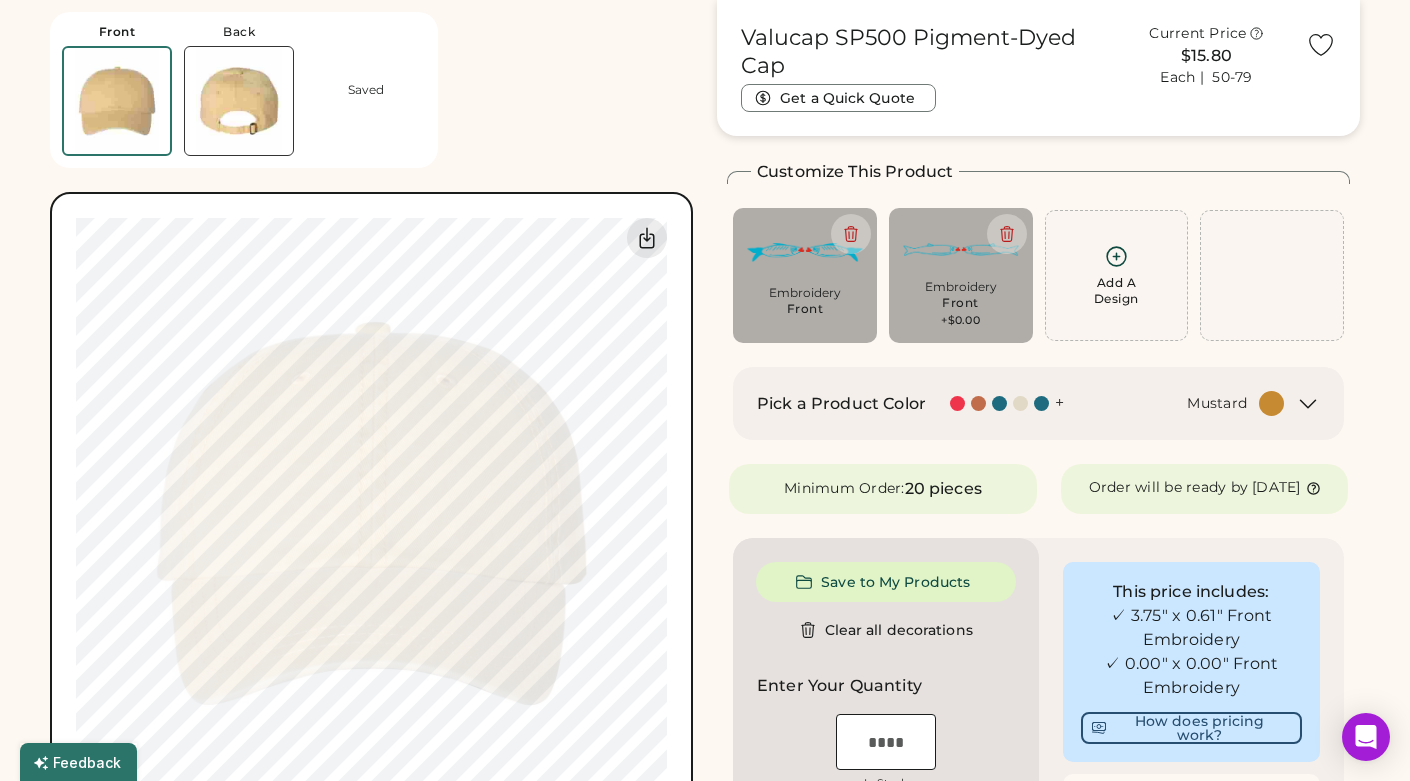type on "****" 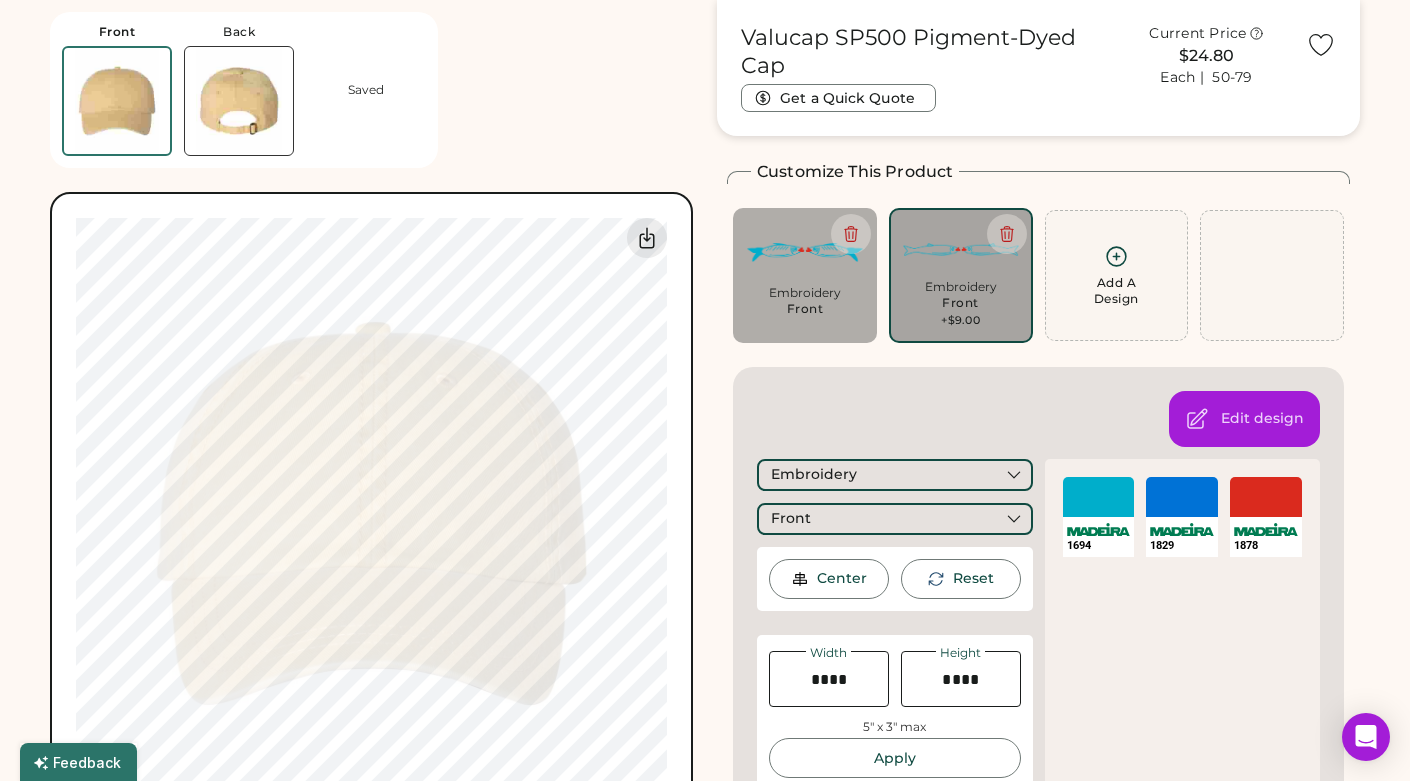 type on "****" 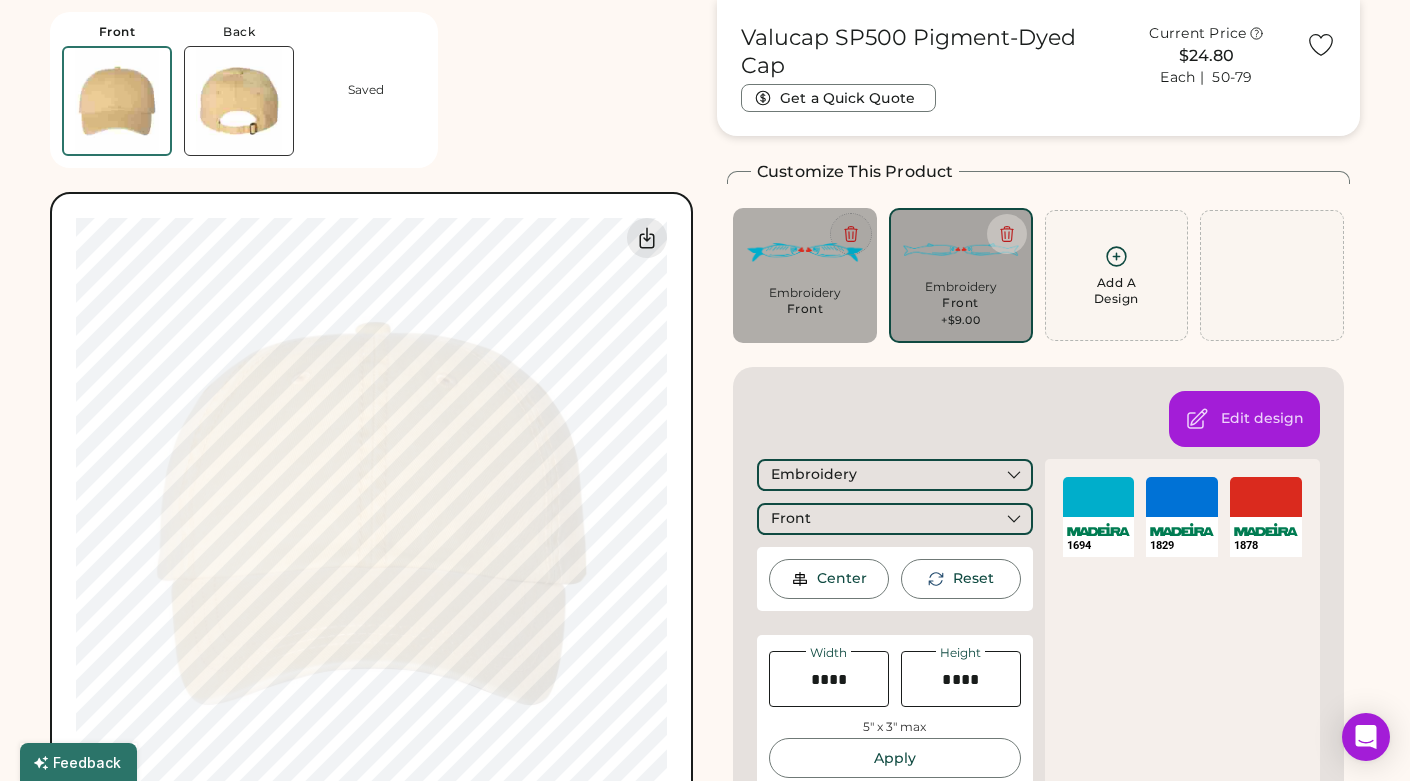 click 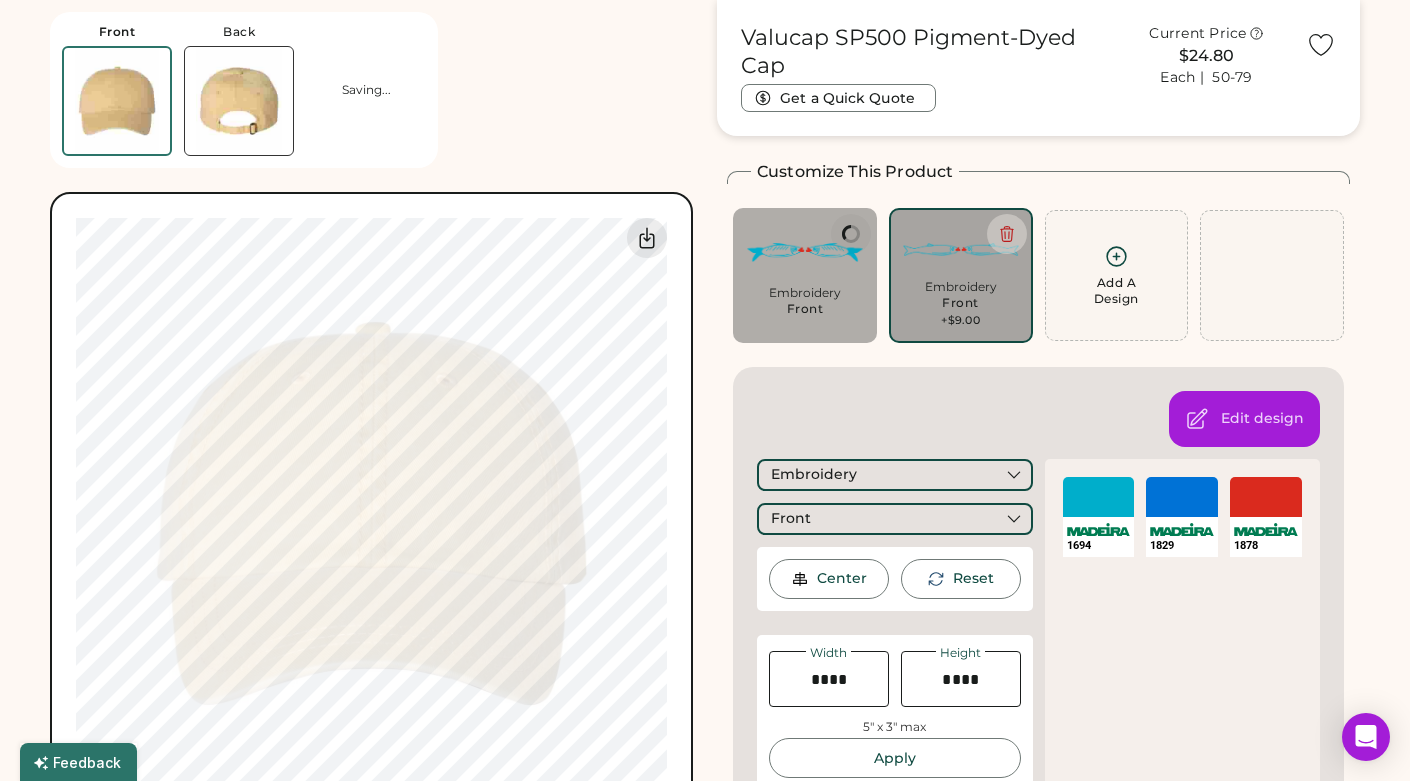 type on "****" 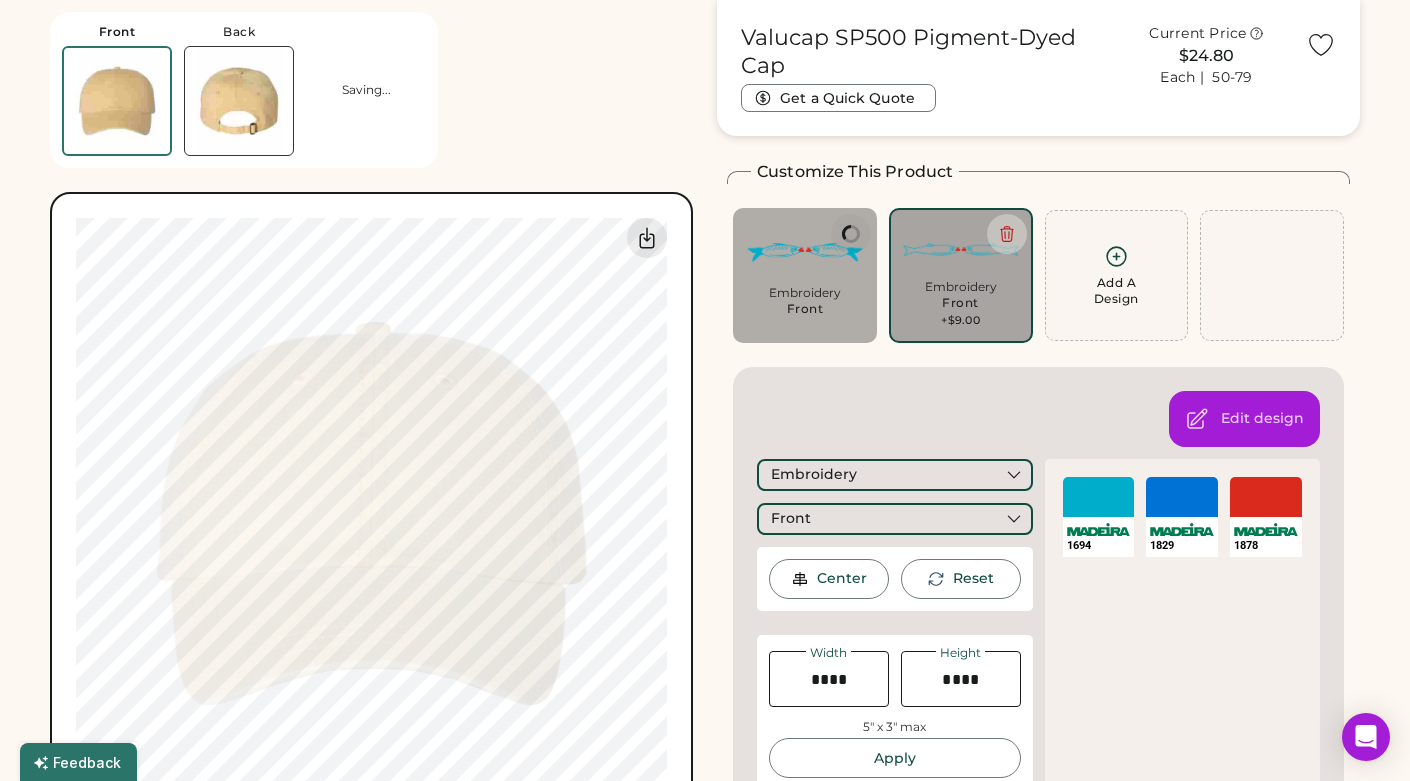 type on "****" 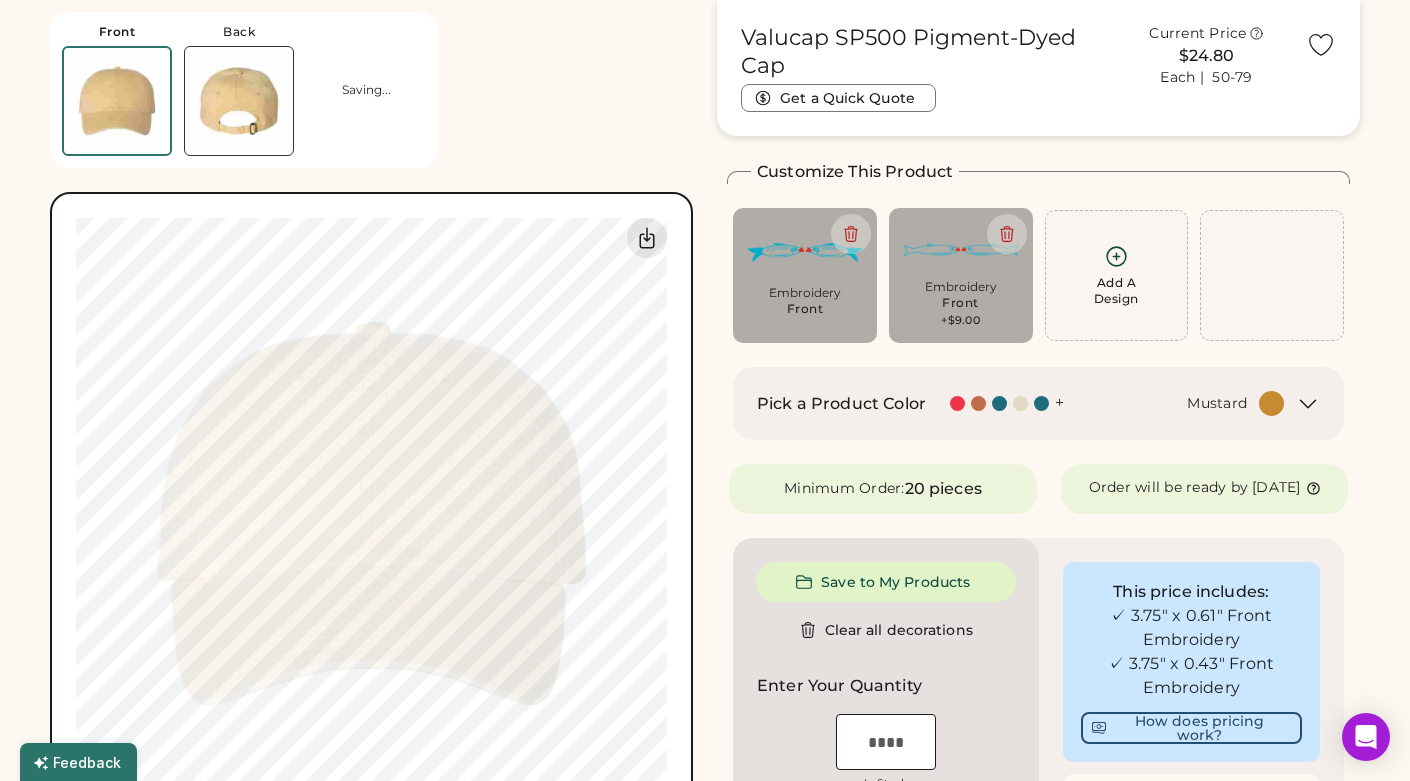 type on "****" 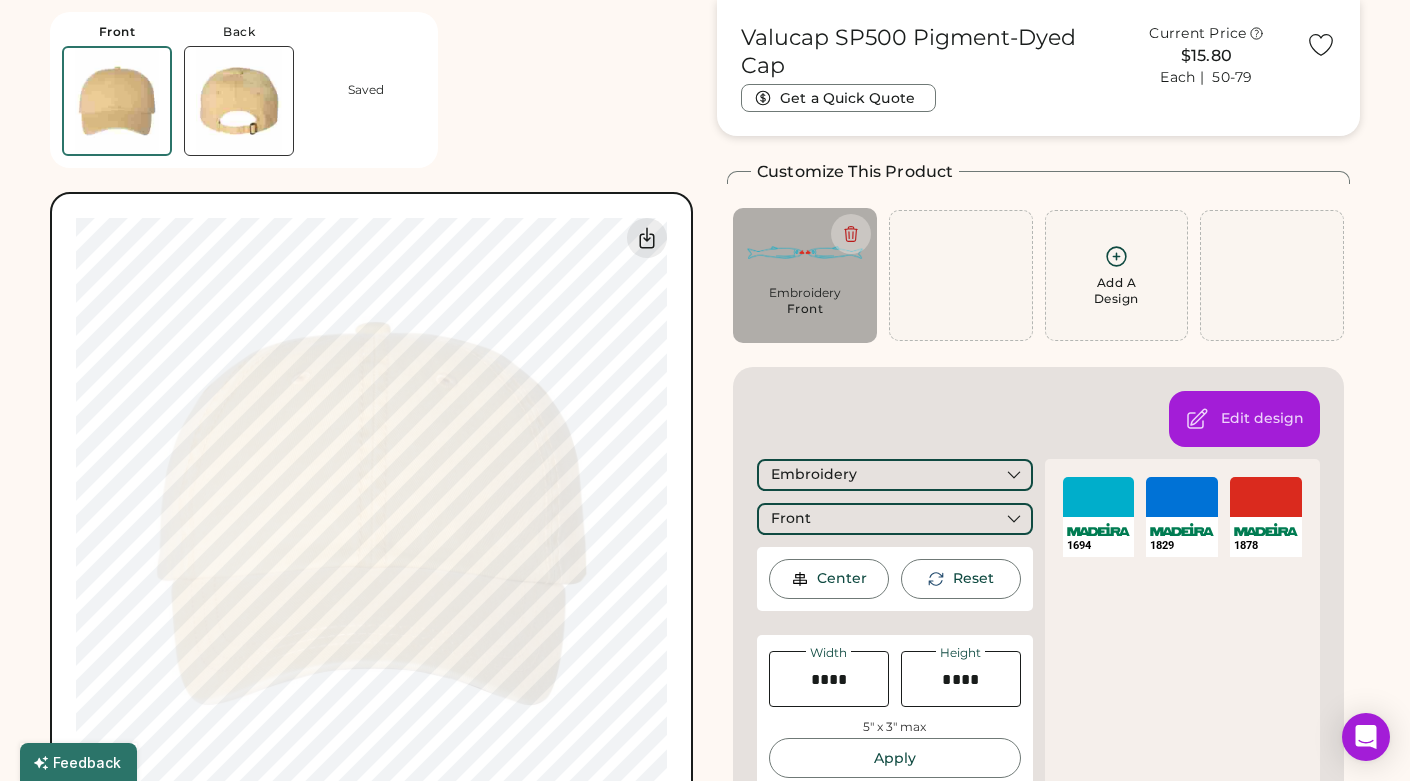 type on "****" 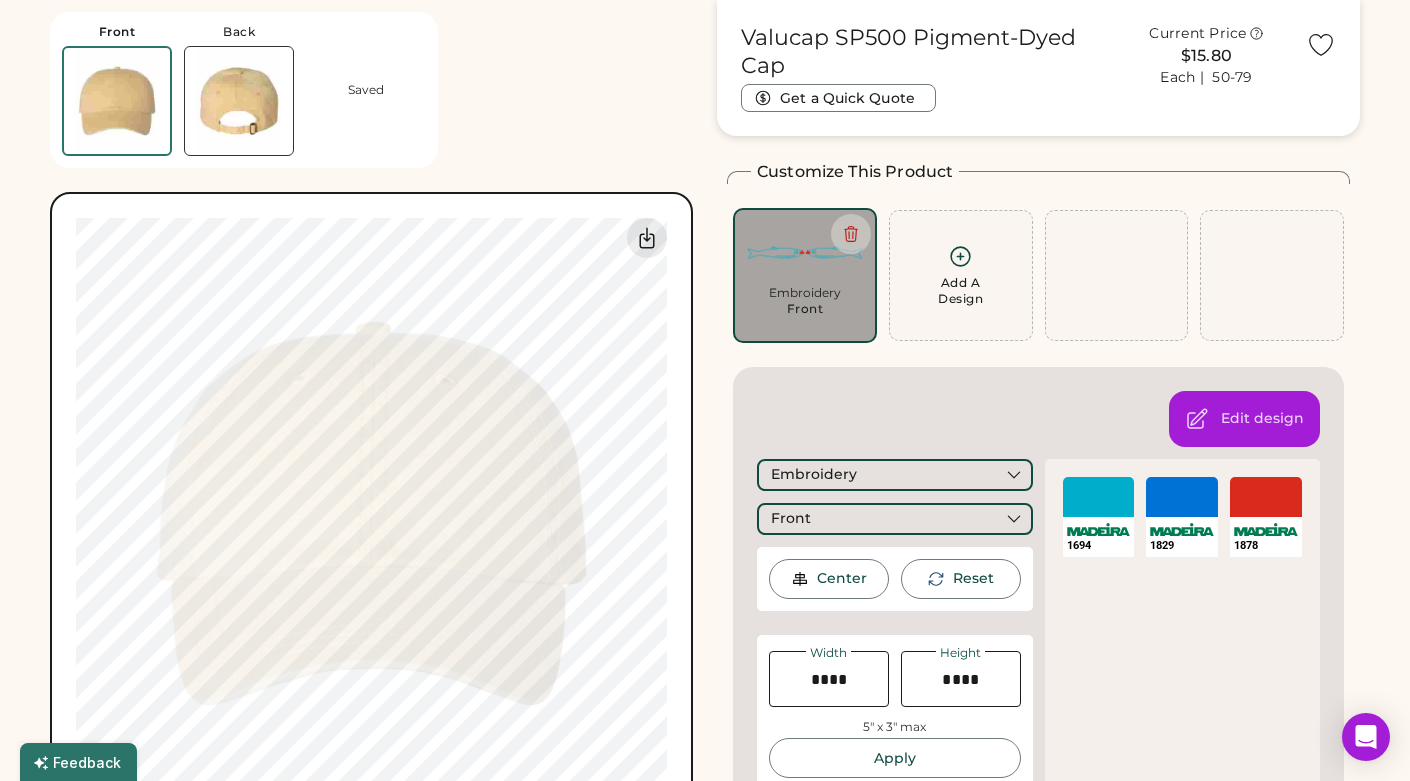 click on "Front Back Saved Switch to back    My uploaded designs Upload new design
SVG, Ai, PDF, EPS, PSD Non-preferred files:
PNG, JPG, TIFF Max File Size: 25MB    Guidelines are approximate; our team will confirm the correct placement. 0% 0%    Valucap SP500 Pigment-Dyed Cap    Get a Quick Quote Current Price    $15.80 Each |  50-79    Customize This Product    Add A
Design
Embroidery Front       Add A
Design
+$0.00        Add A
Design    Edit design Embroidery    Front    Center    Reset Width Height 5" x 3" max Apply 1694 SELECT
A COLOR 1829 SELECT
A COLOR 1878 SELECT
A COLOR 1878 Pick a Product Color + Mustard    Minimum Order:  20 pieces Order will be ready by Monday, Aug. 4        Save to My Products    Clear all decorations Enter Your Quantity OSFM Loading
Inventory In Stock
999+ Enter Quantities to Finalize Your Order Minimum Order Quantity is 20 Pieces Special instructions Add to cart This price includes: ✓ 4.78" x 0.54" Front Embroidery    How does pricing work? Quantity" at bounding box center [705, 996] 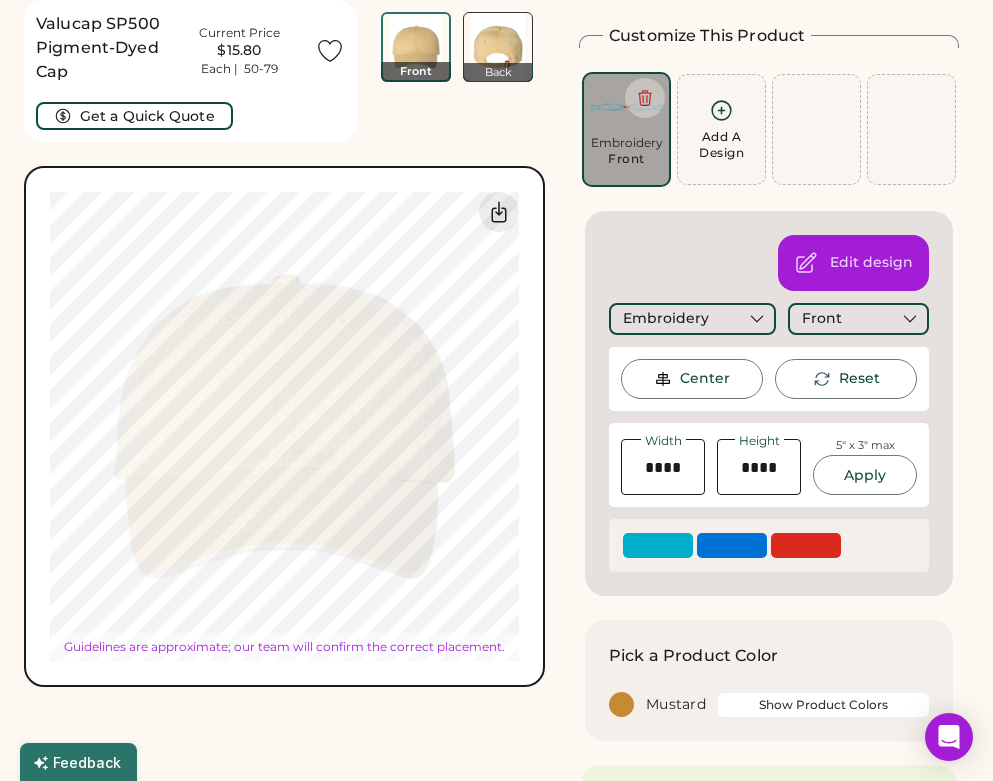 type on "****" 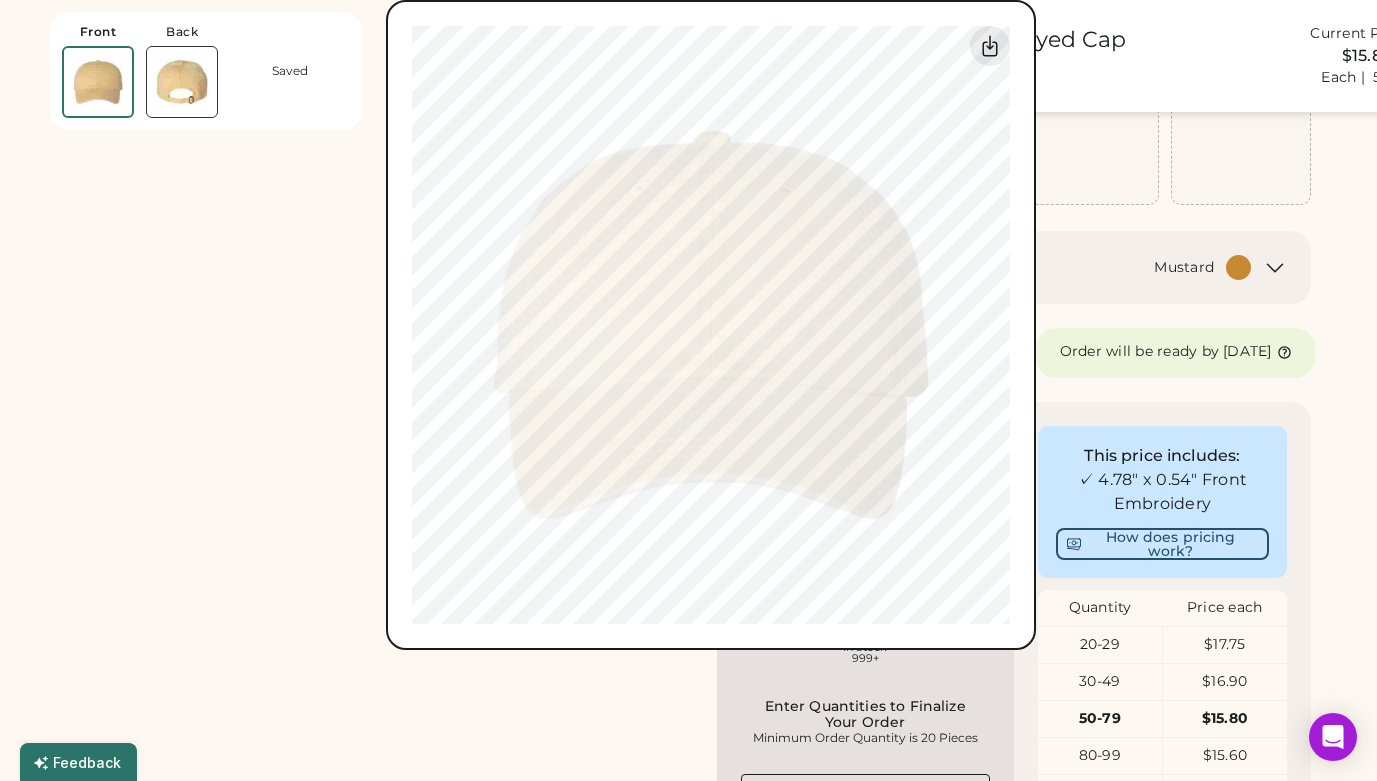 click on "Valucap SP500 Pigment-Dyed Cap Current Price $15.80 Each |  50-79       Get a Quick Quote Front Back Front Back Saved Switch to back    My uploaded designs Upload new design
SVG, Ai, PDF, EPS, PSD Non-preferred files:
PNG, JPG, TIFF Max File Size: 25MB    Guidelines are approximate; our team will confirm the correct placement. 0% 0%" at bounding box center [738, 325] 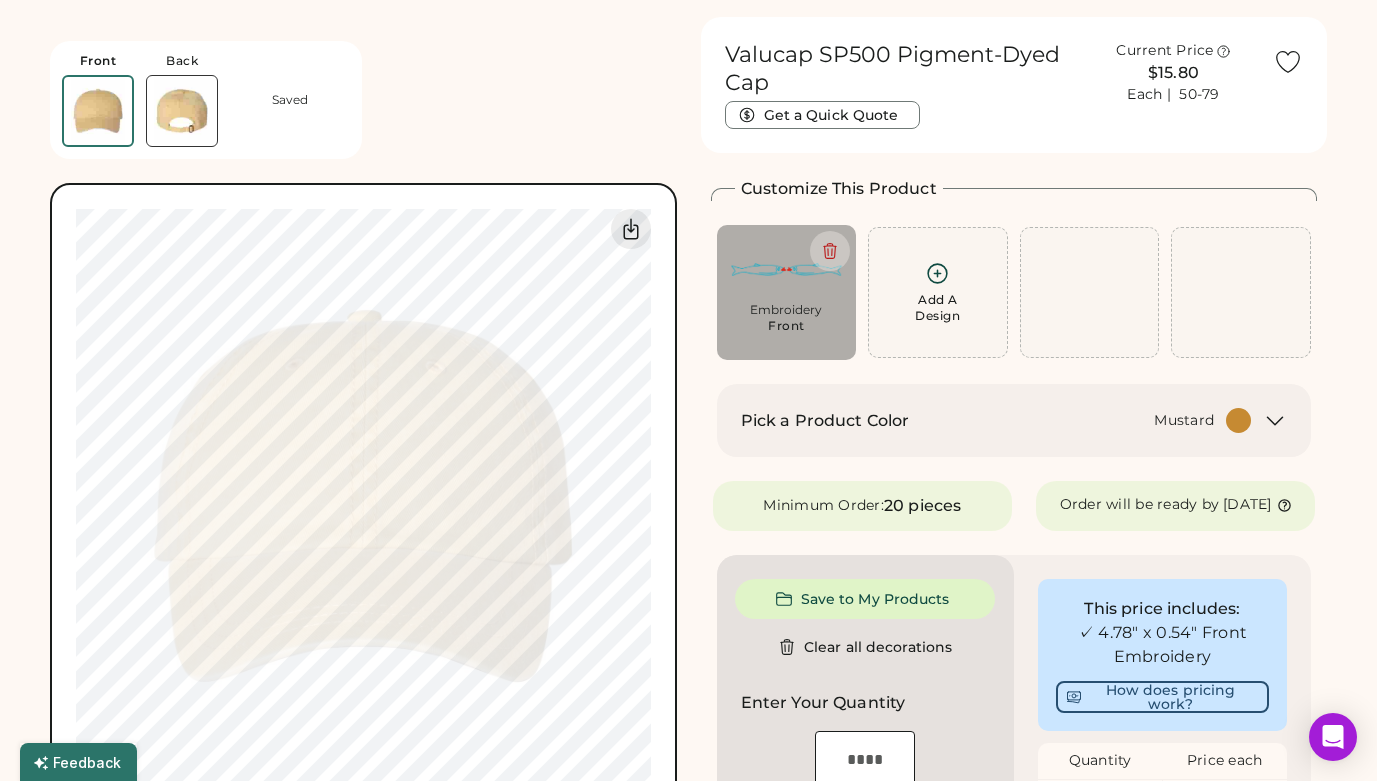 scroll, scrollTop: 69, scrollLeft: 0, axis: vertical 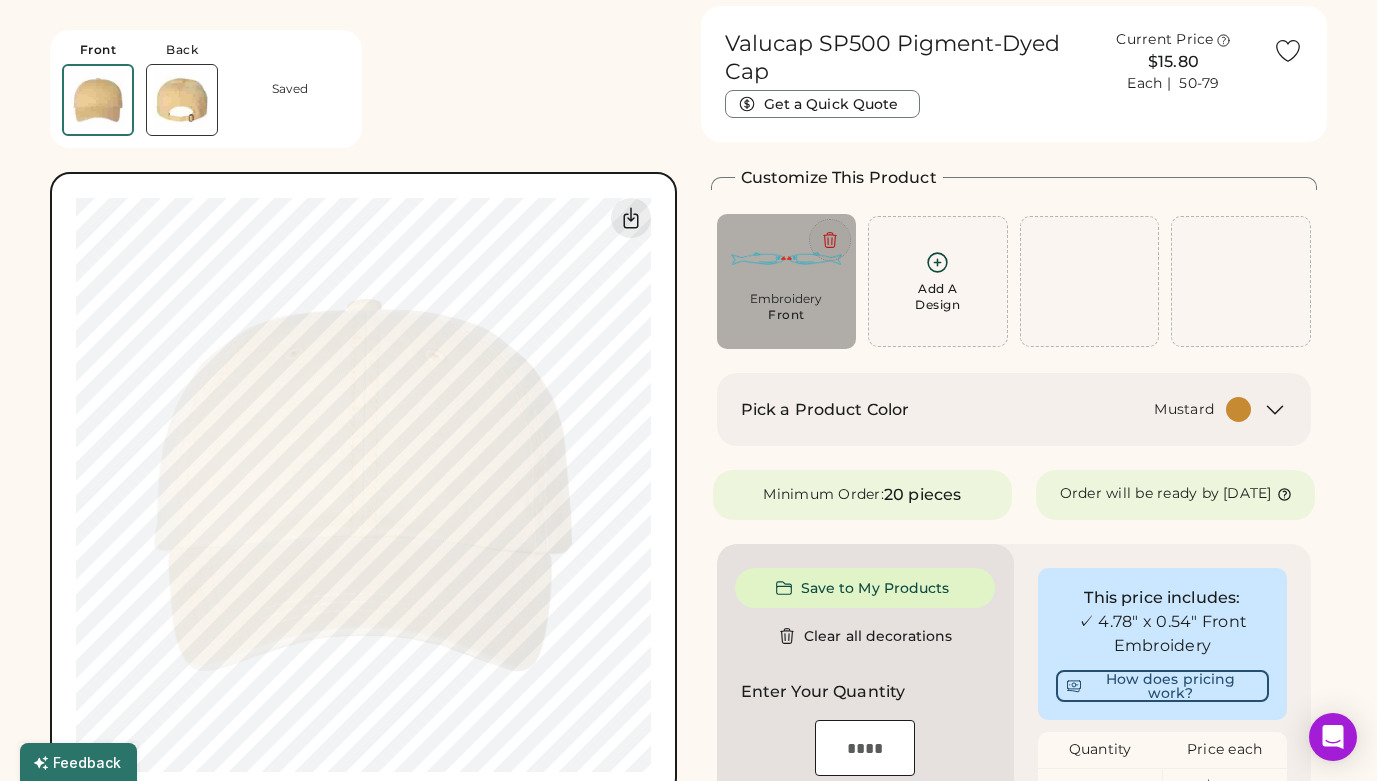 click 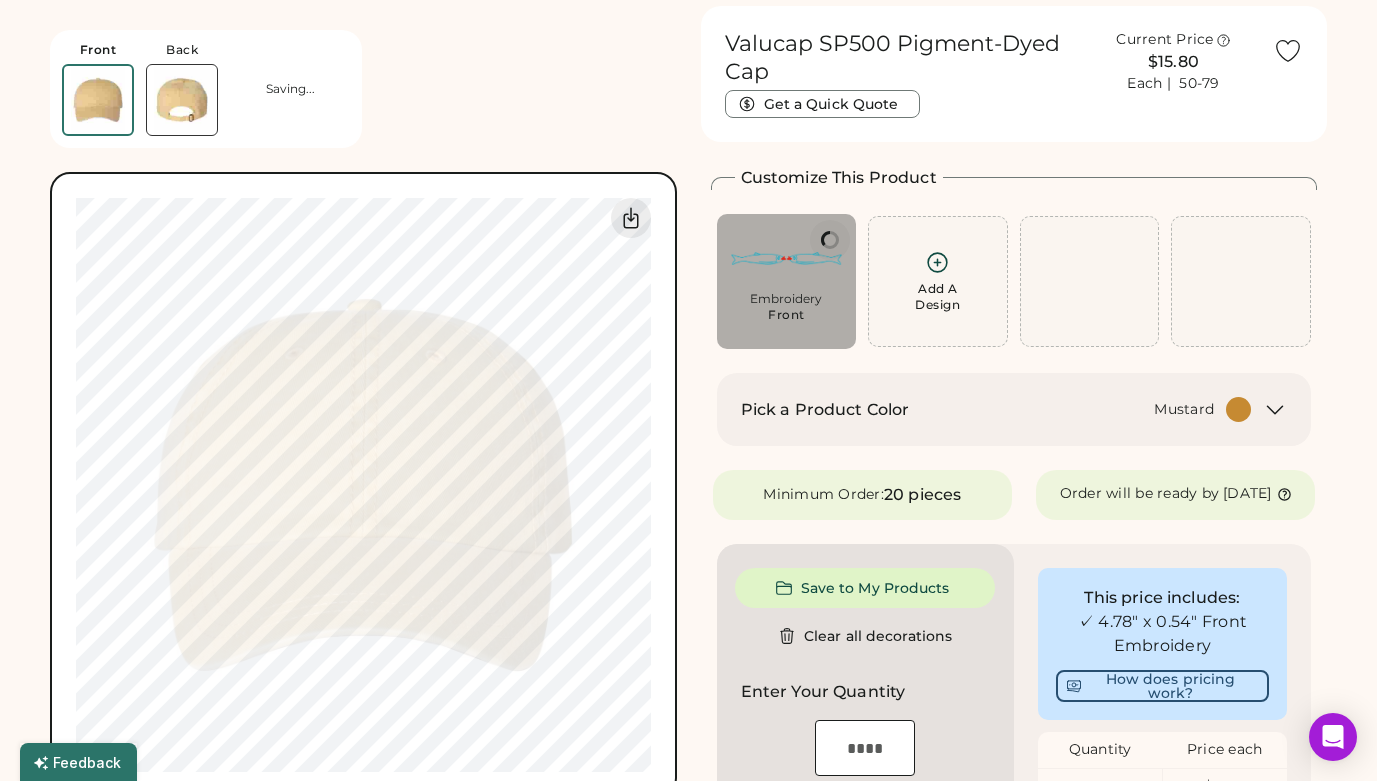 type on "****" 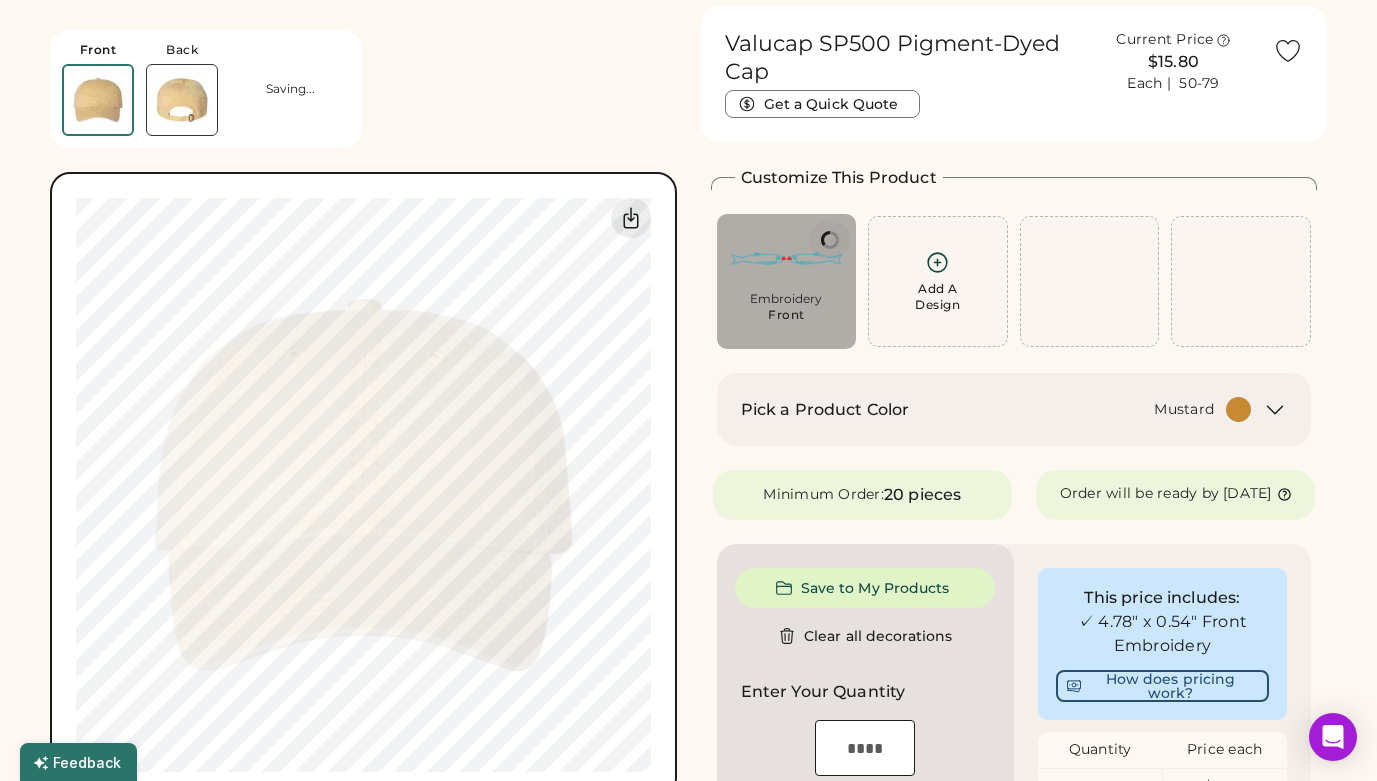type on "****" 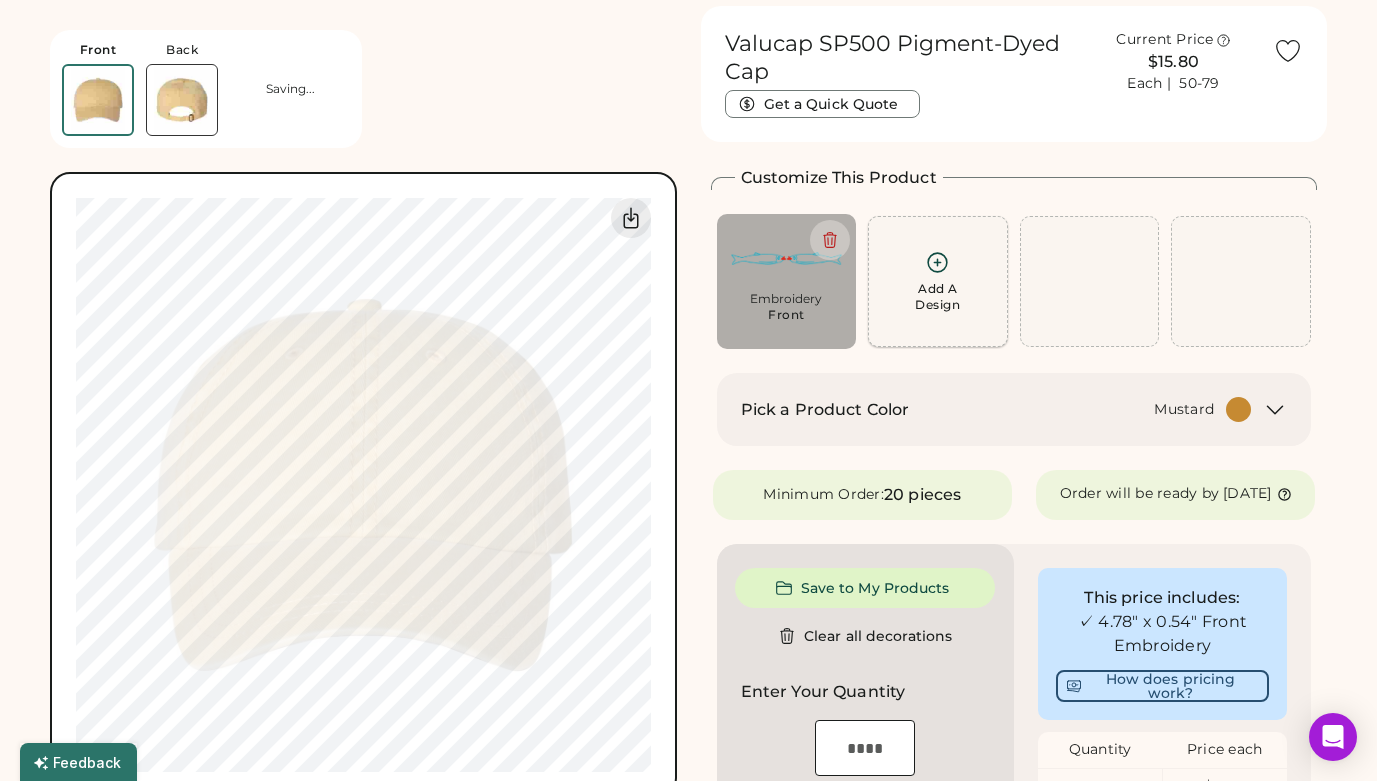click on "Add A
Design" at bounding box center (938, 281) 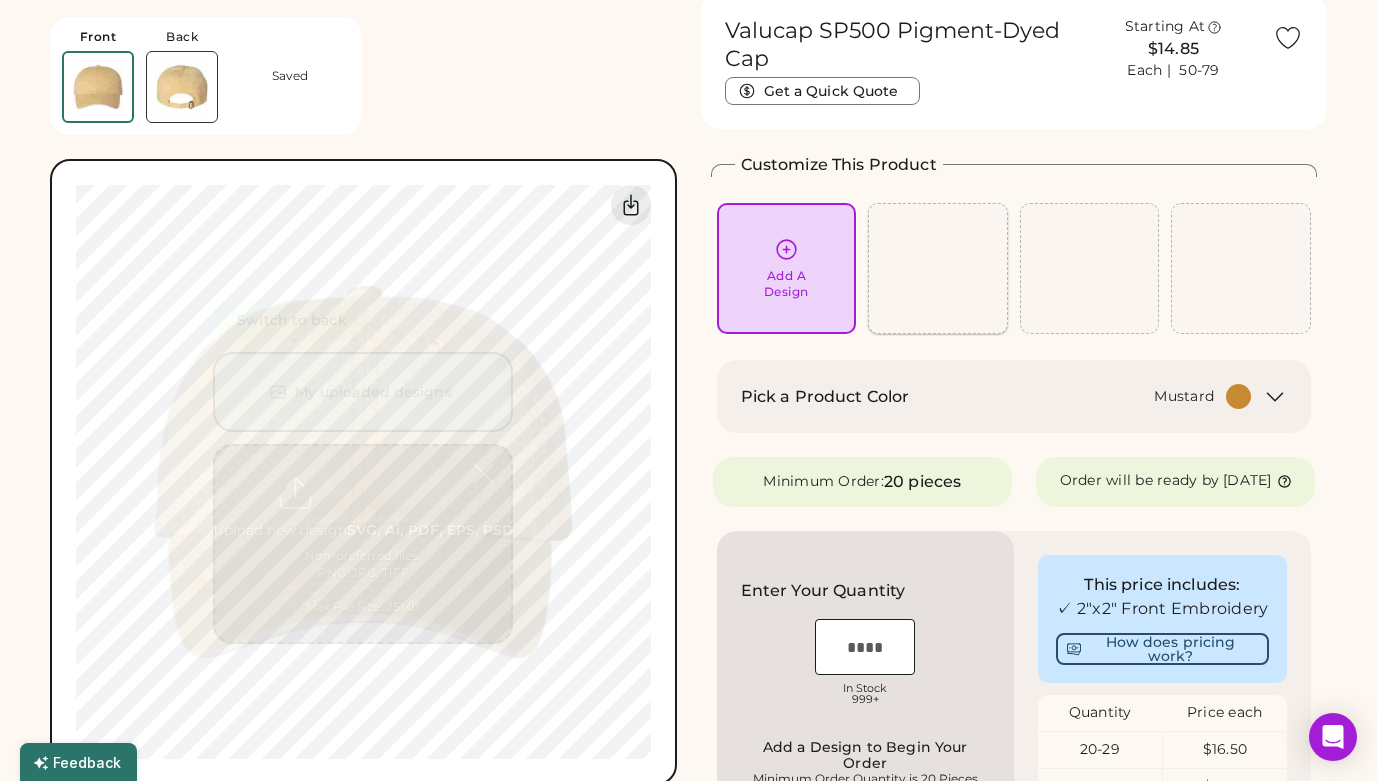 scroll, scrollTop: 86, scrollLeft: 0, axis: vertical 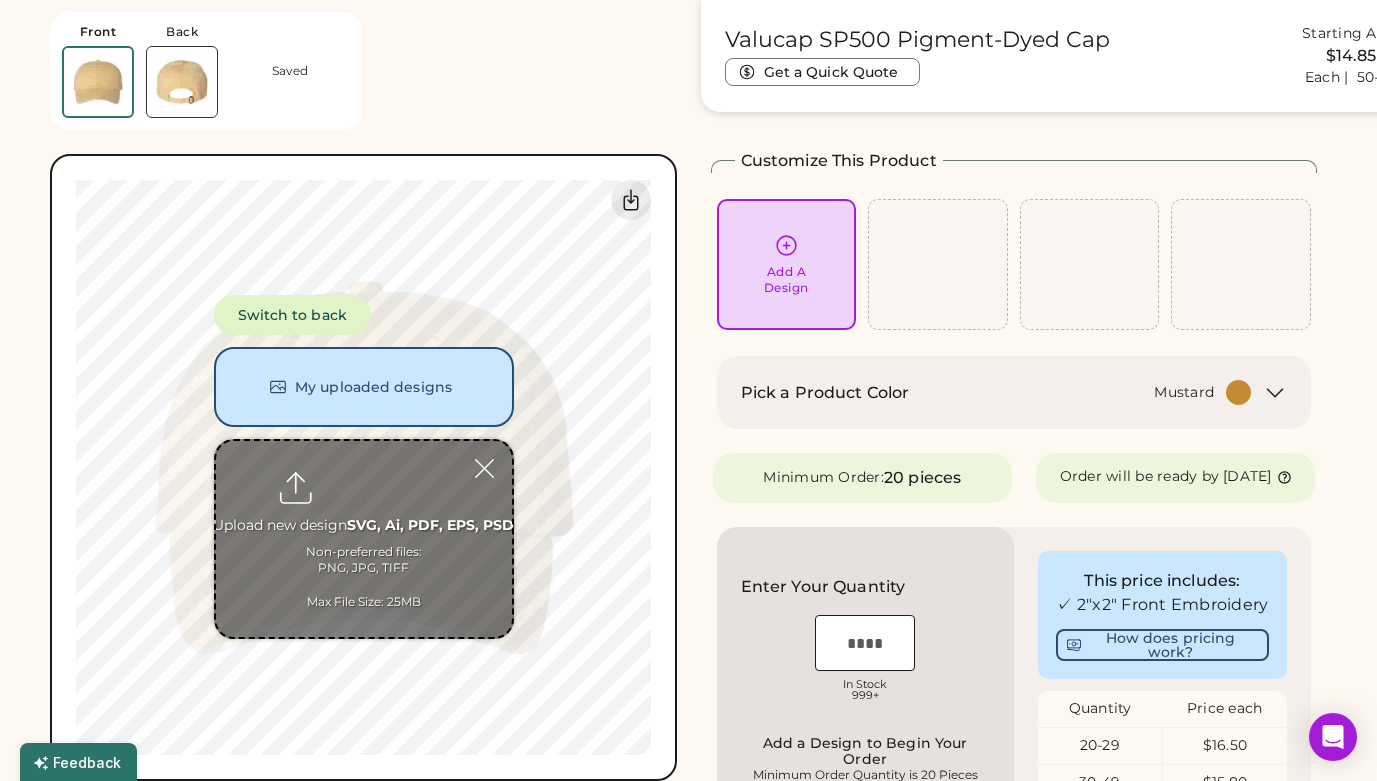 click at bounding box center (364, 539) 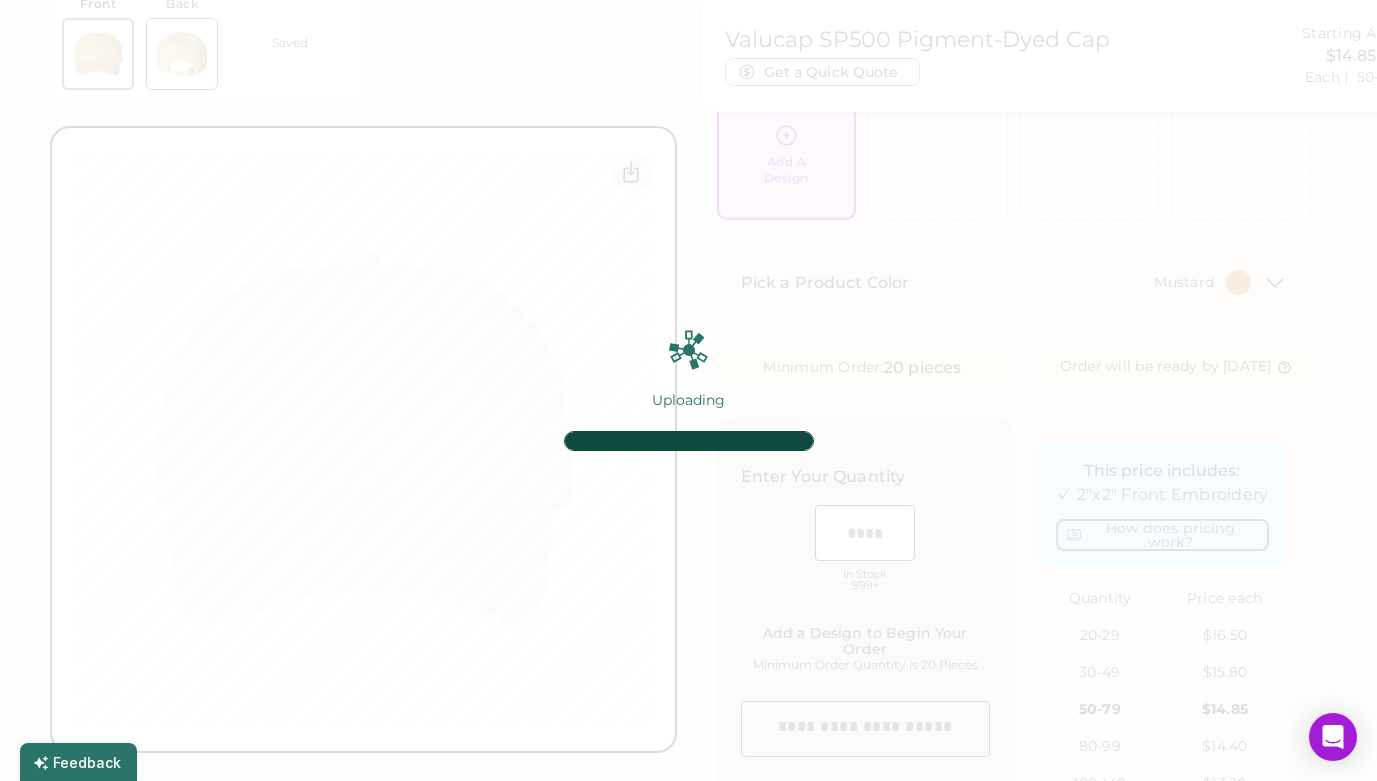 scroll, scrollTop: 0, scrollLeft: 0, axis: both 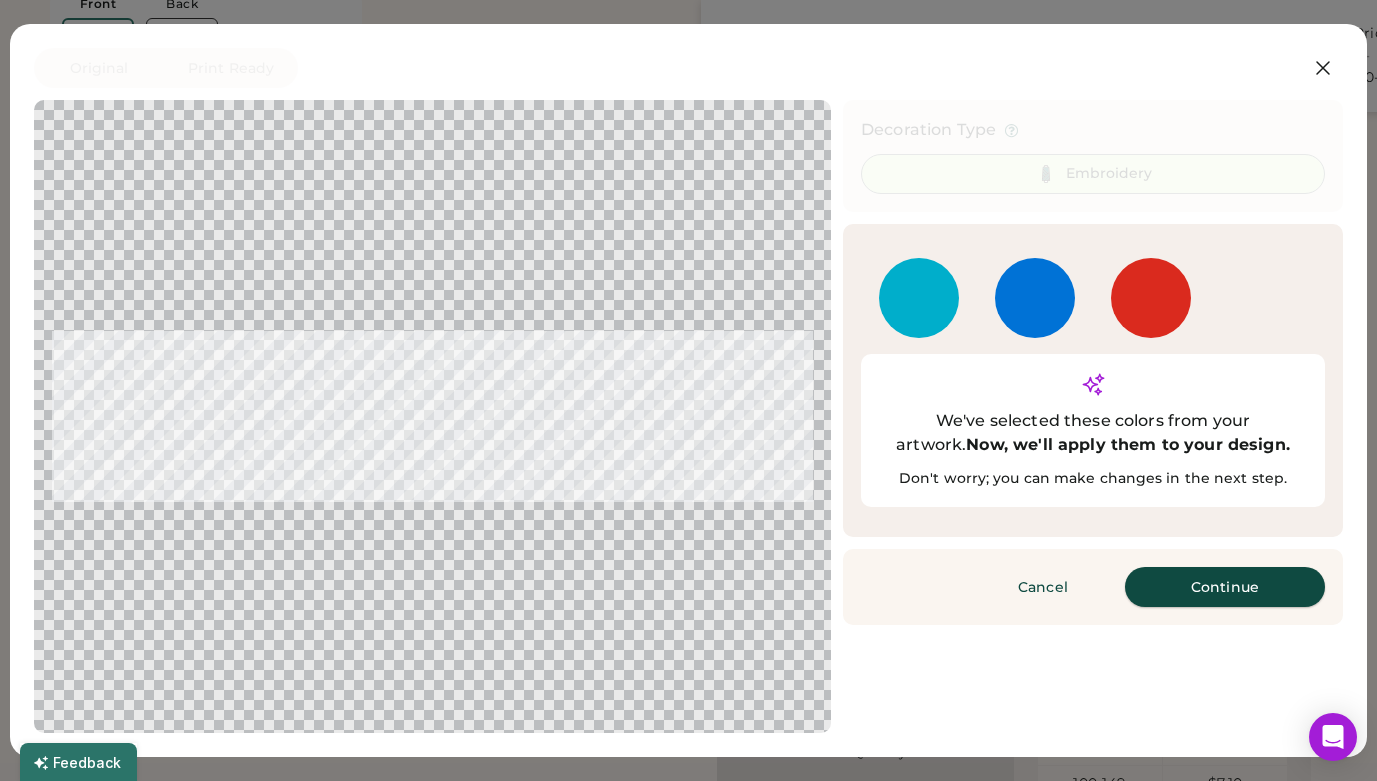 click on "Continue" at bounding box center (1225, 587) 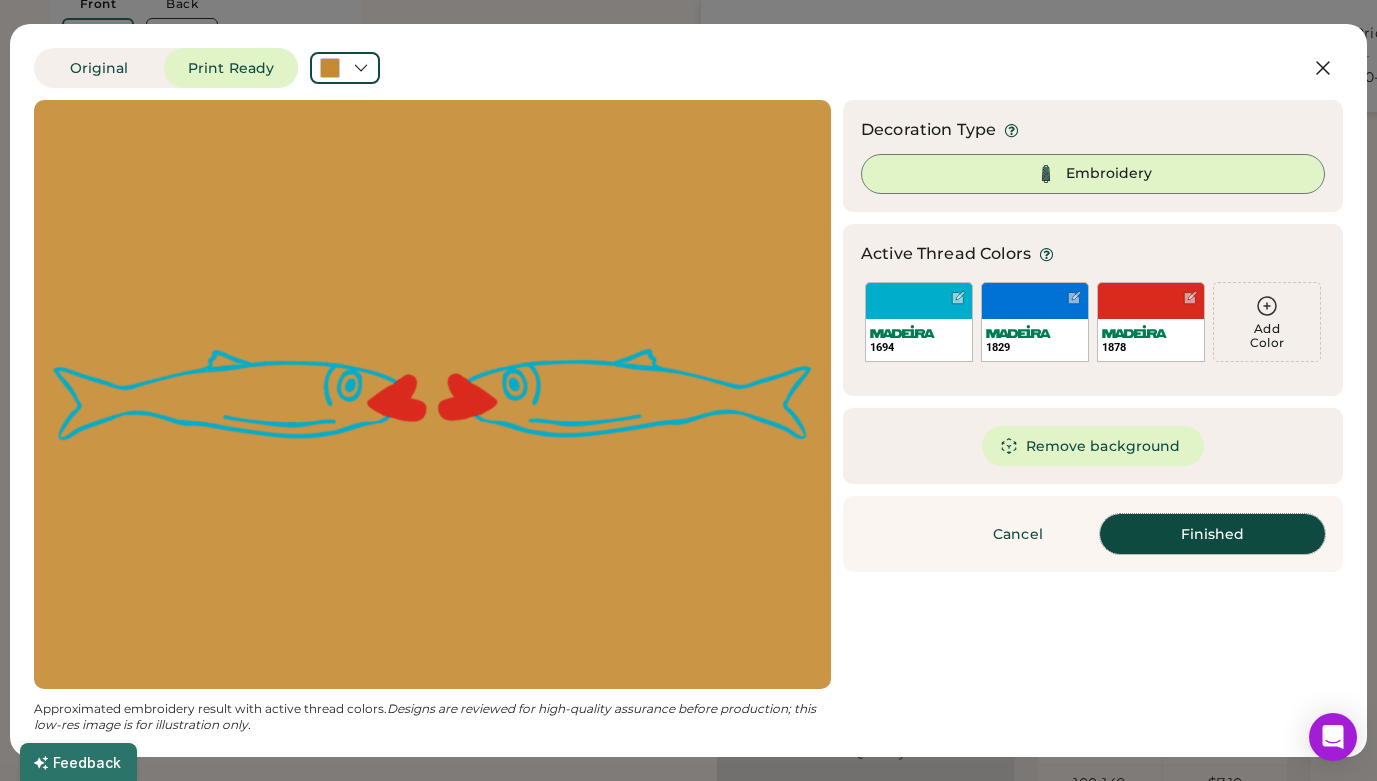 click on "Finished" at bounding box center (1212, 534) 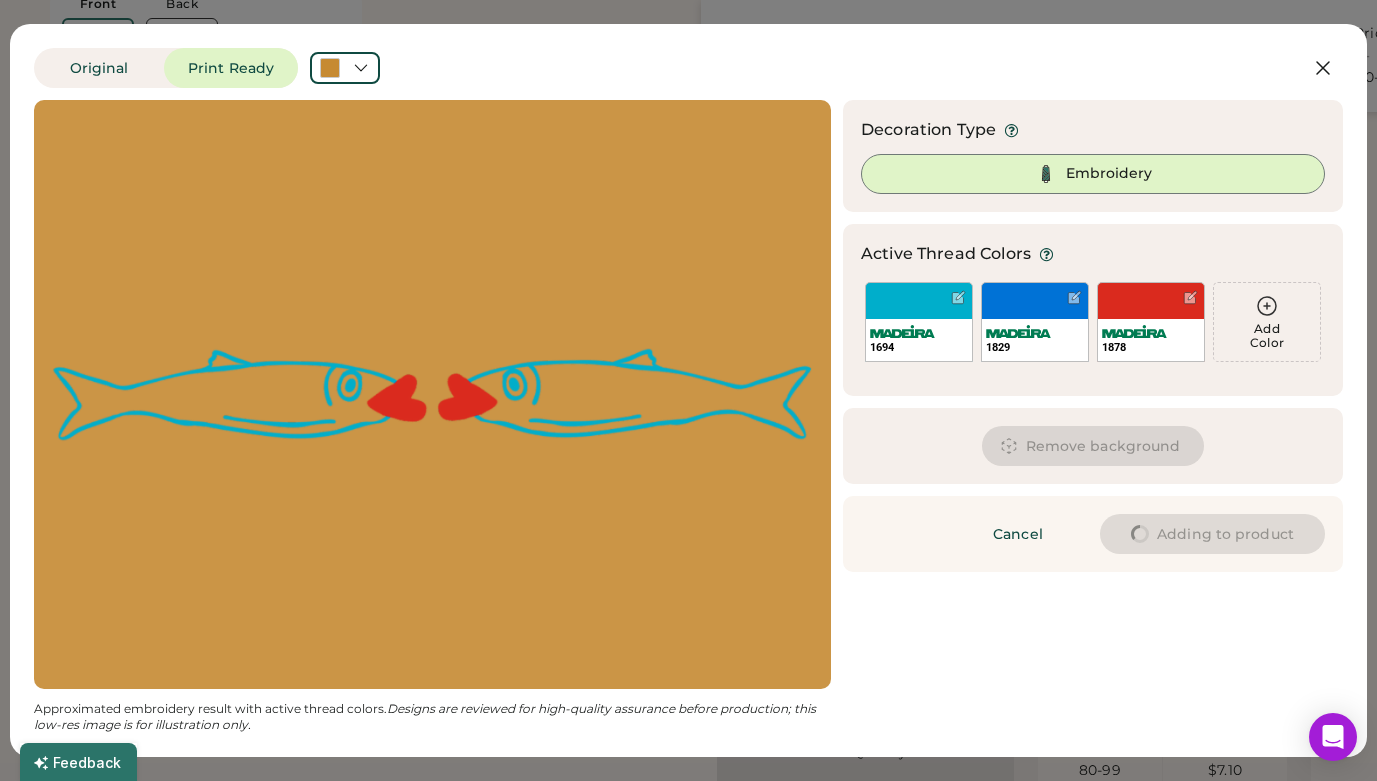 type on "****" 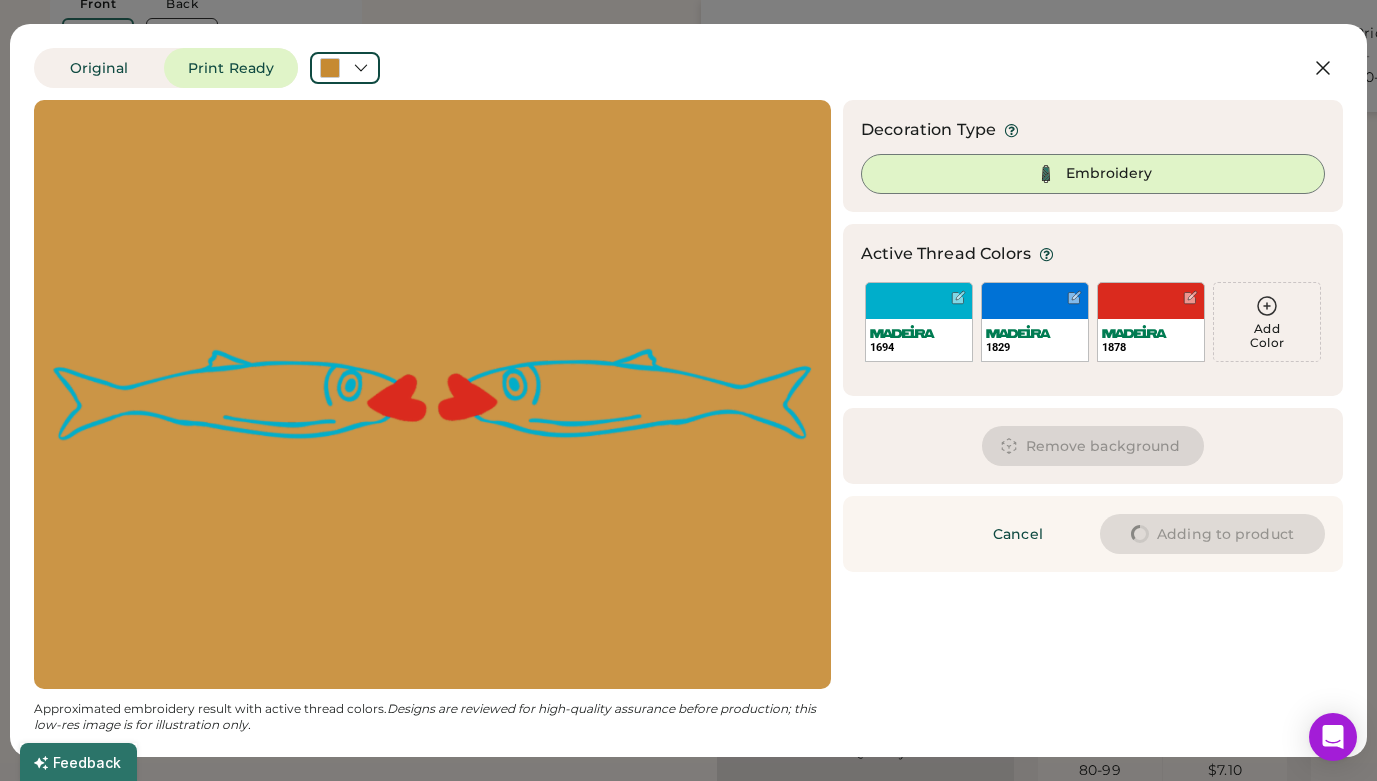type on "****" 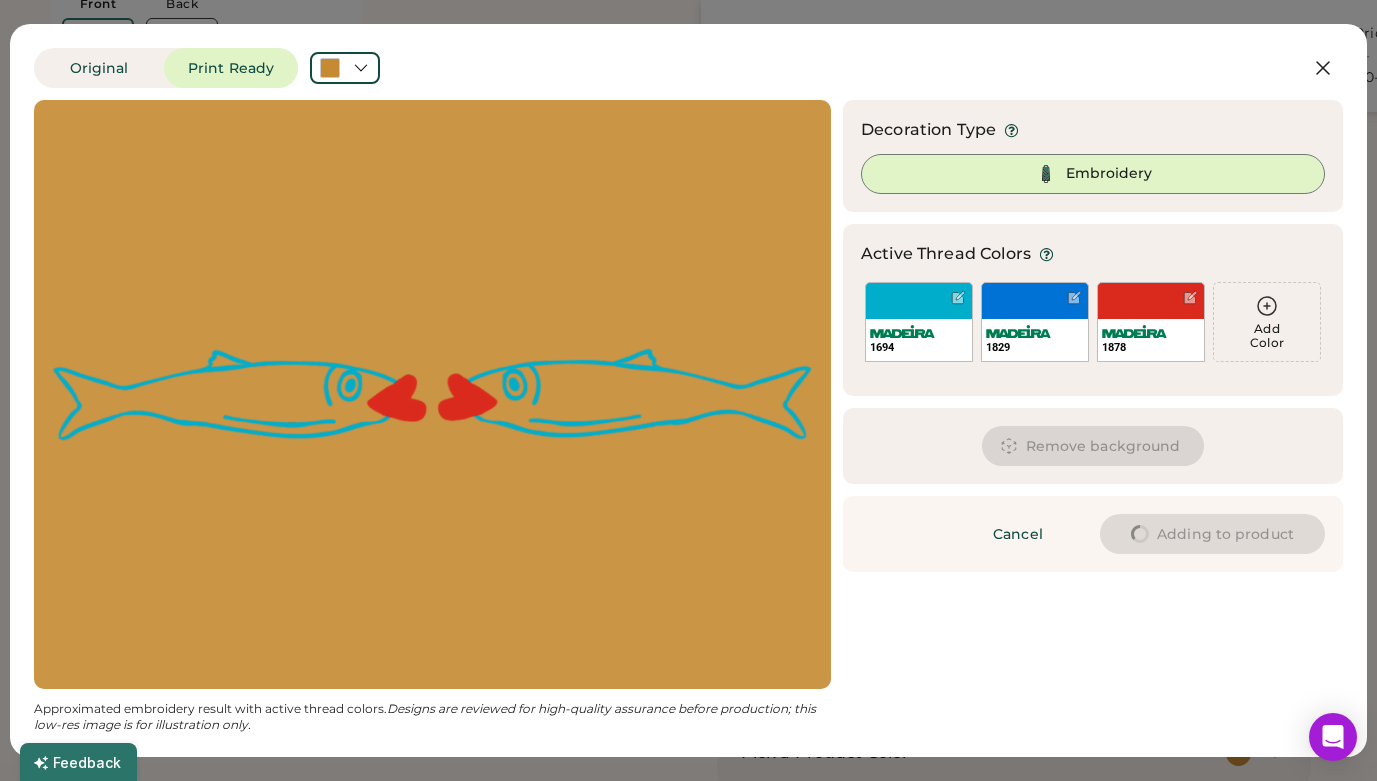 type on "****" 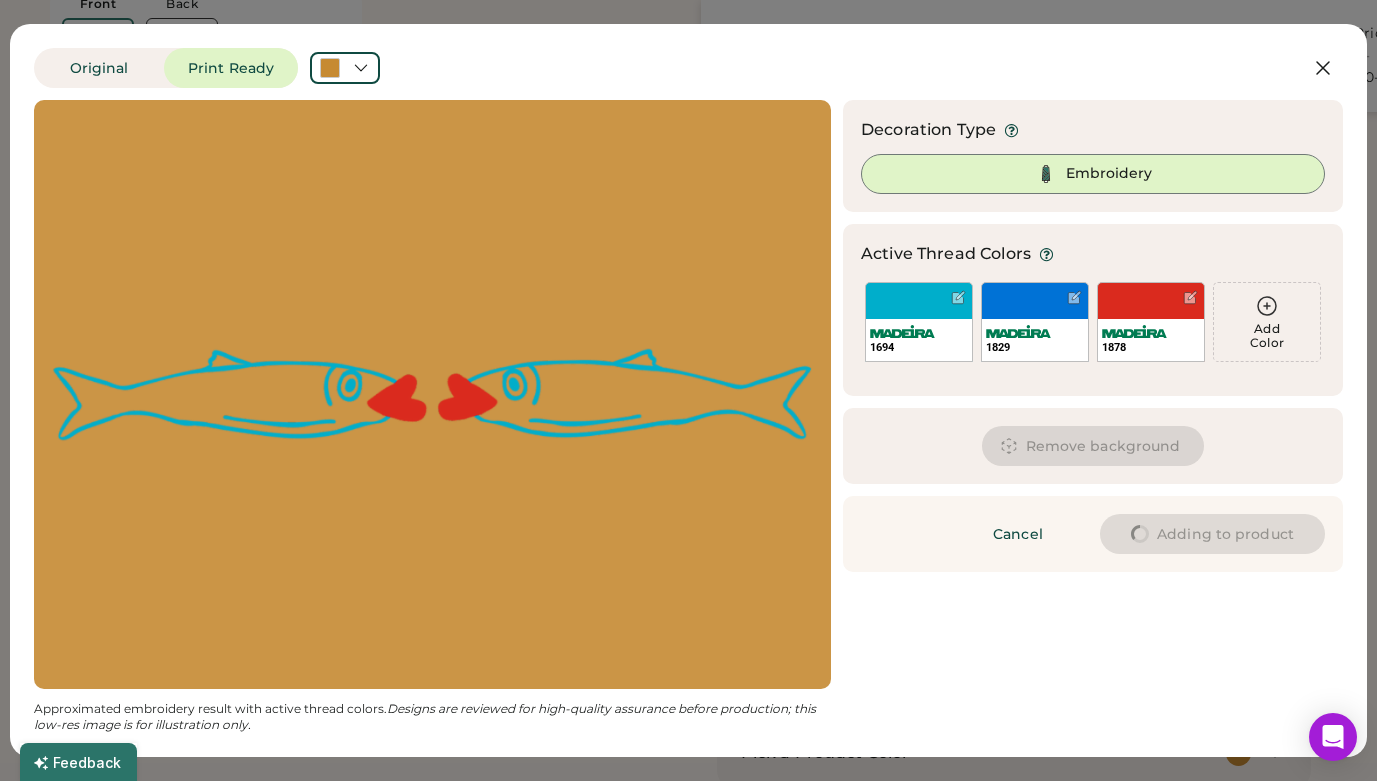 type on "****" 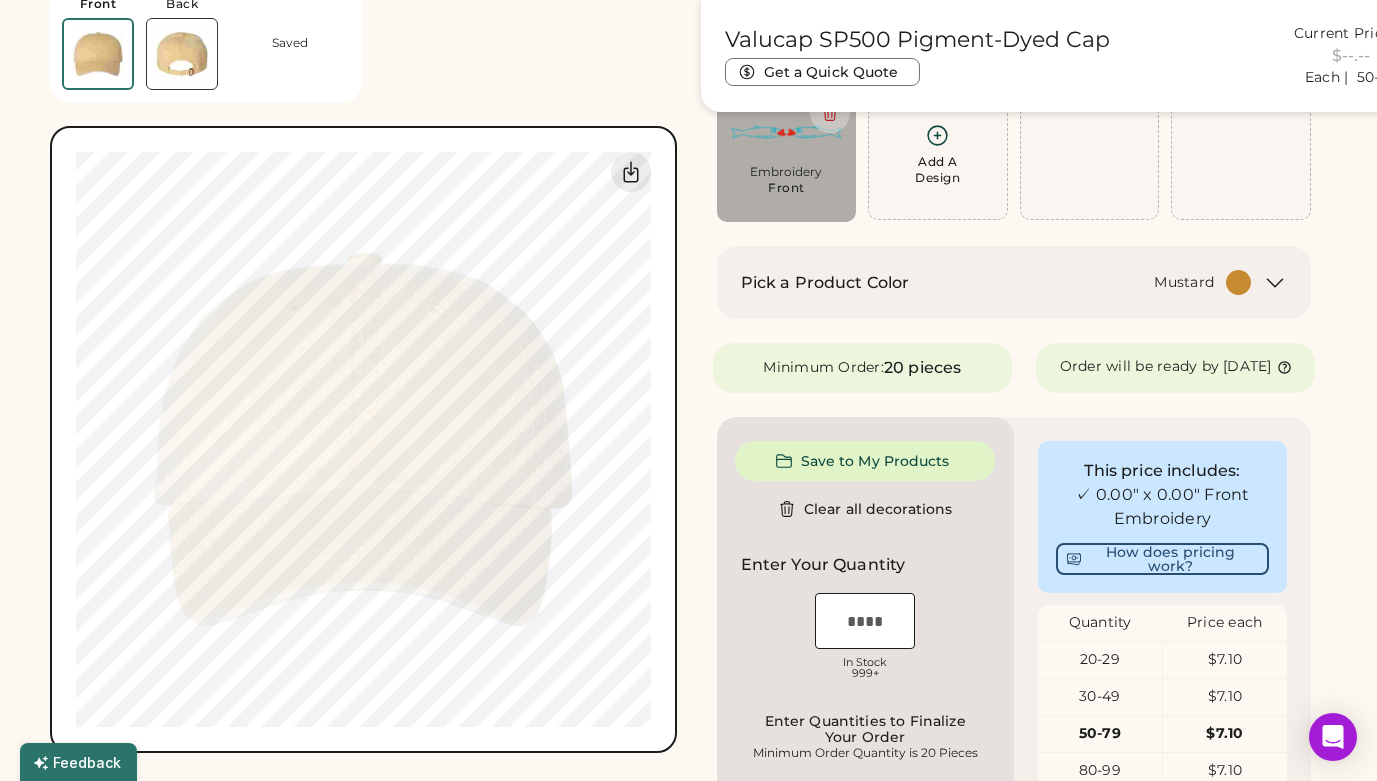 type on "****" 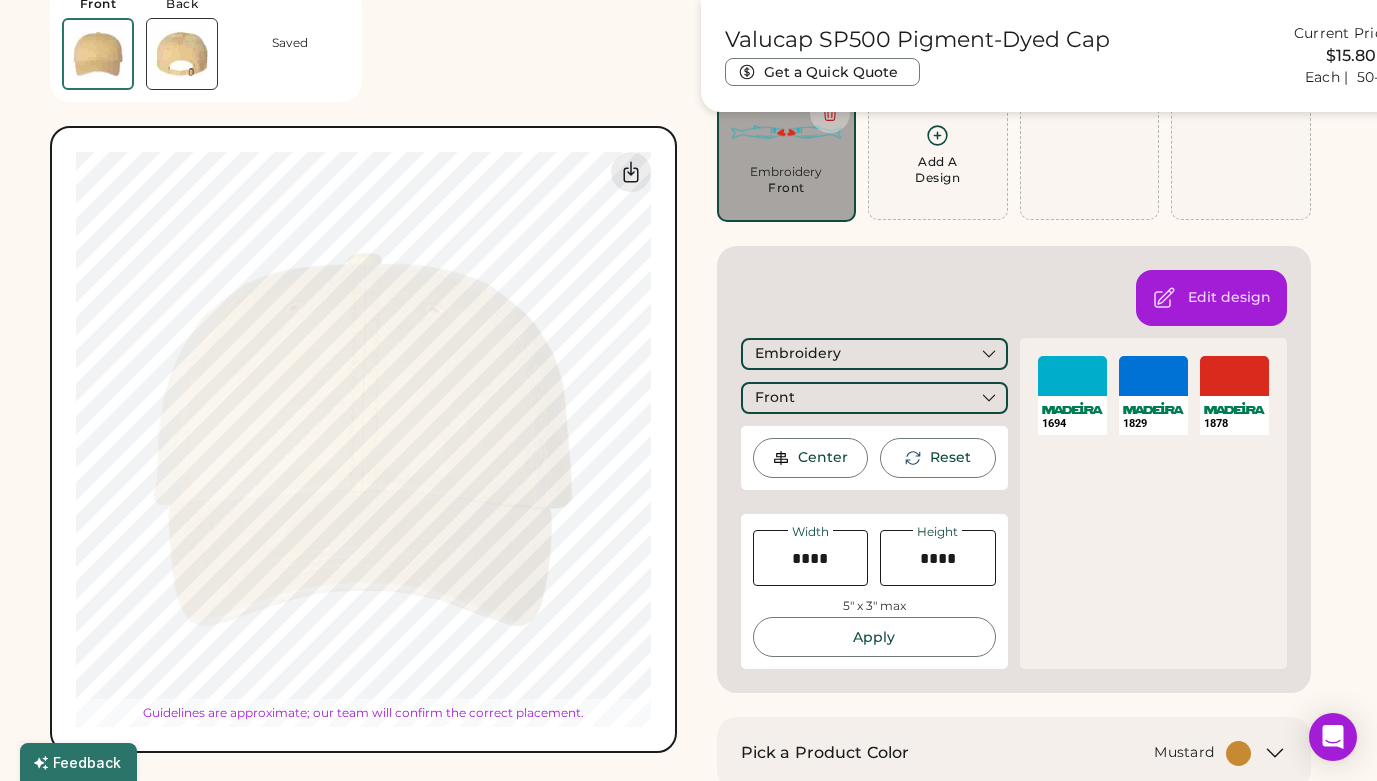 type on "****" 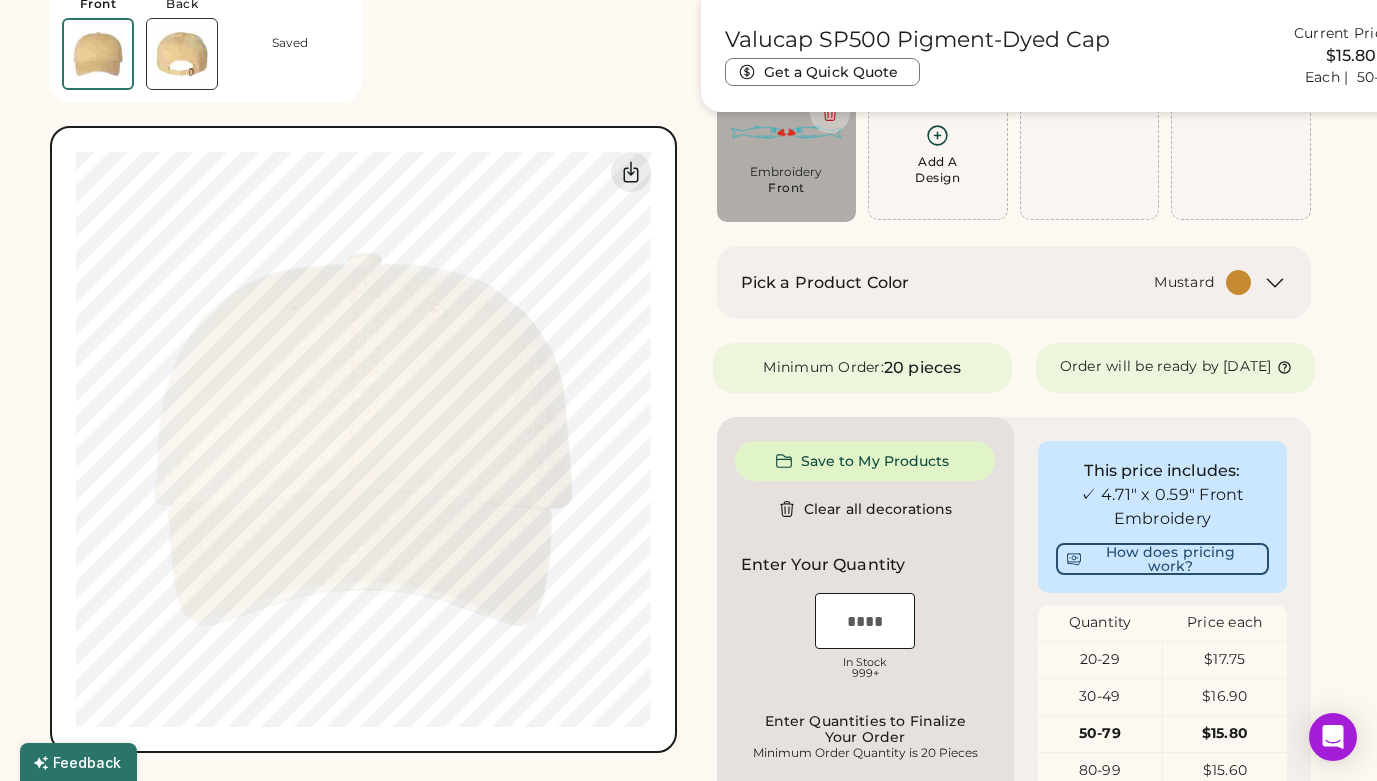 click on "Embroidery Front" at bounding box center (787, 186) 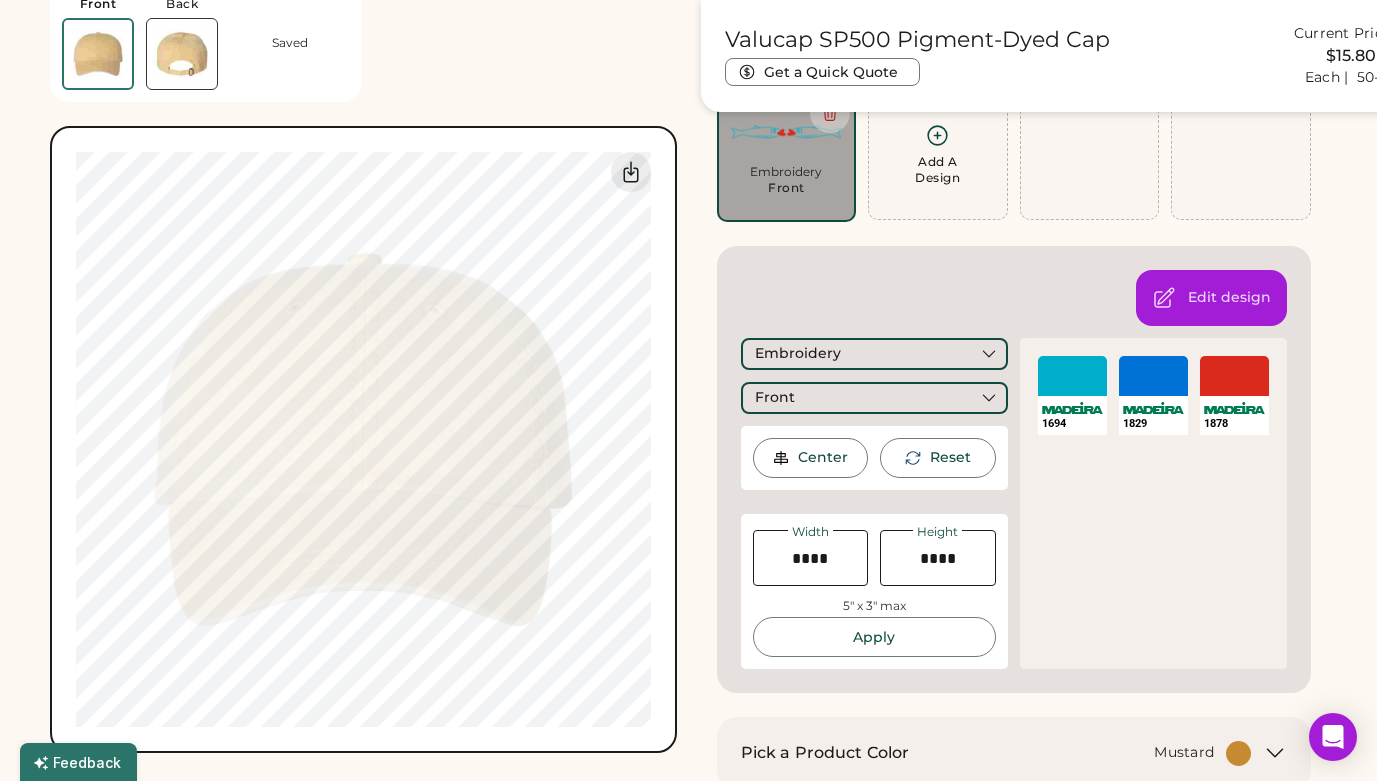 click 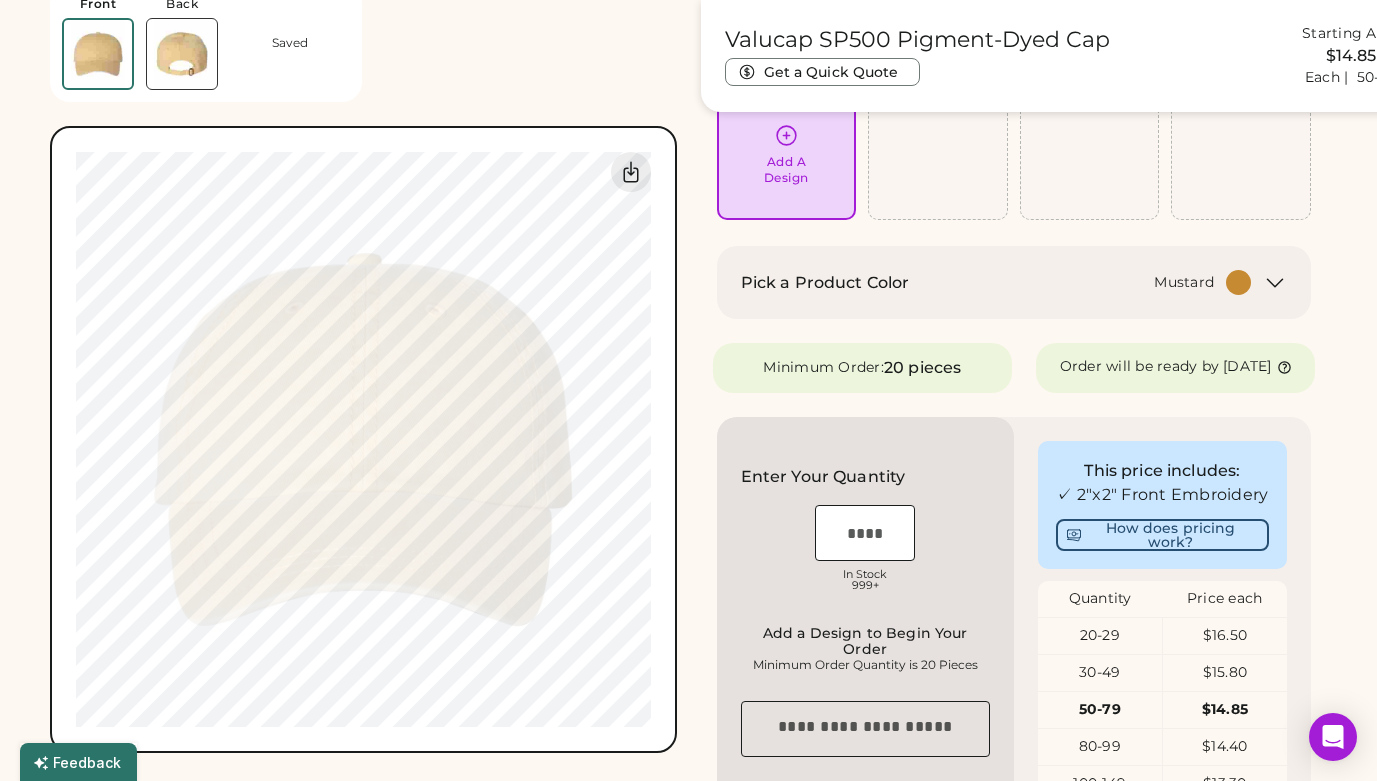 click on "Add A
Design" at bounding box center [938, 154] 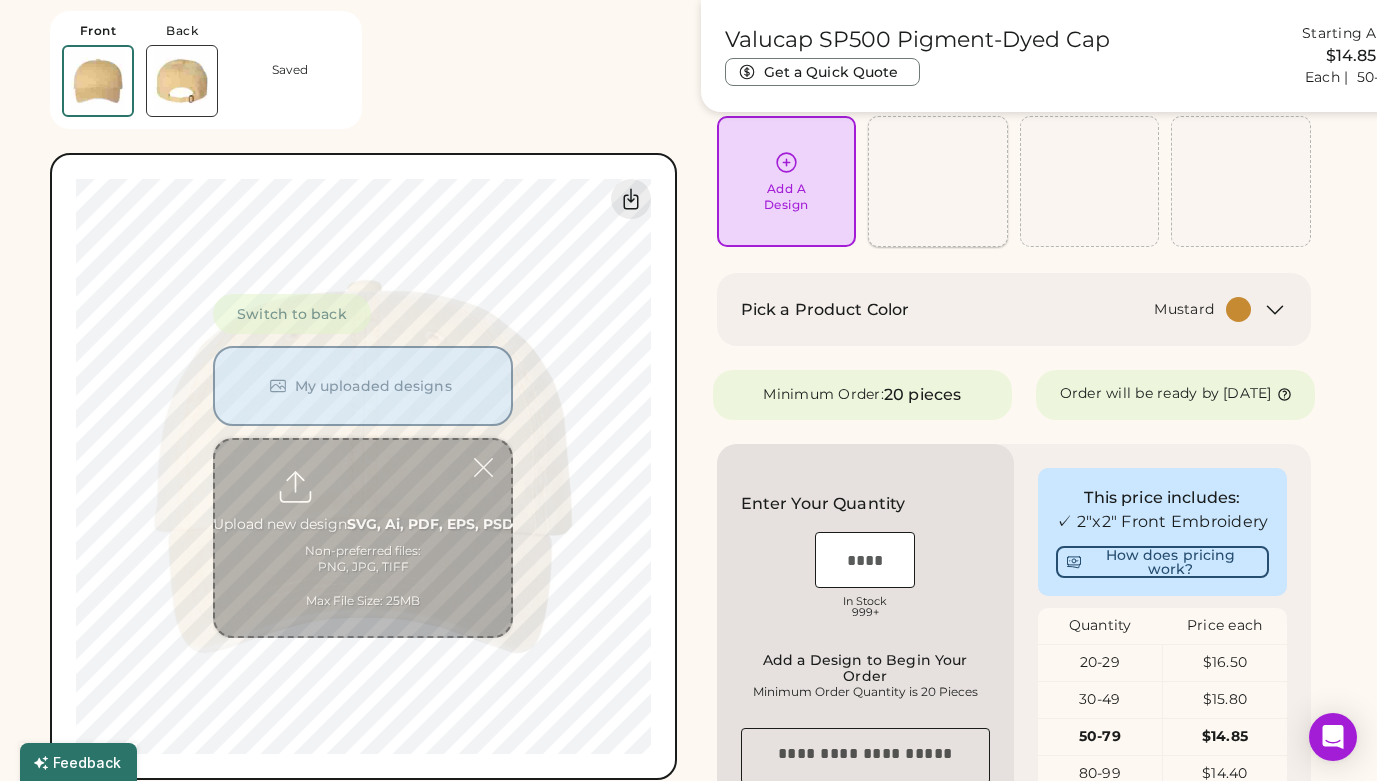 scroll, scrollTop: 168, scrollLeft: 0, axis: vertical 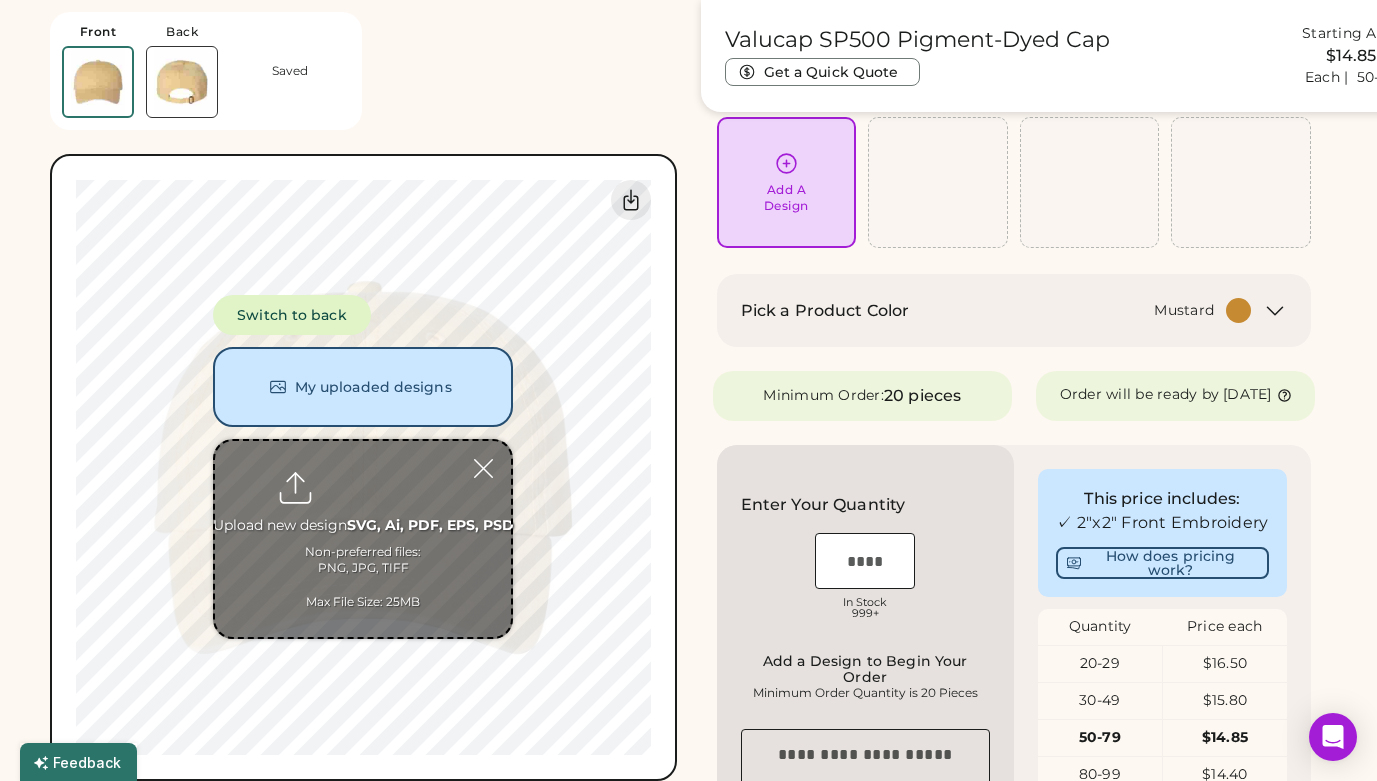 click at bounding box center [363, 539] 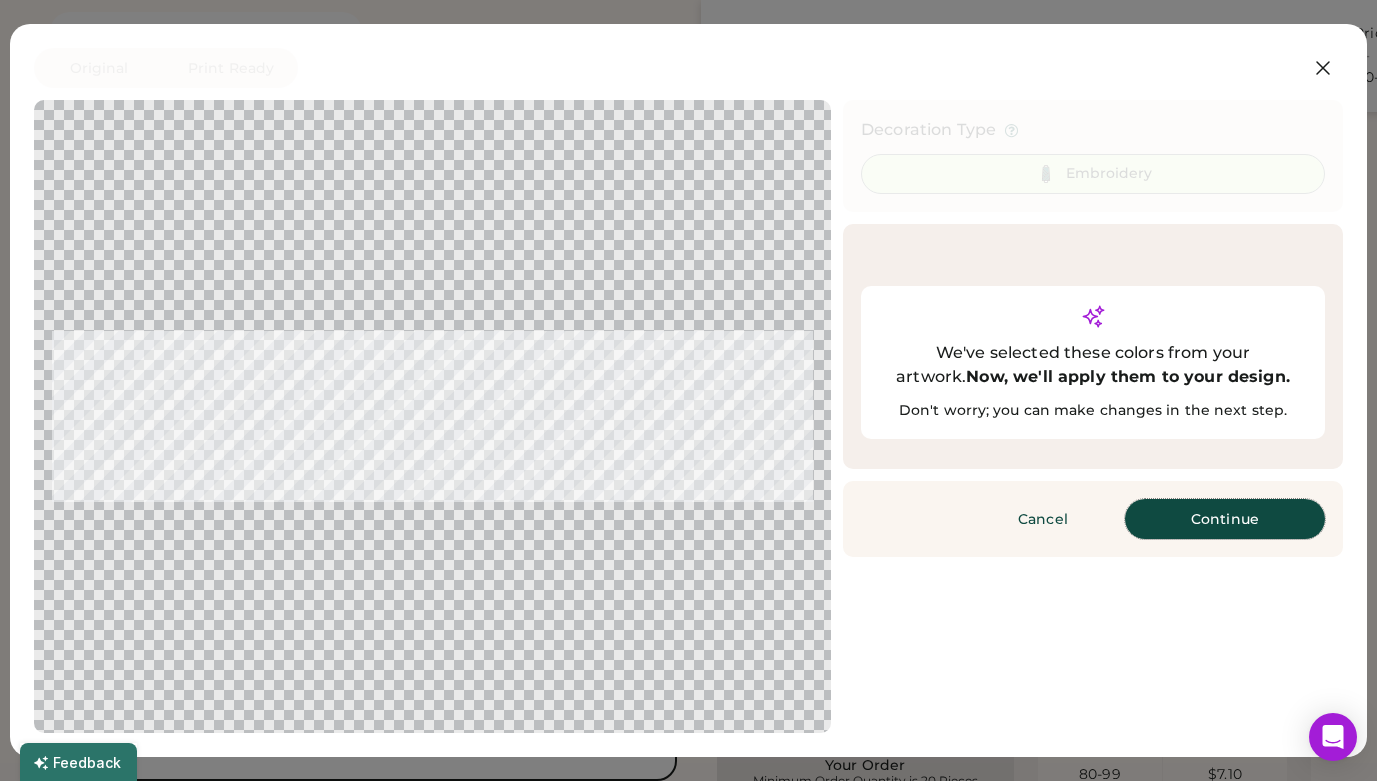 click on "Continue" at bounding box center [1225, 519] 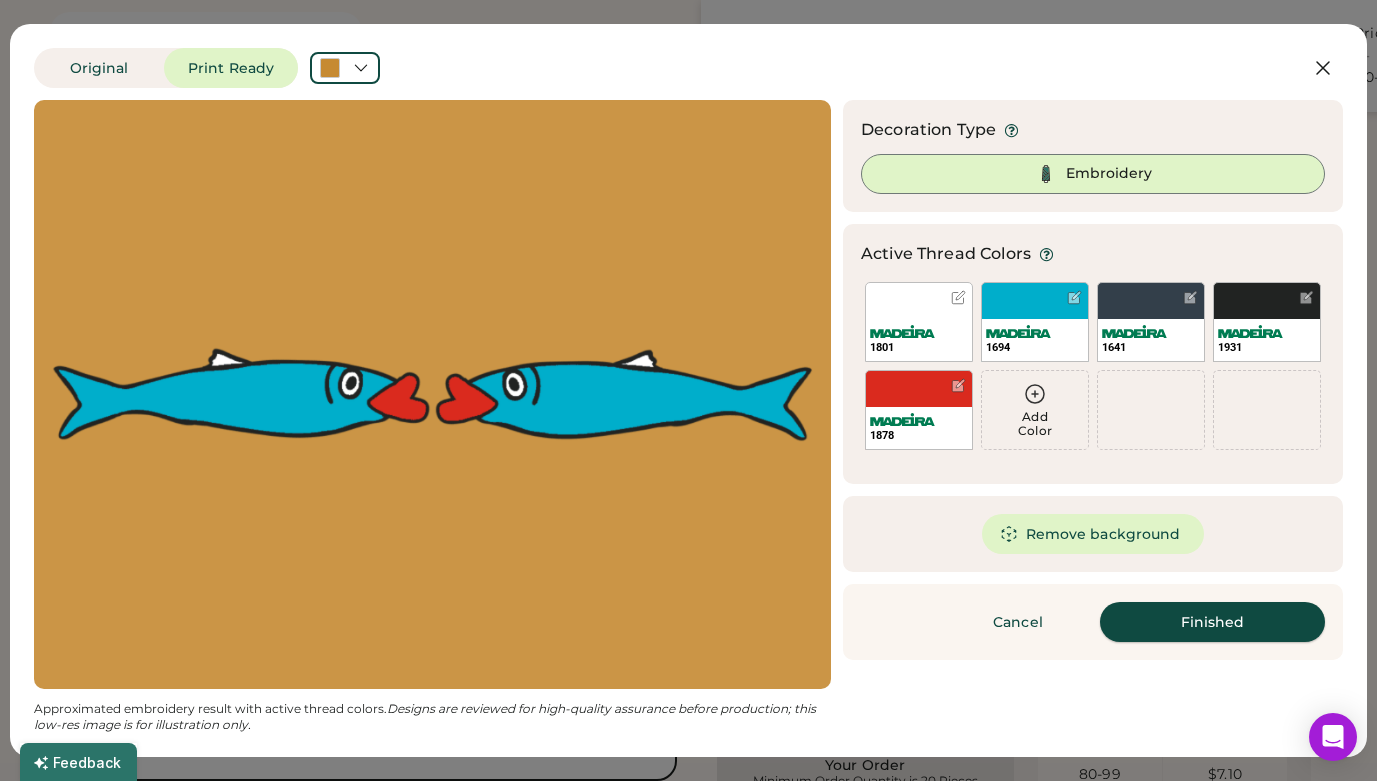 click on "Finished" at bounding box center [1212, 622] 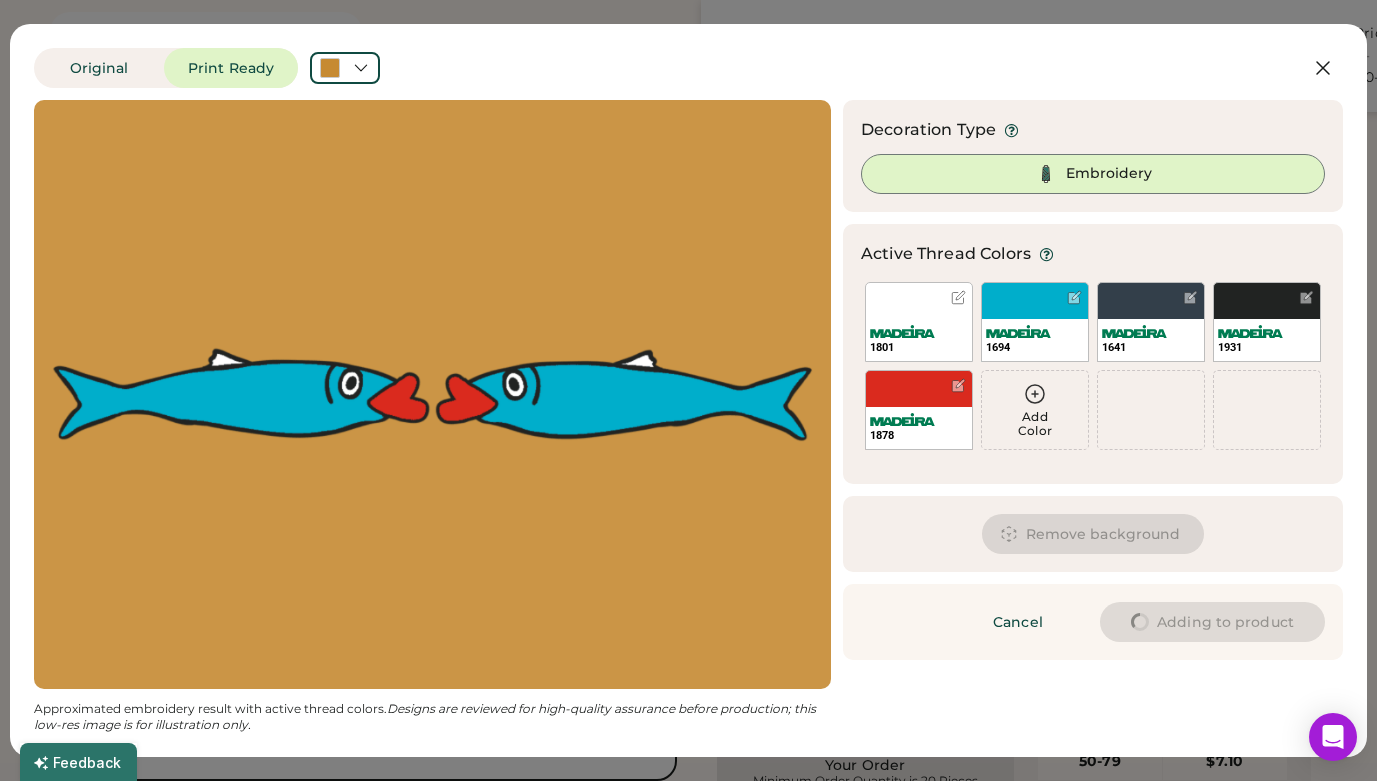 type on "****" 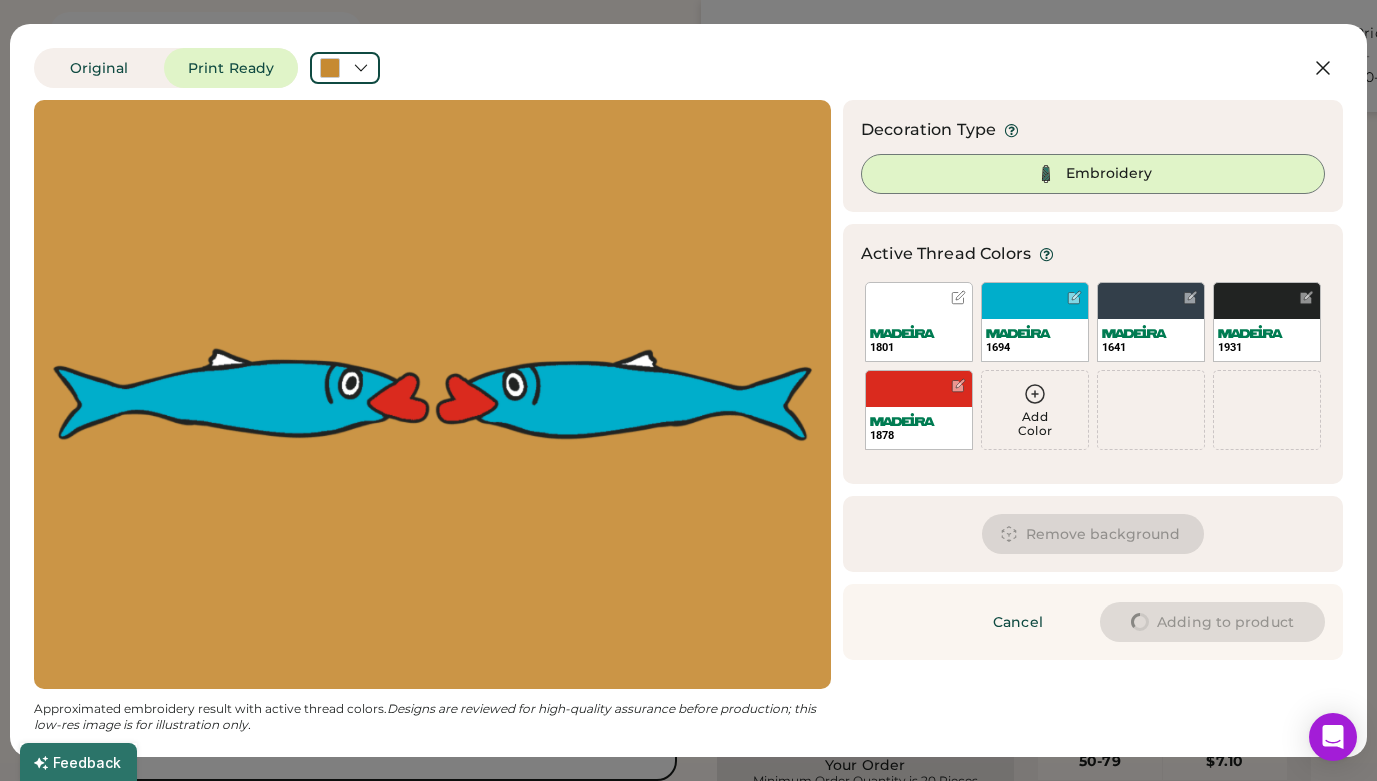 type on "****" 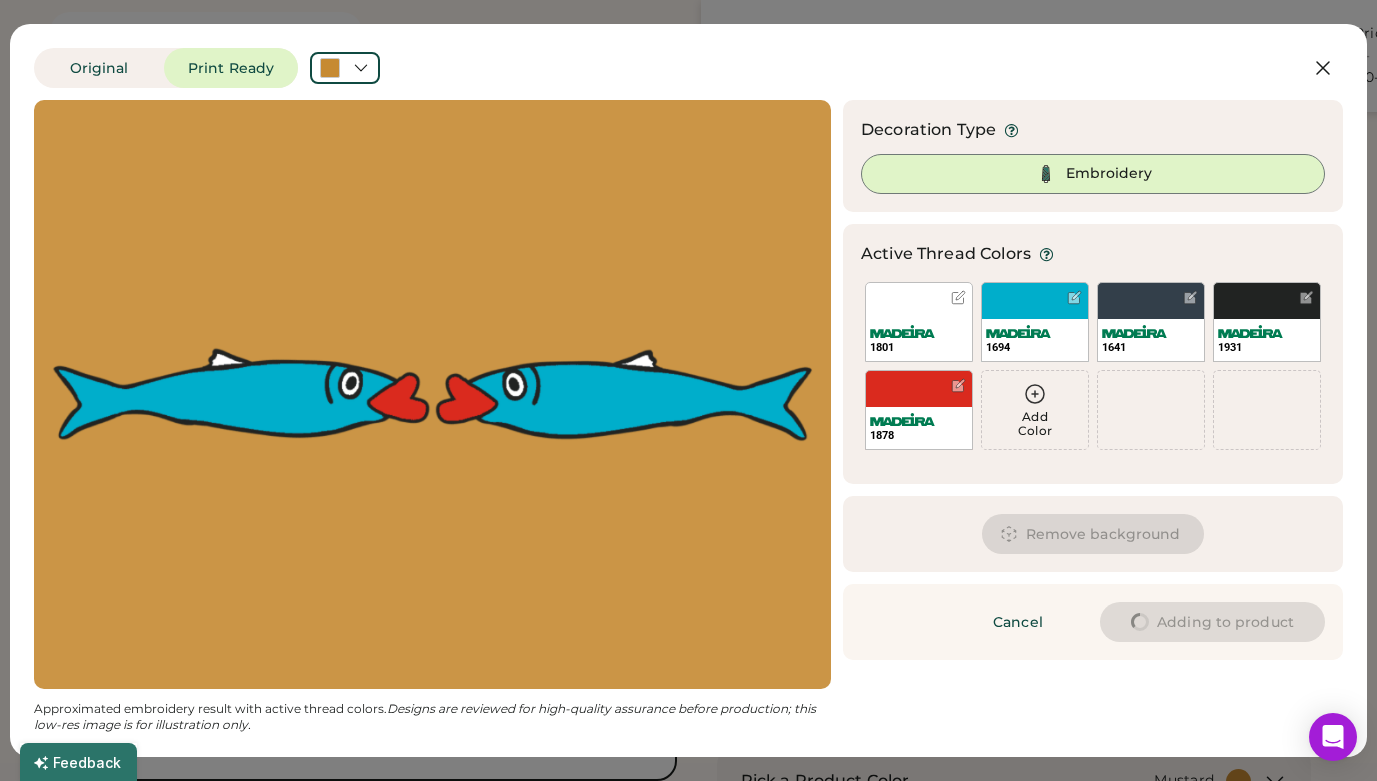 type on "****" 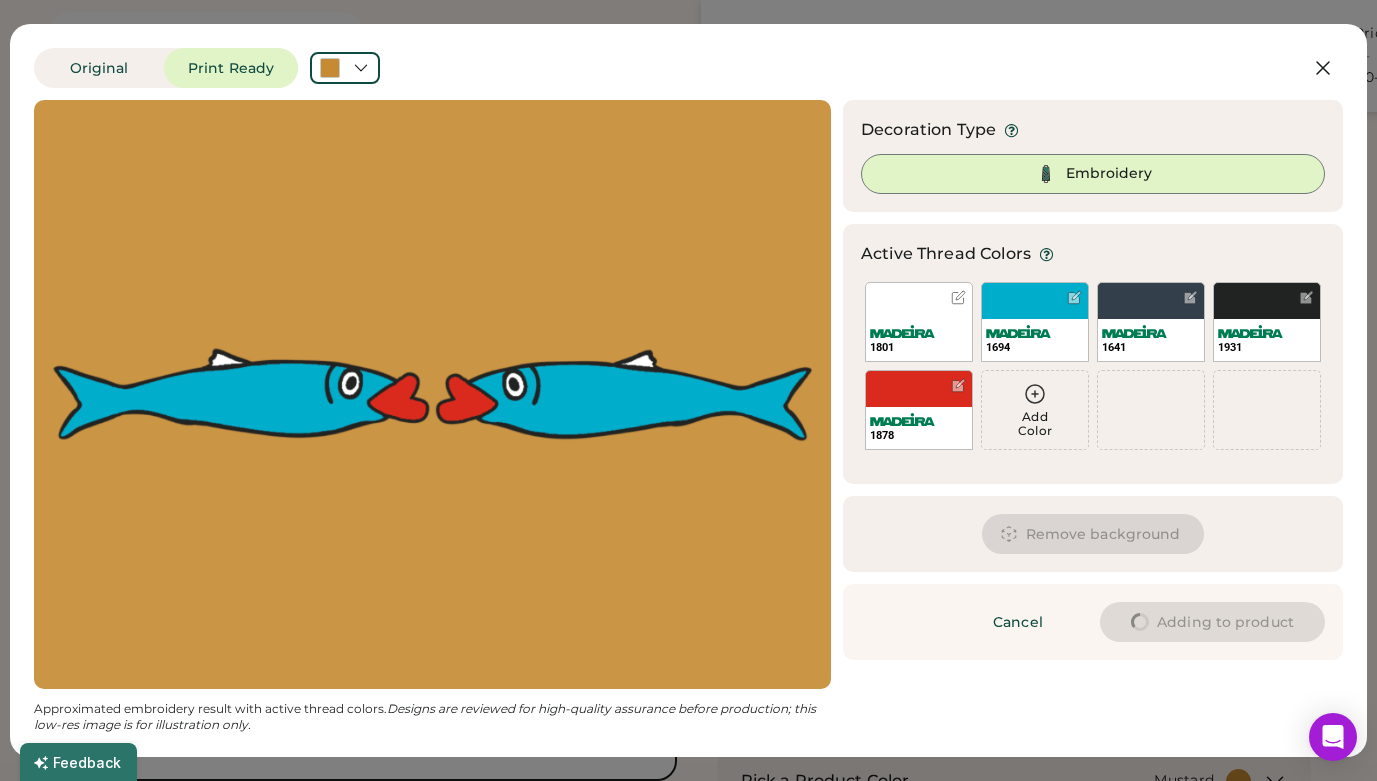 type on "****" 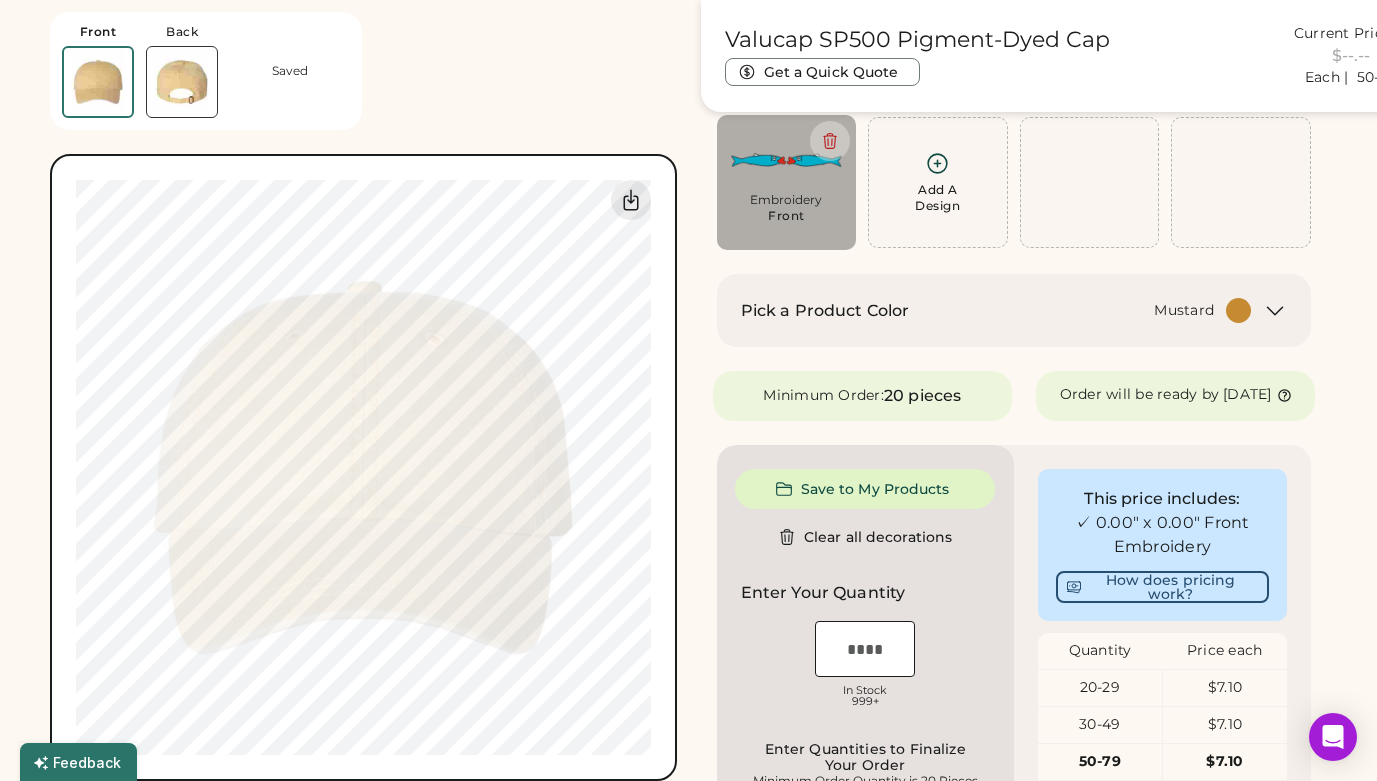 type on "****" 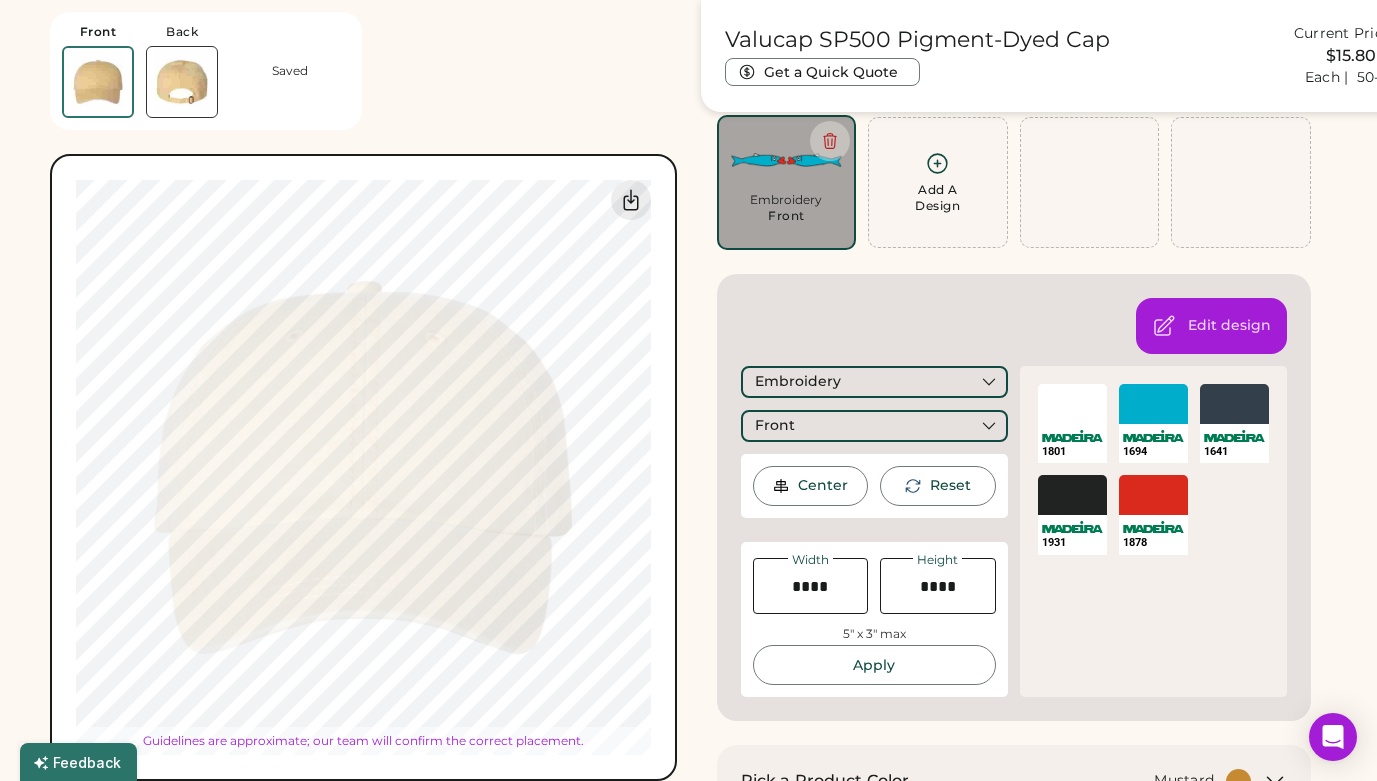 type on "****" 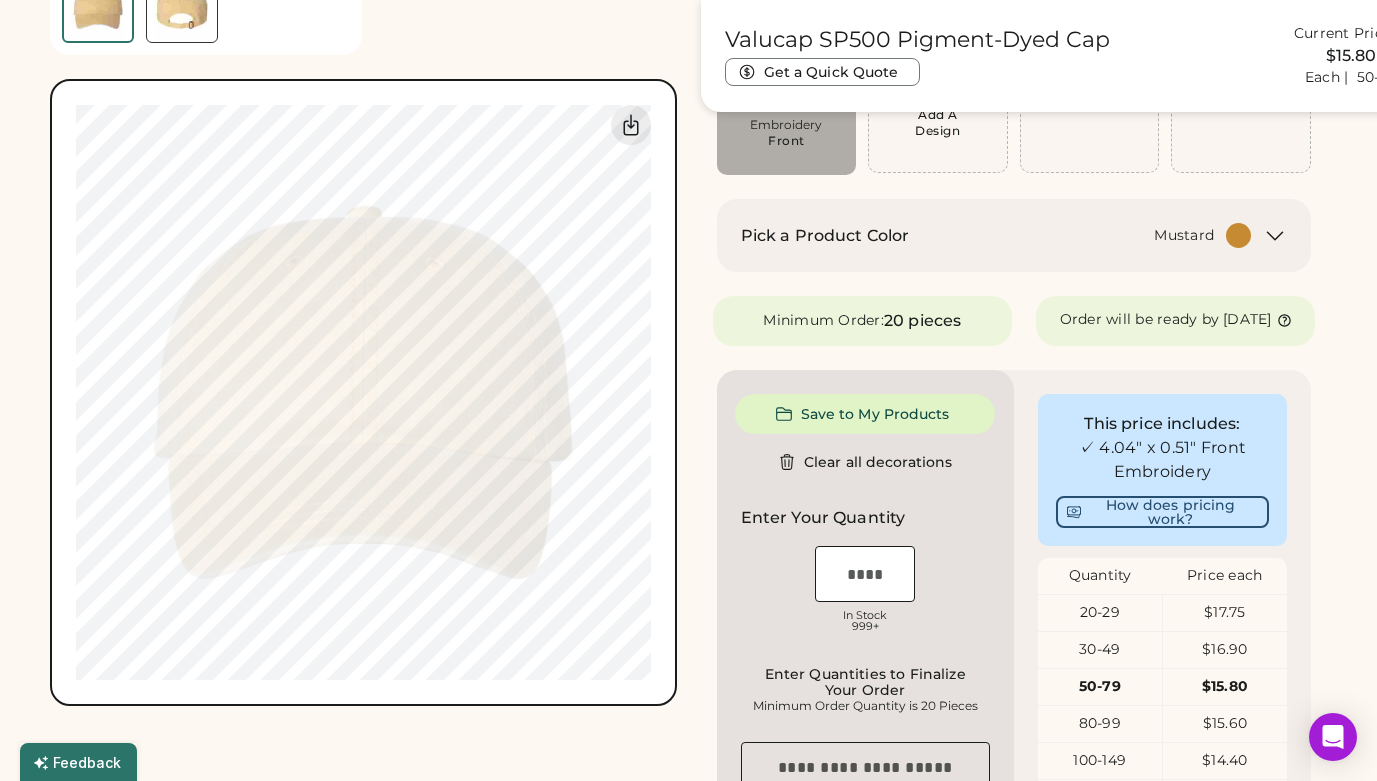 scroll, scrollTop: 250, scrollLeft: 0, axis: vertical 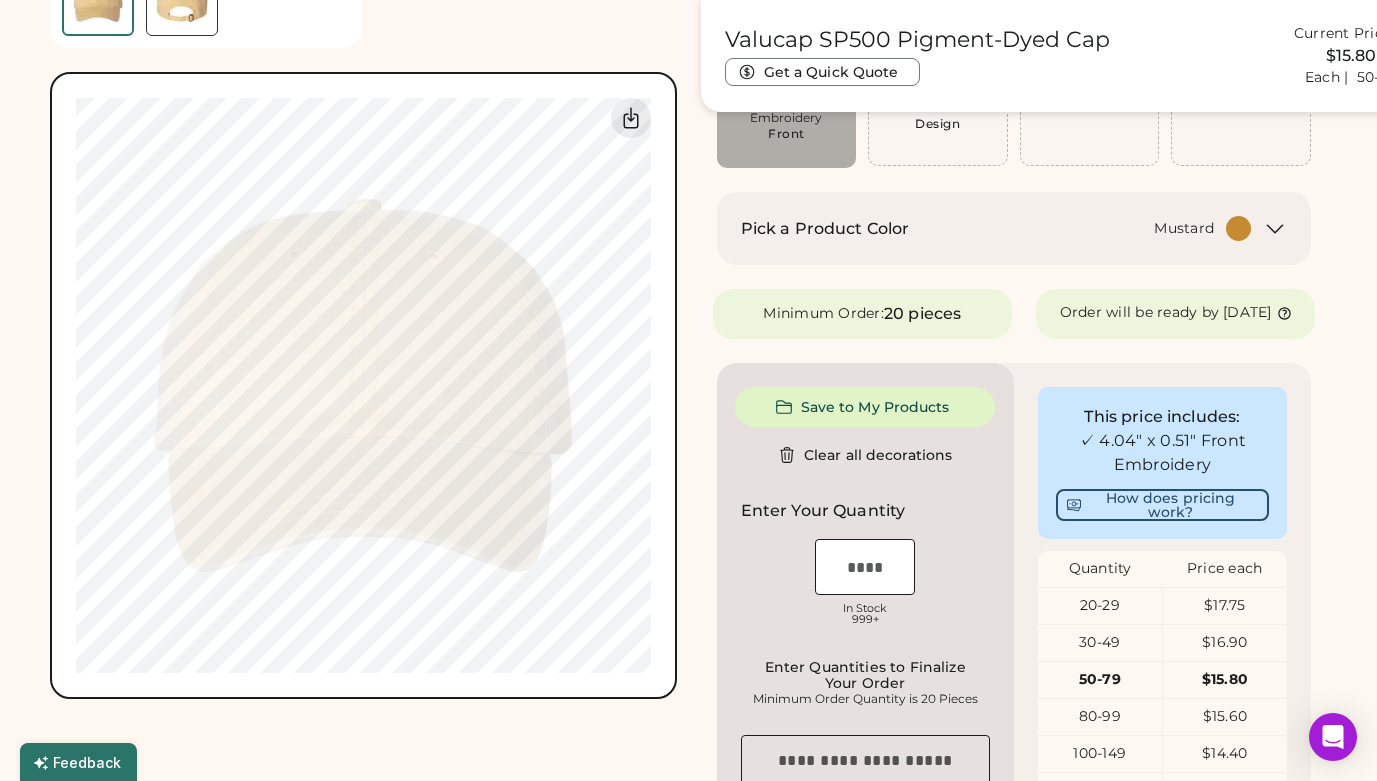 click on "Add A
Design" at bounding box center (938, 100) 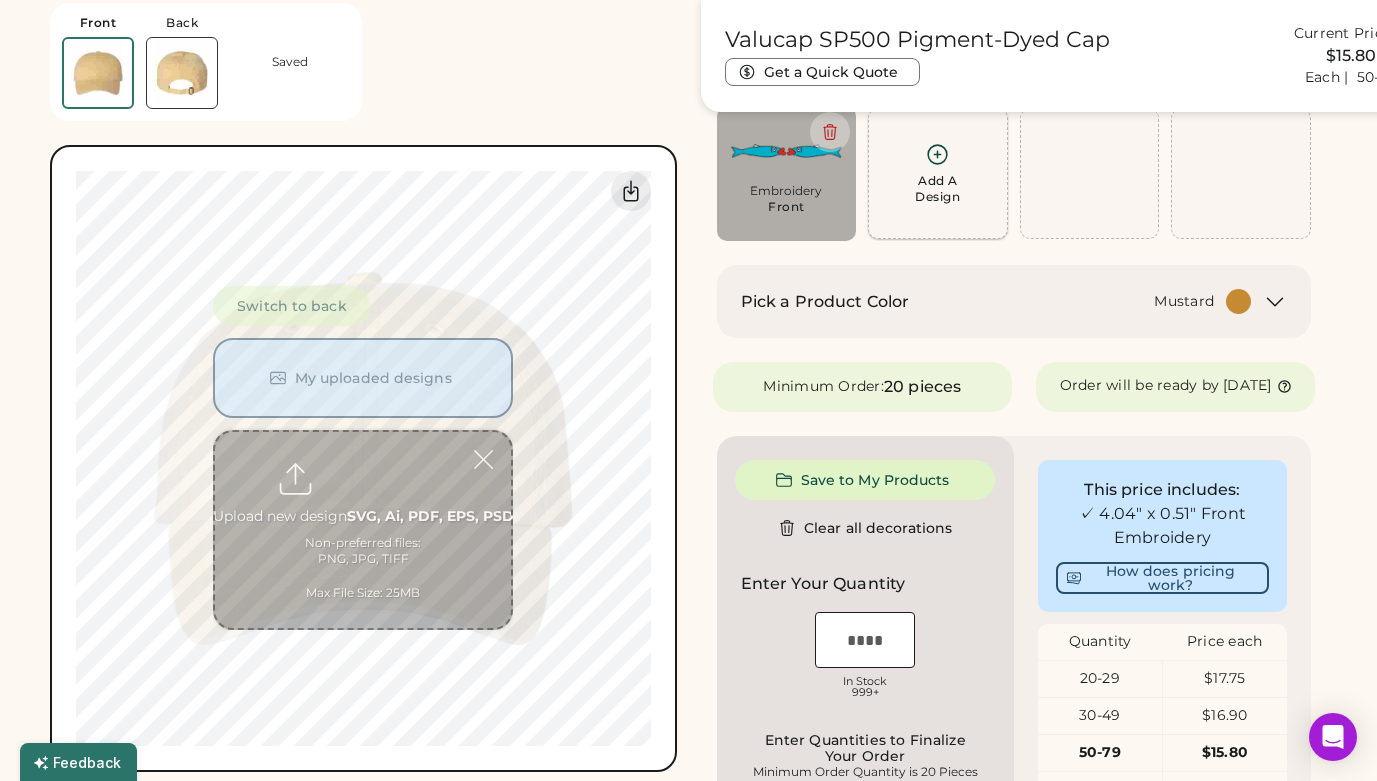 scroll, scrollTop: 168, scrollLeft: 0, axis: vertical 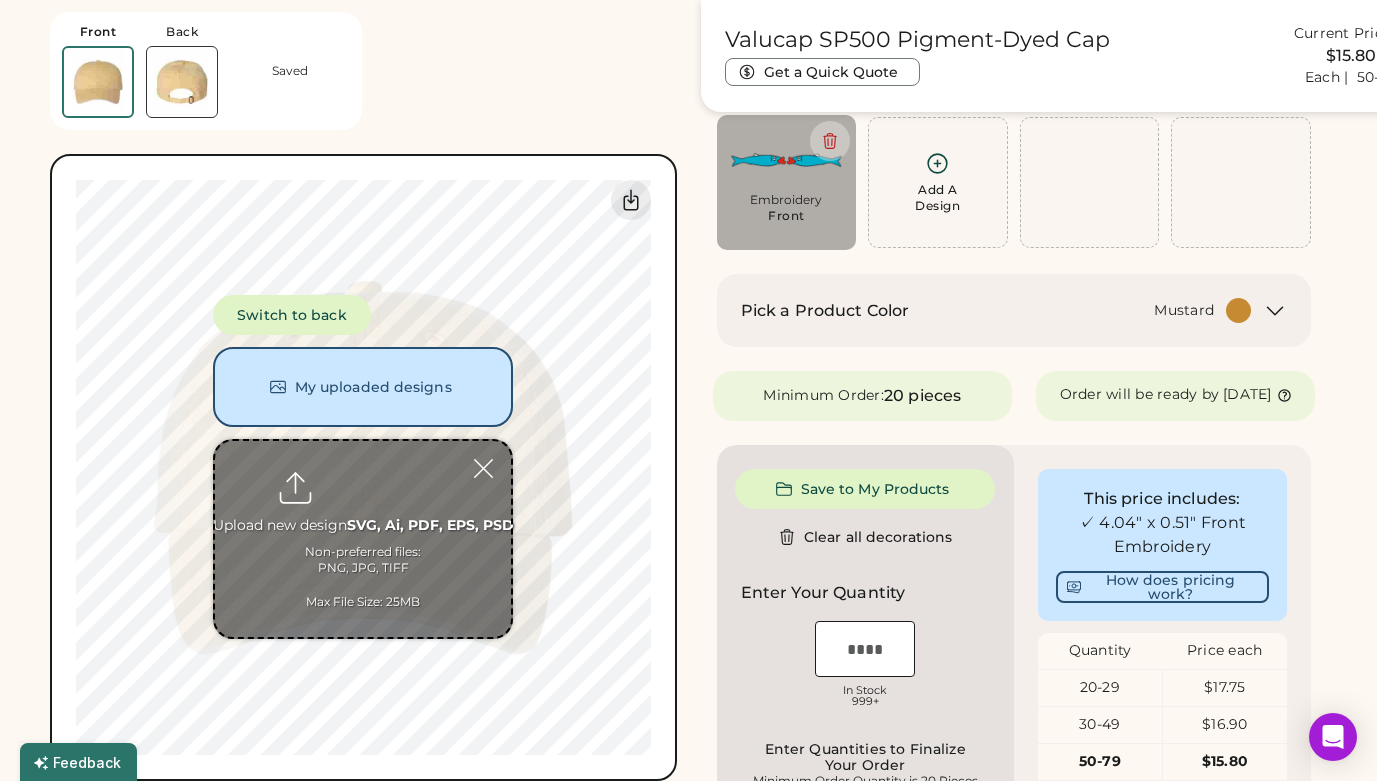 click at bounding box center (363, 539) 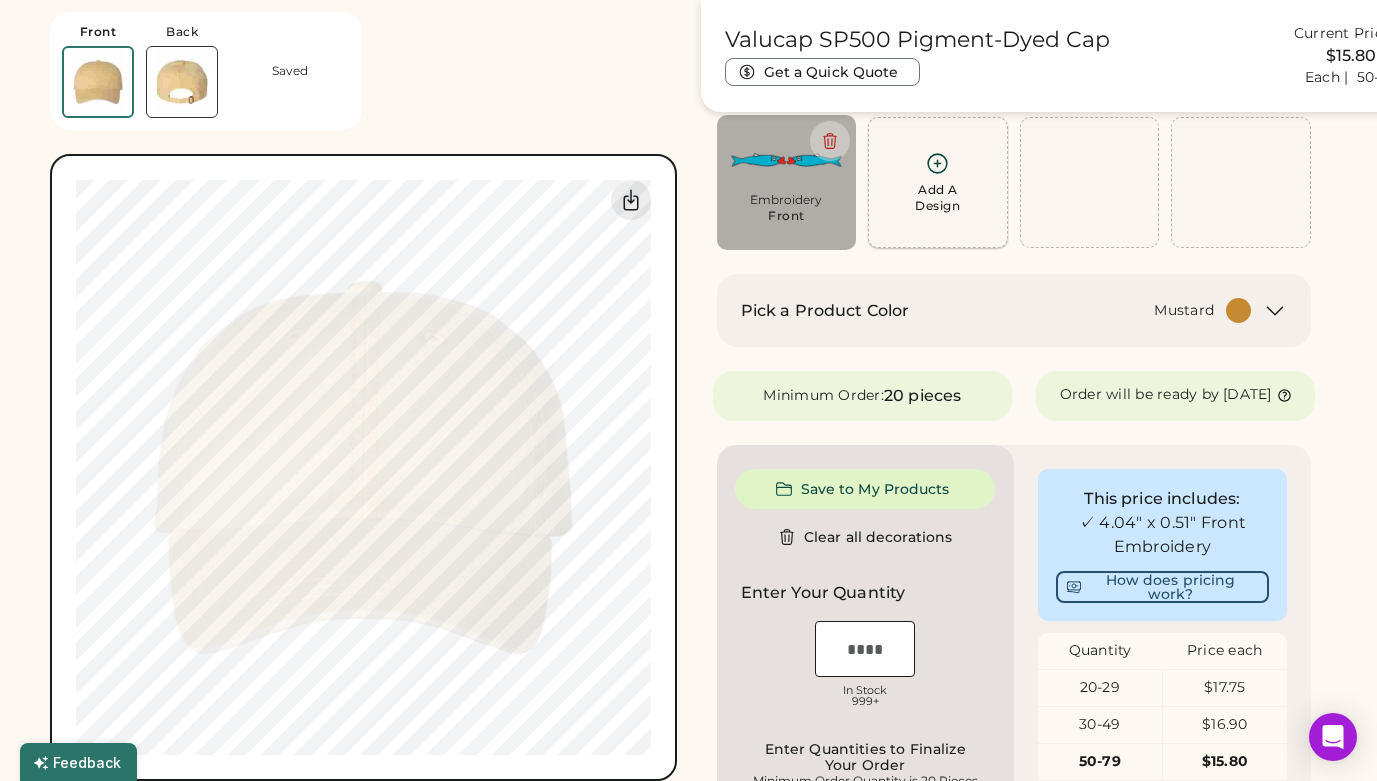 click on "Add A
Design" at bounding box center (937, 198) 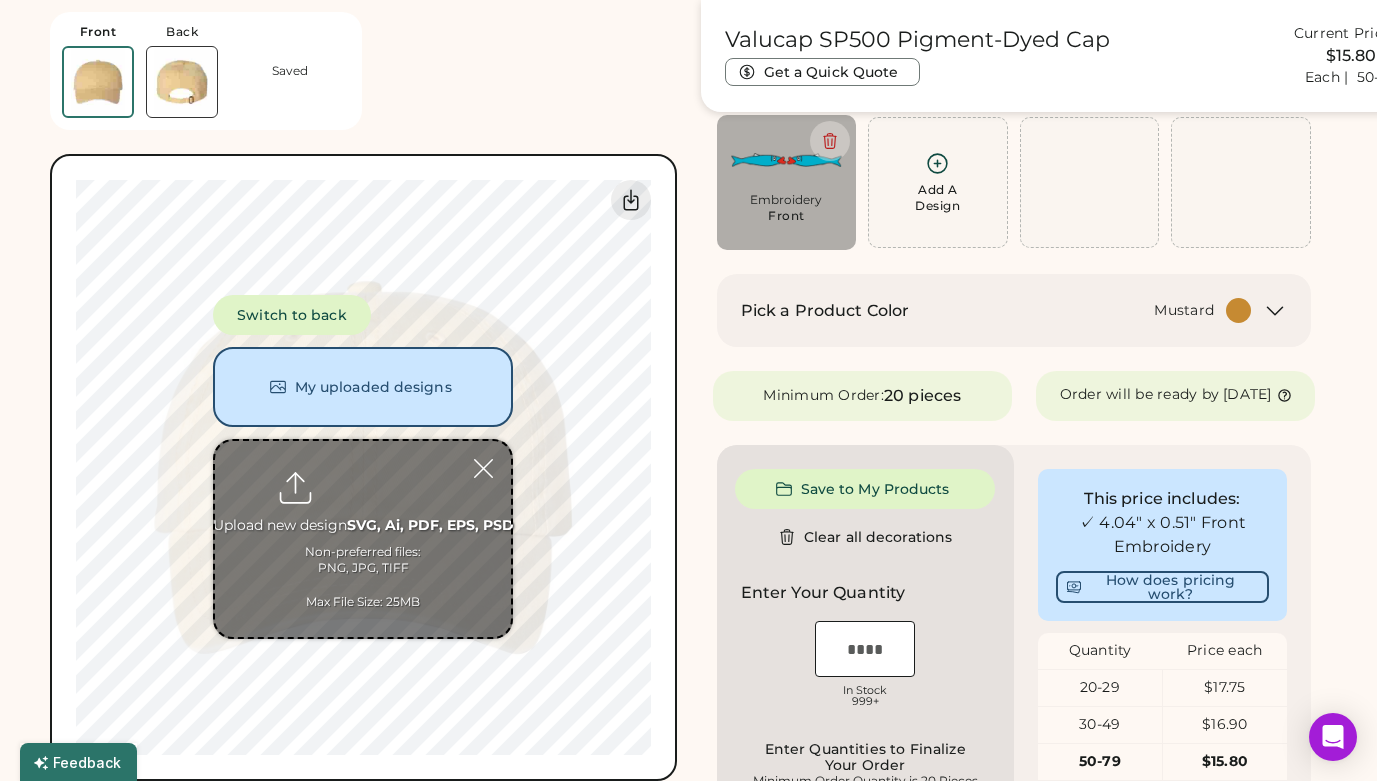 click at bounding box center (363, 539) 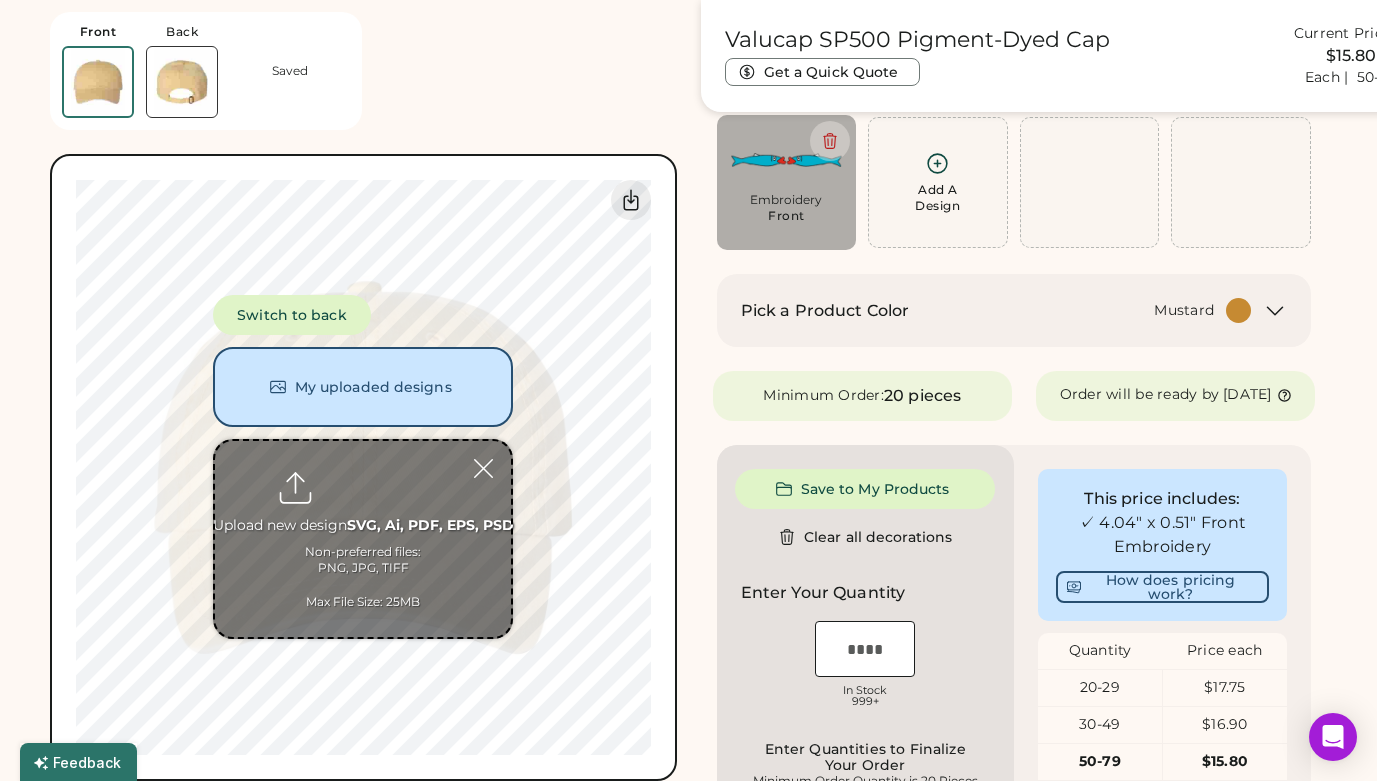 type on "**********" 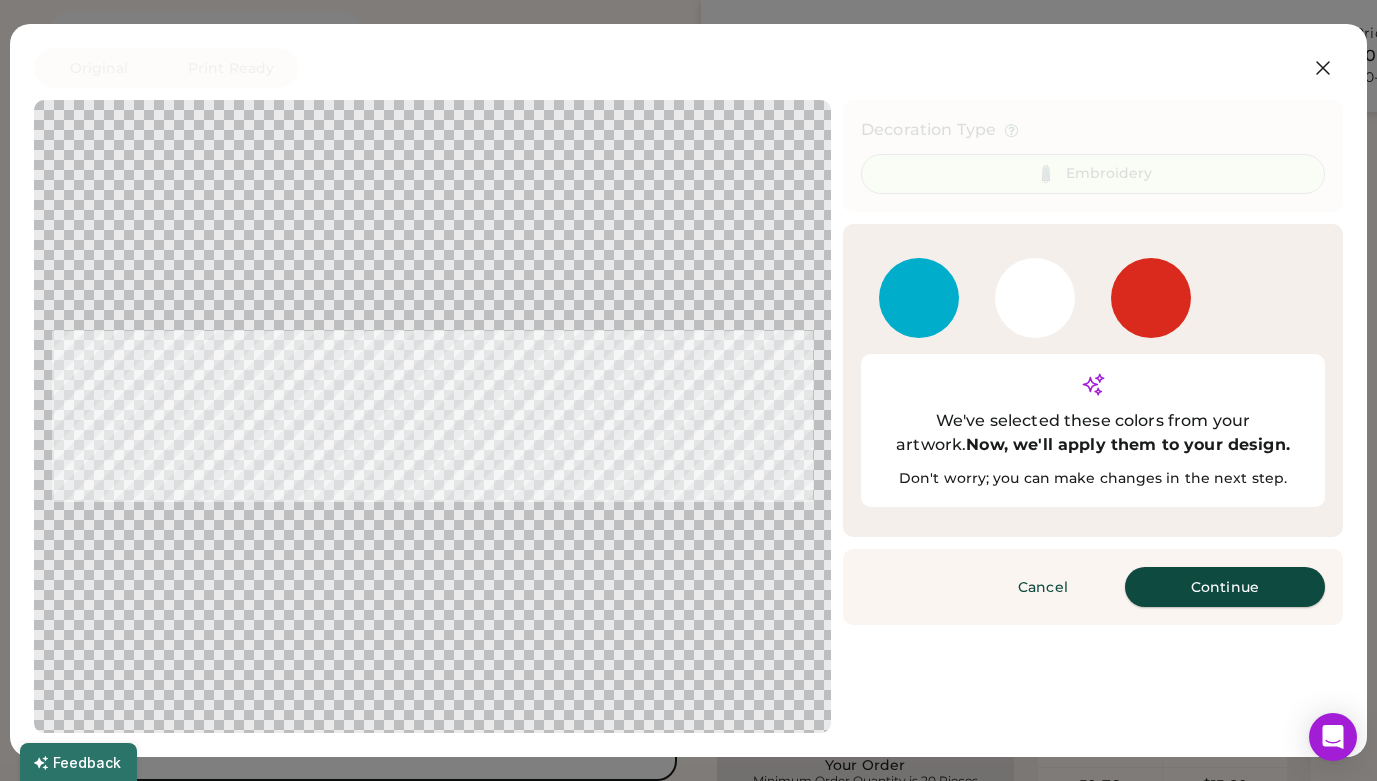 click on "Continue" at bounding box center [1225, 587] 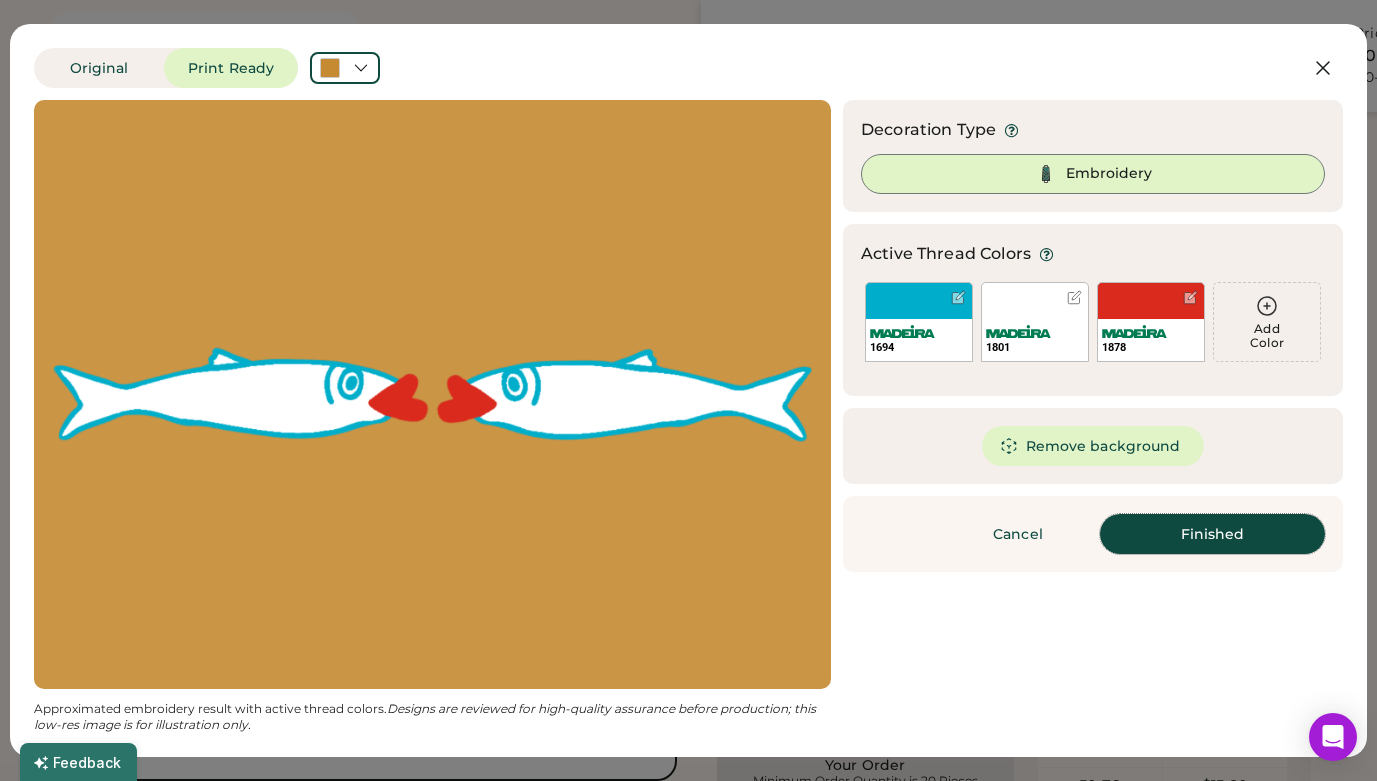 click on "Finished" at bounding box center (1212, 534) 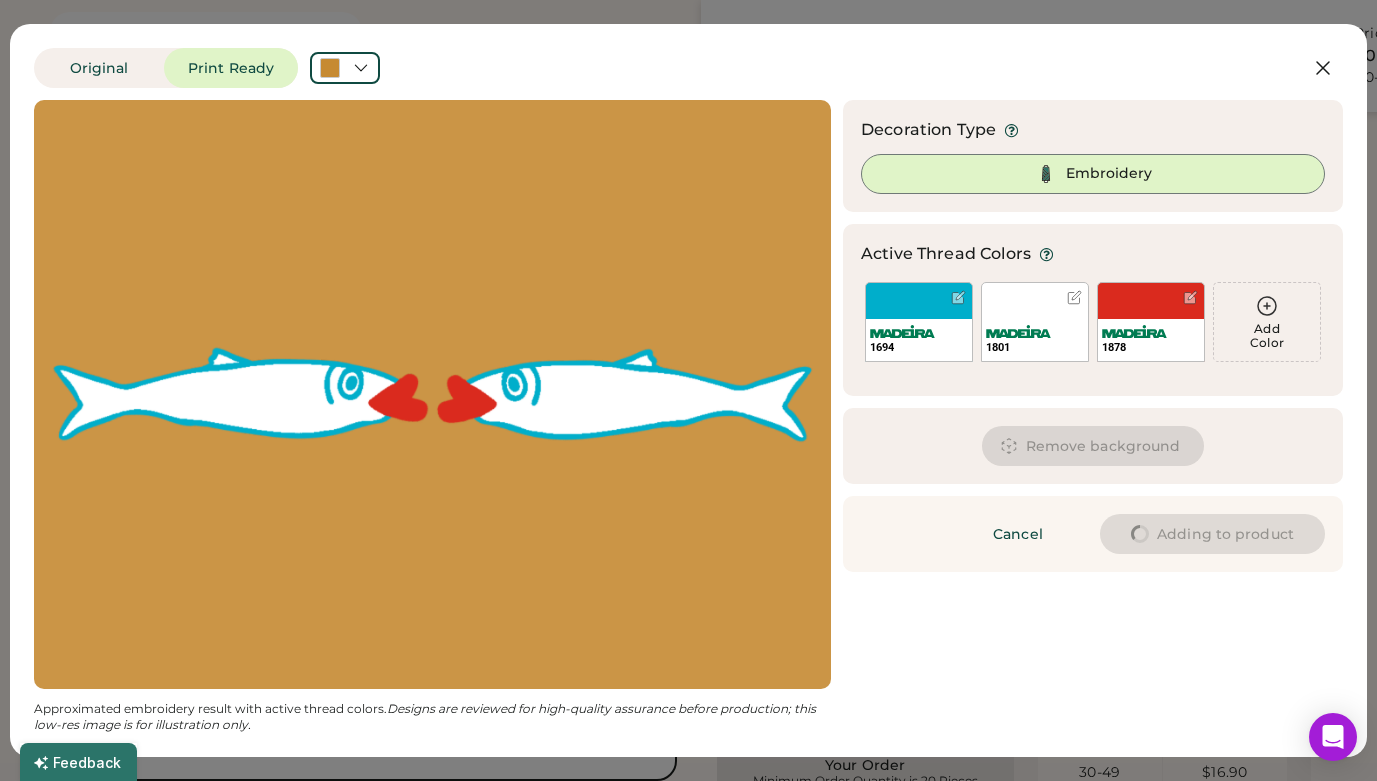 type on "****" 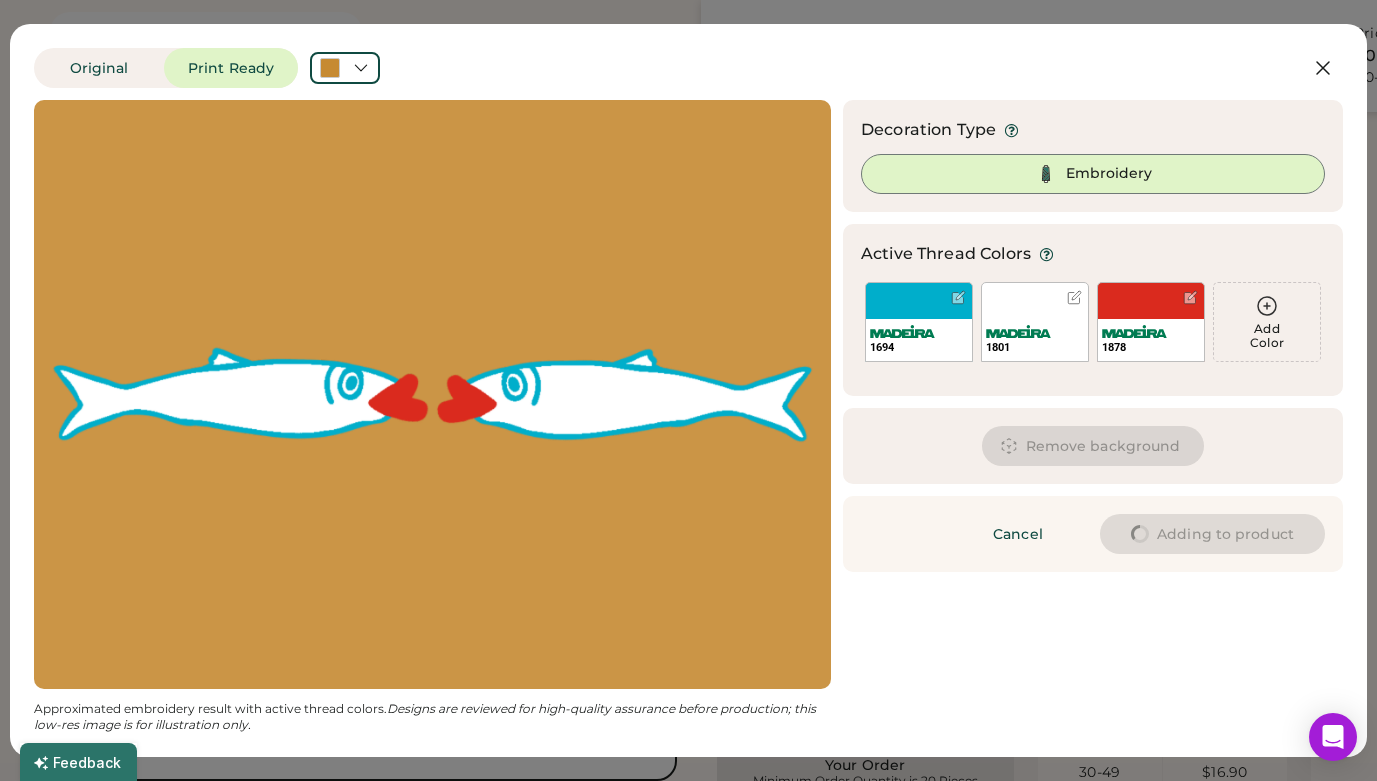 type on "****" 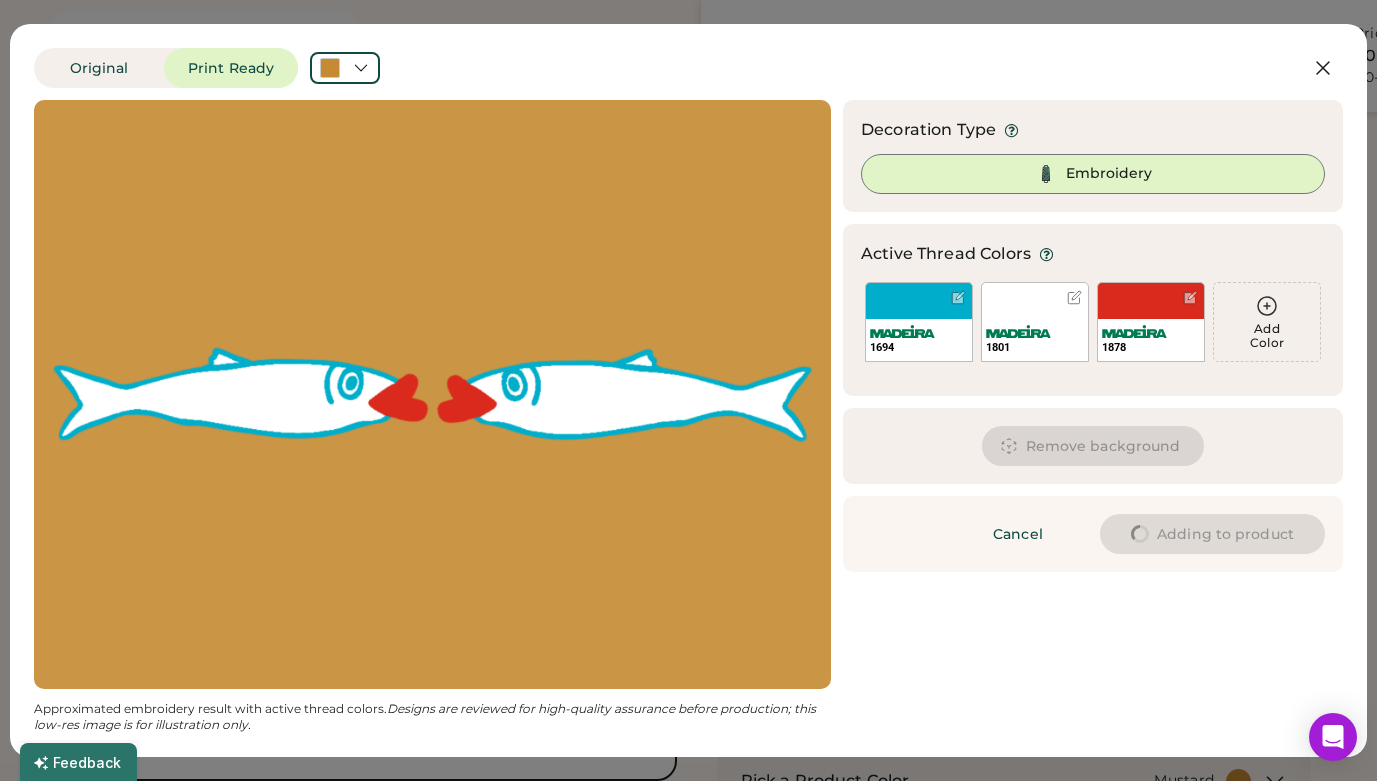 type on "****" 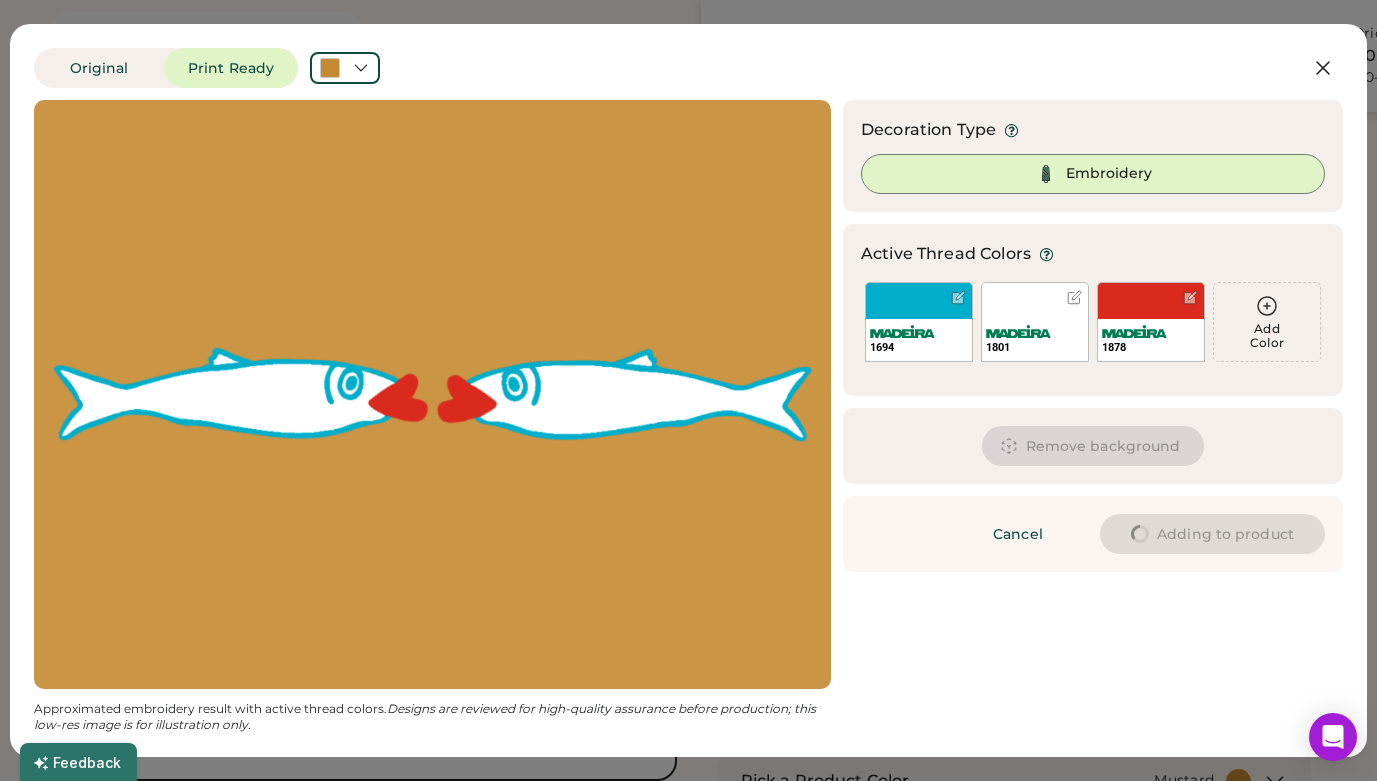 type on "****" 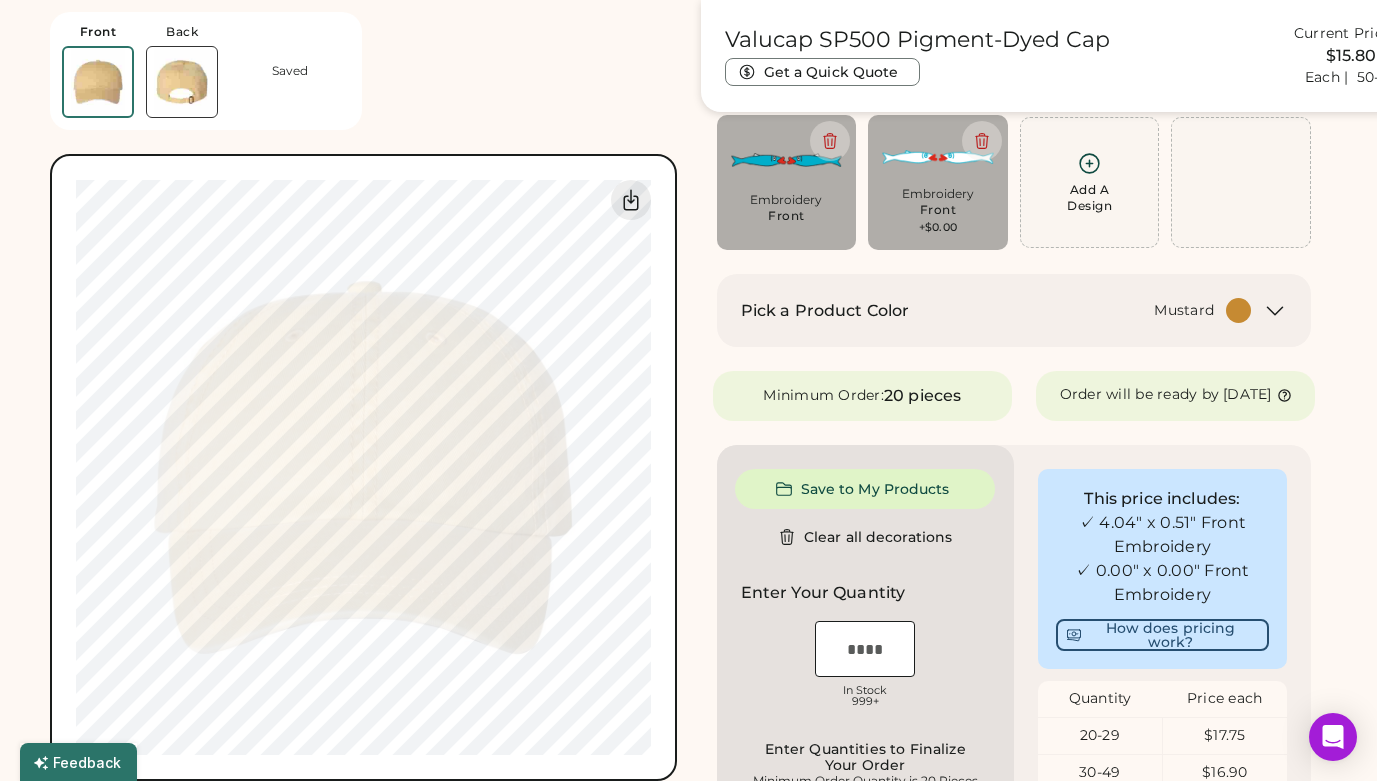 type on "****" 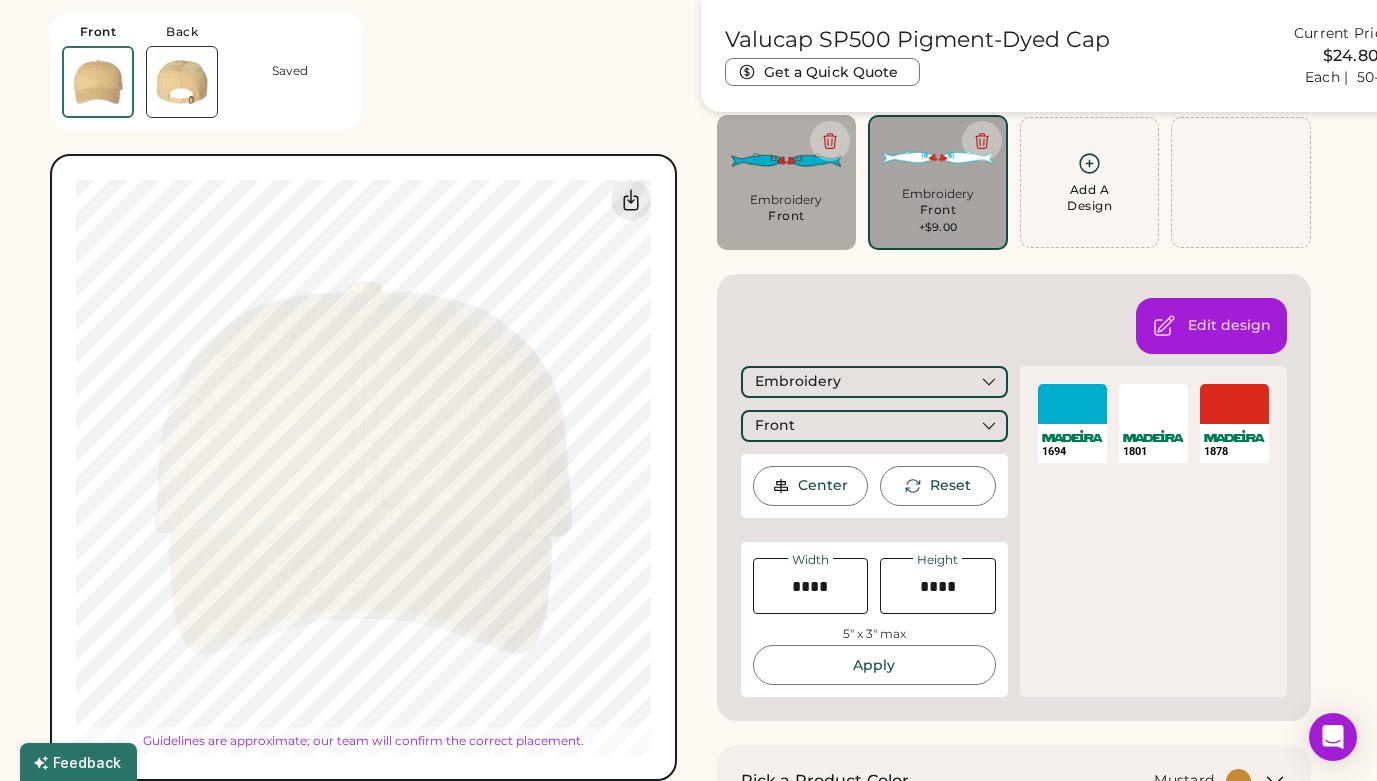 type on "****" 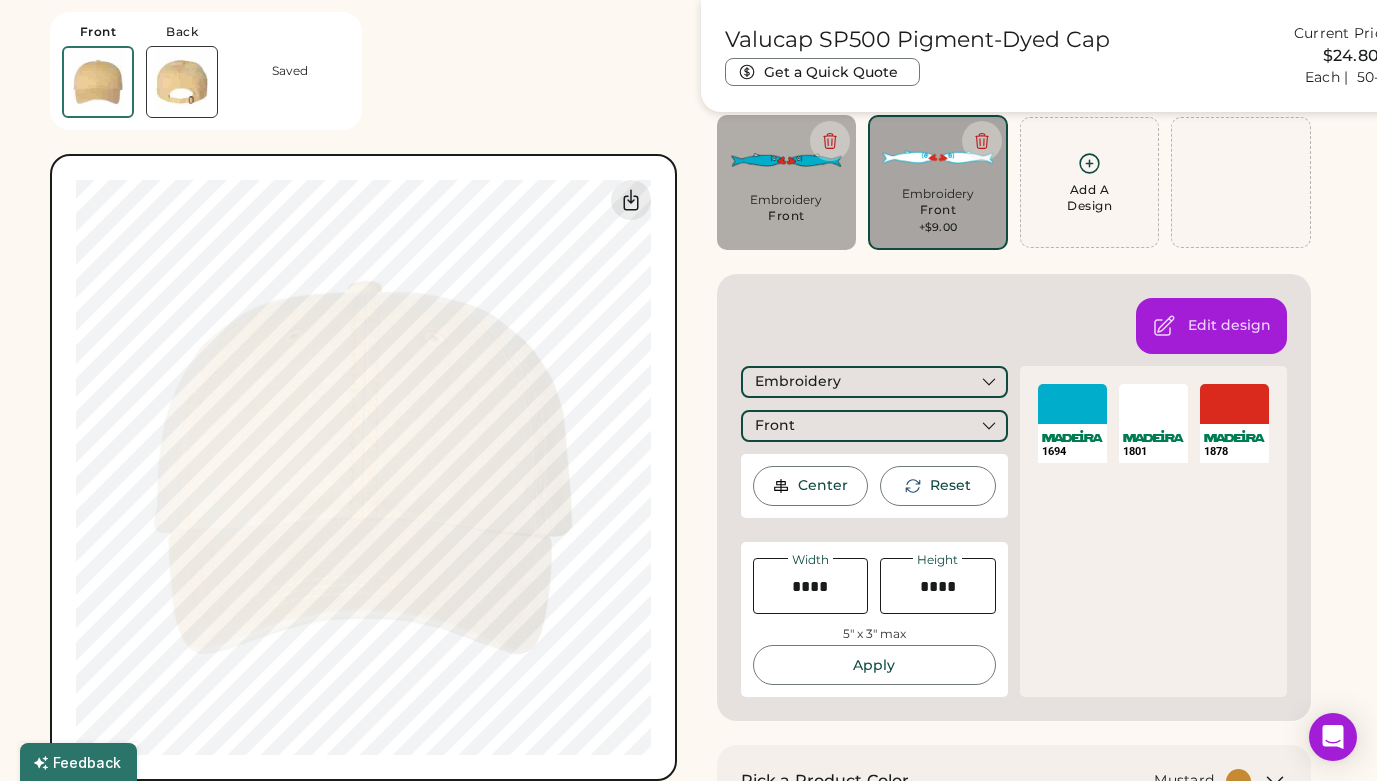 type on "****" 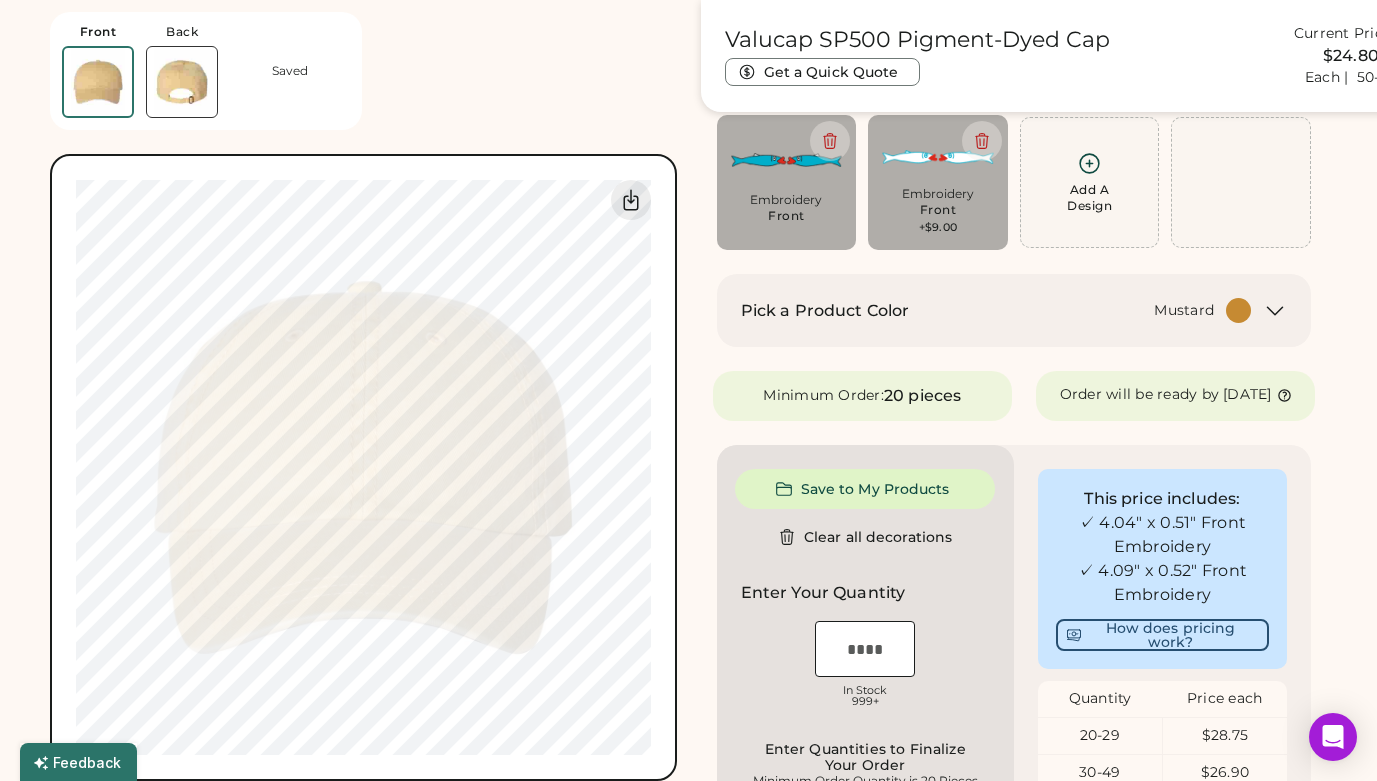 type on "****" 